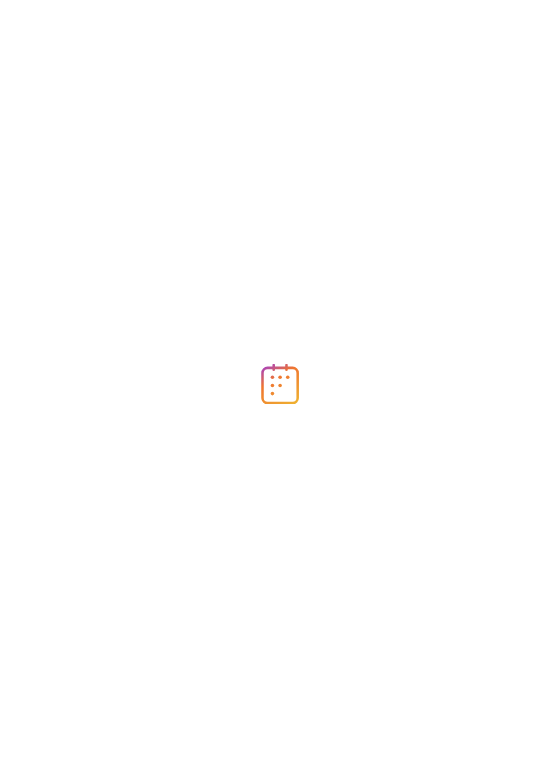 scroll, scrollTop: 0, scrollLeft: 0, axis: both 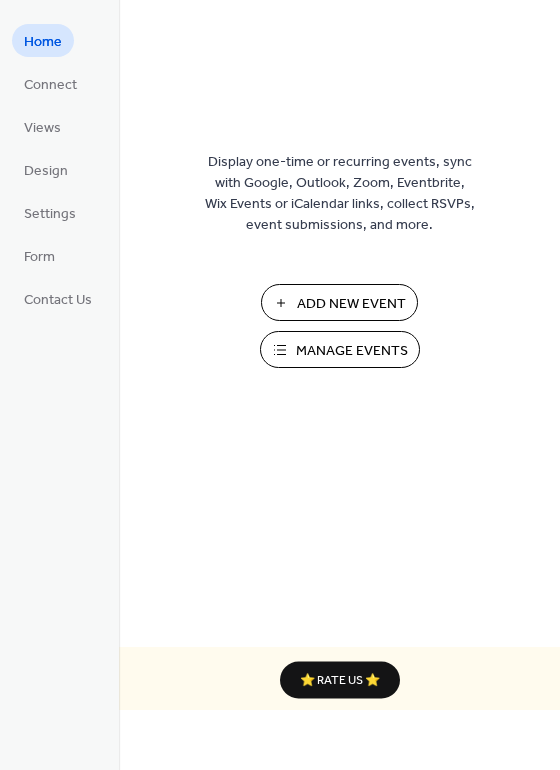 click on "Add New Event" at bounding box center (339, 302) 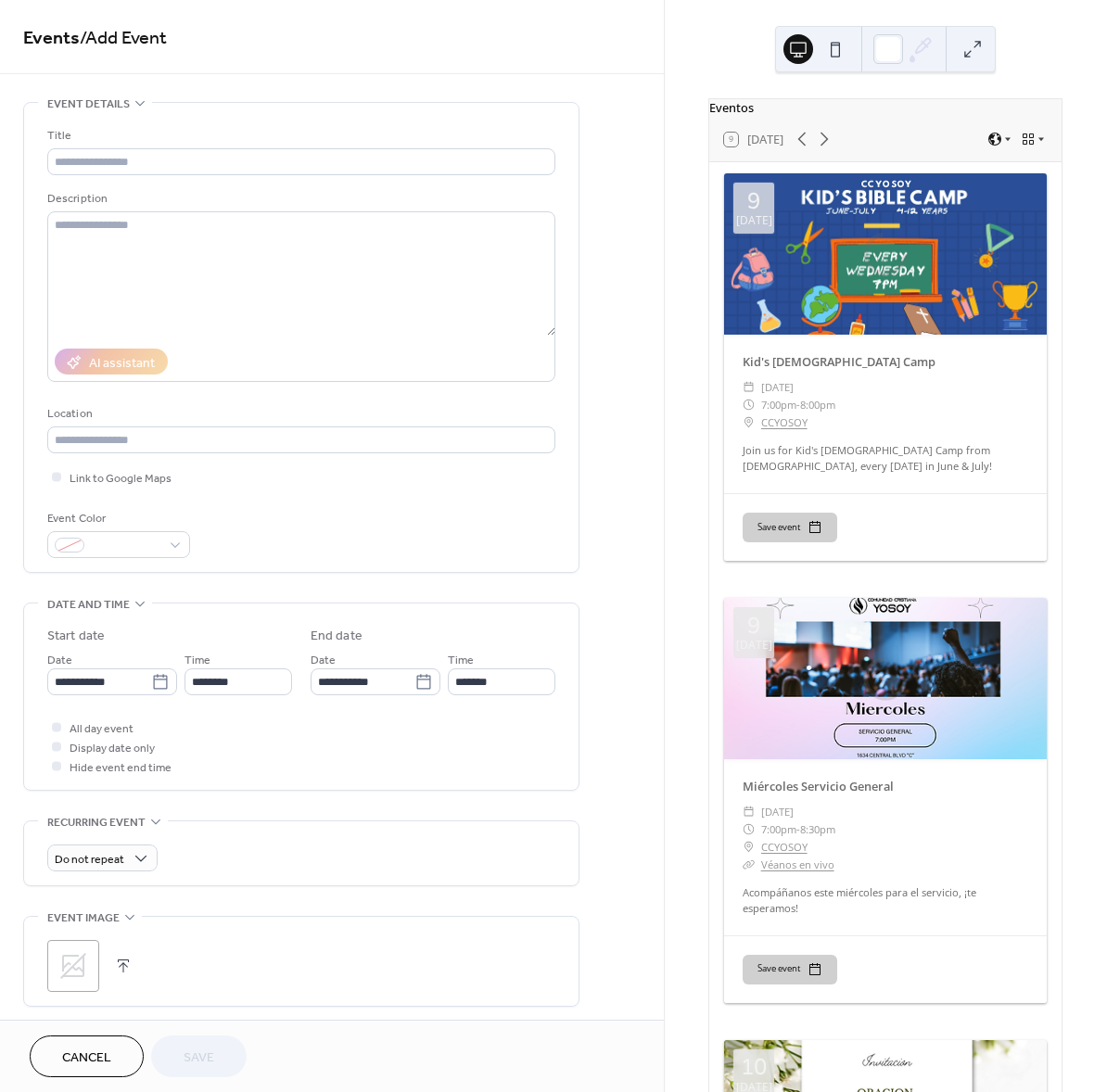 scroll, scrollTop: 0, scrollLeft: 0, axis: both 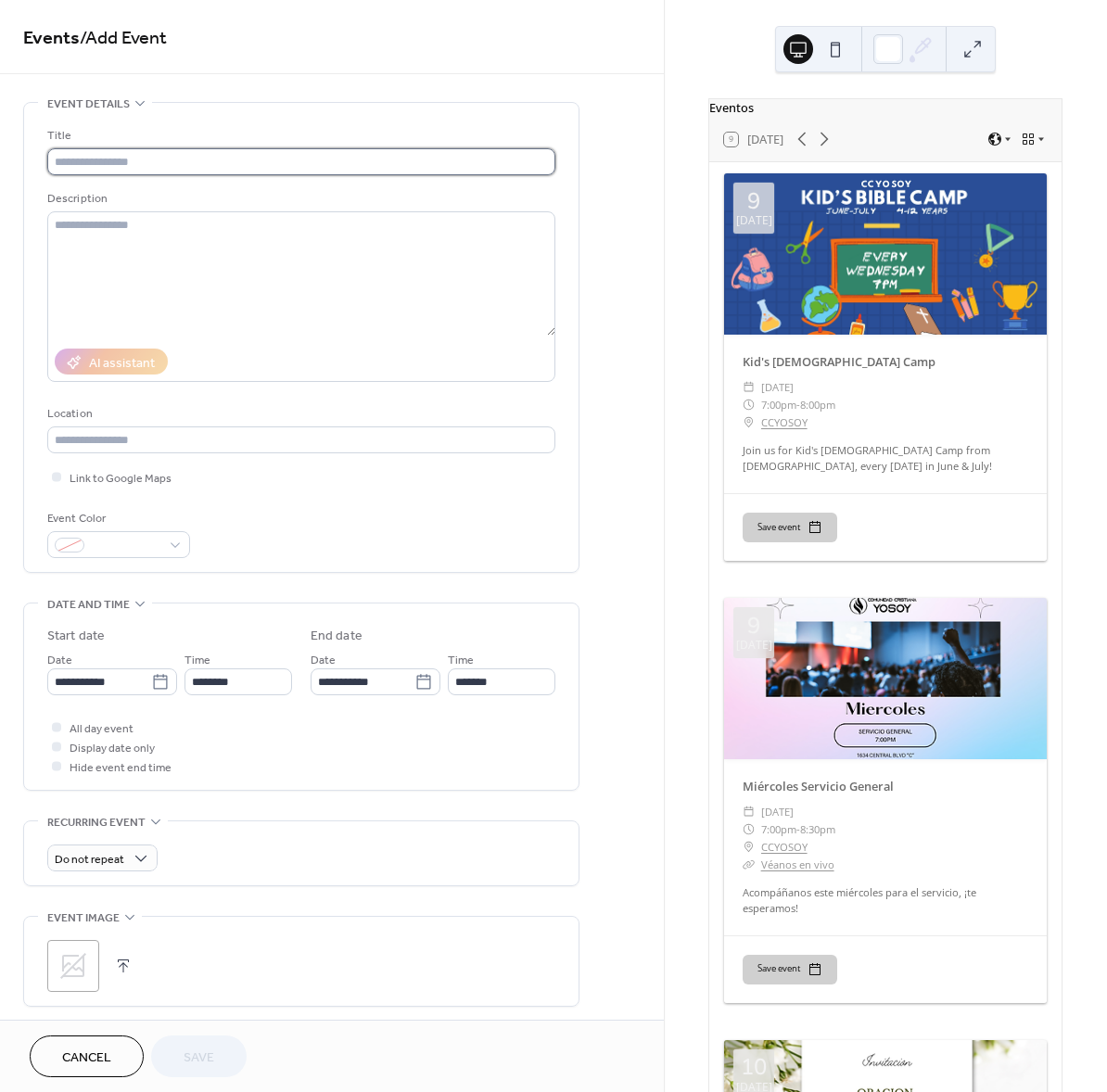 click at bounding box center (301, 161) 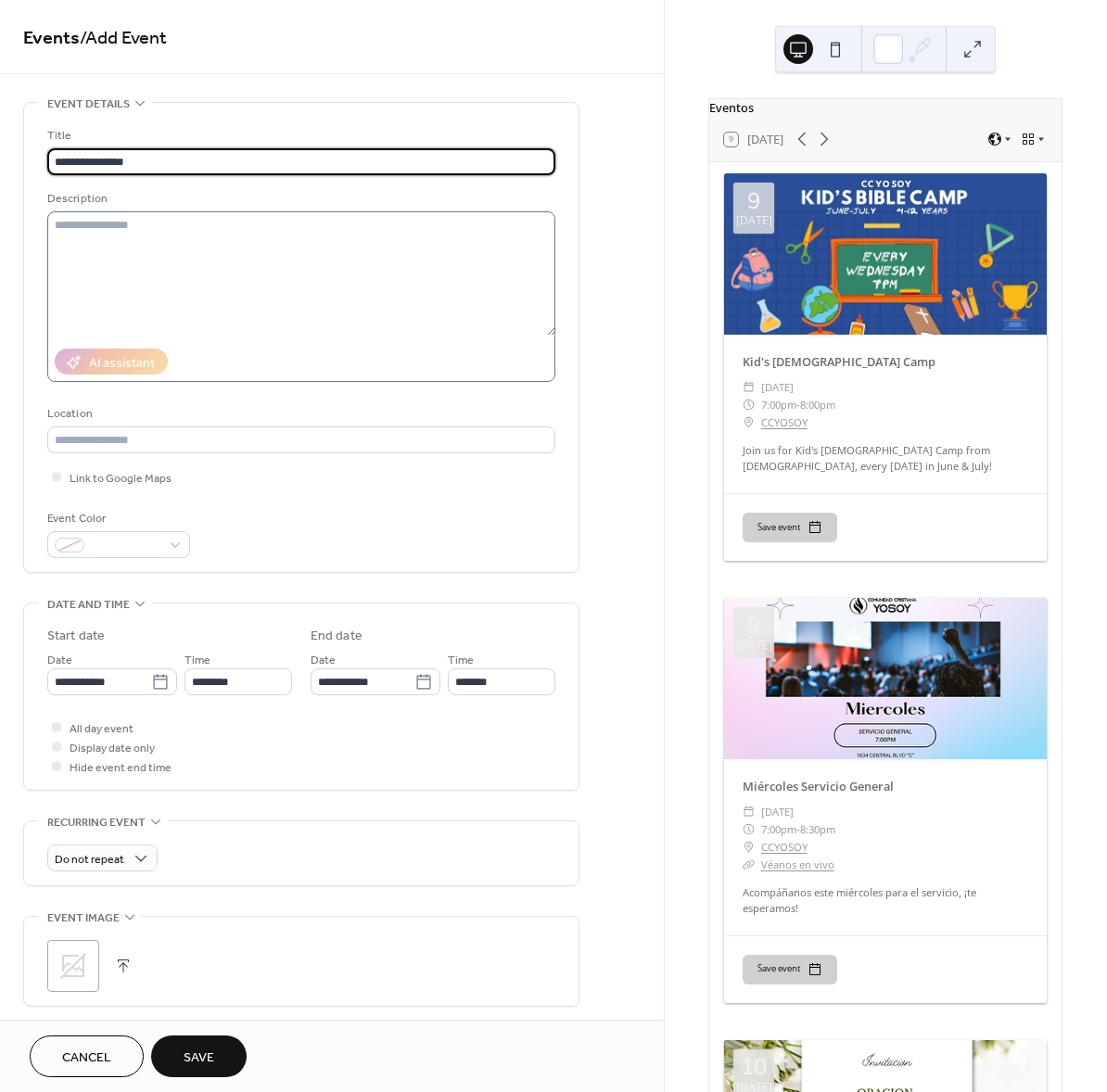 type on "**********" 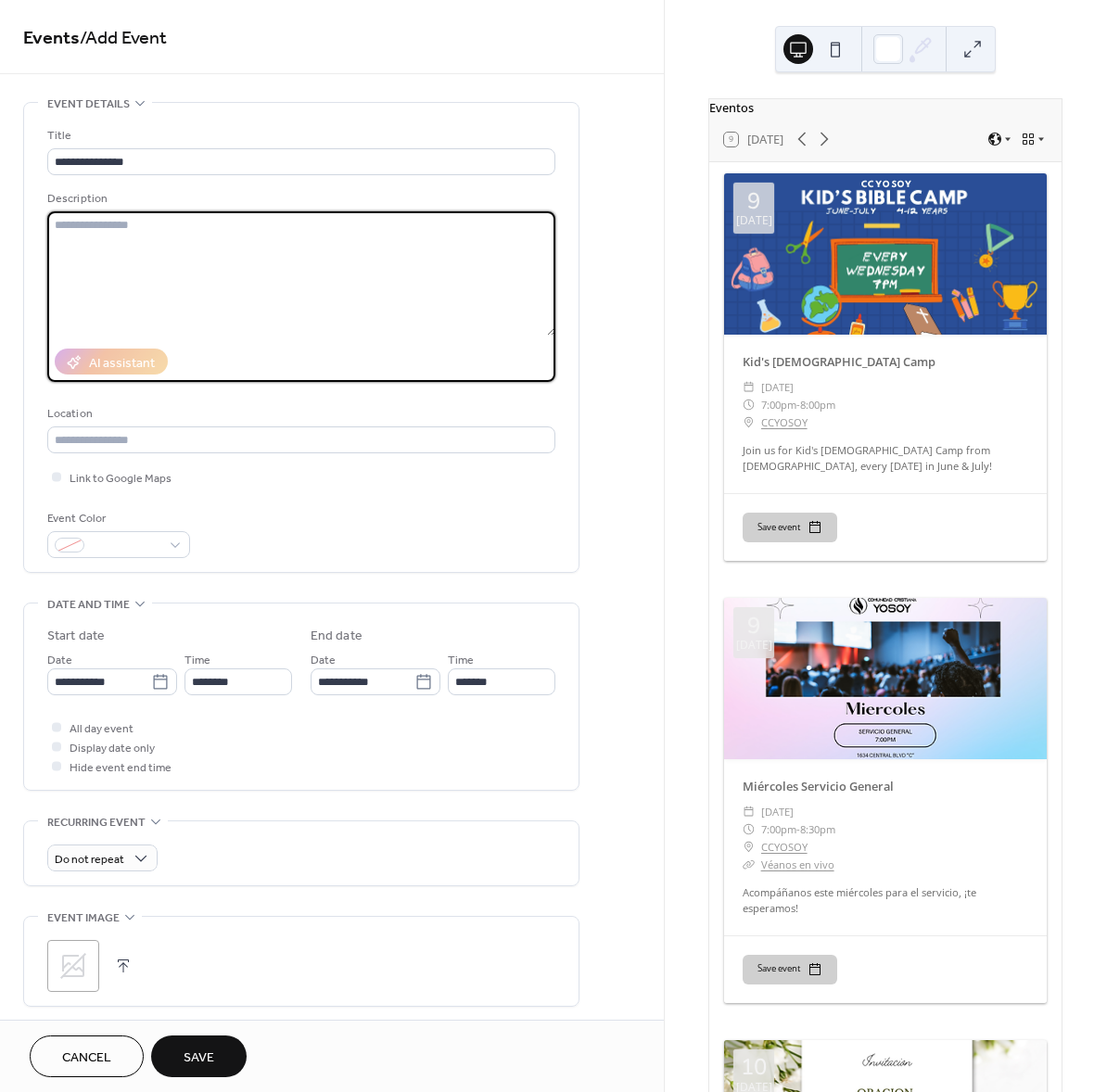 click at bounding box center (301, 273) 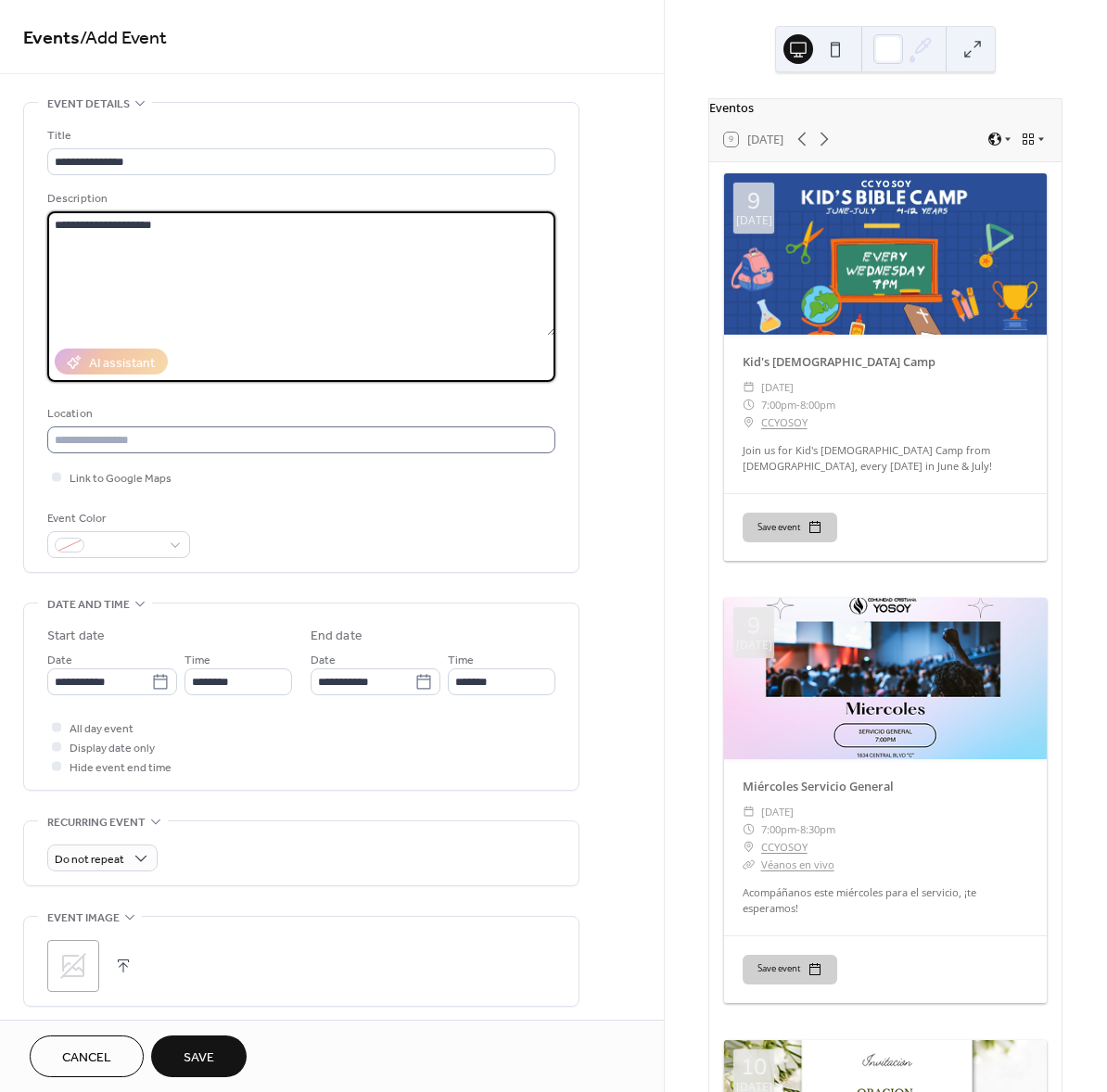type on "**********" 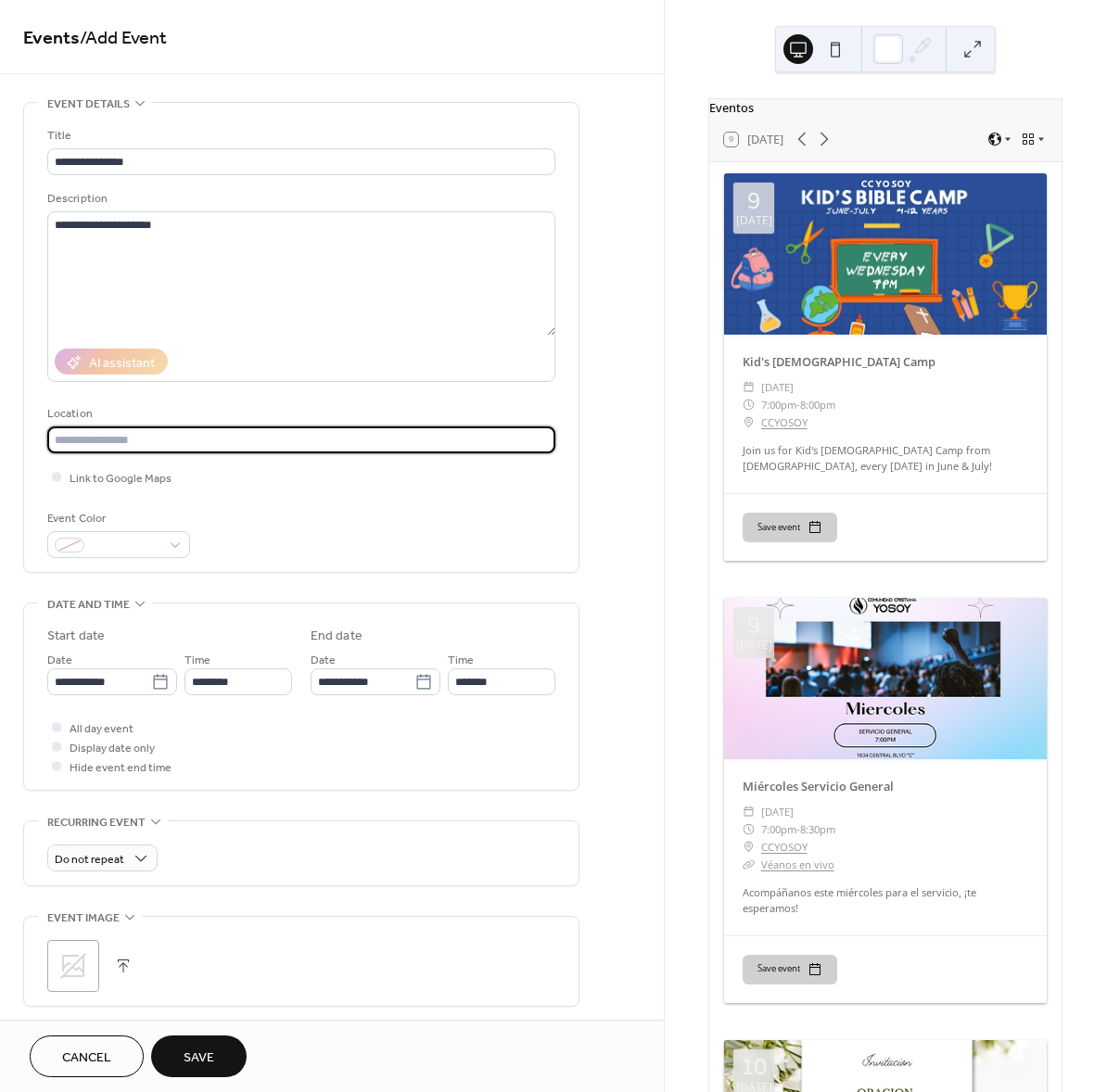 click at bounding box center [301, 439] 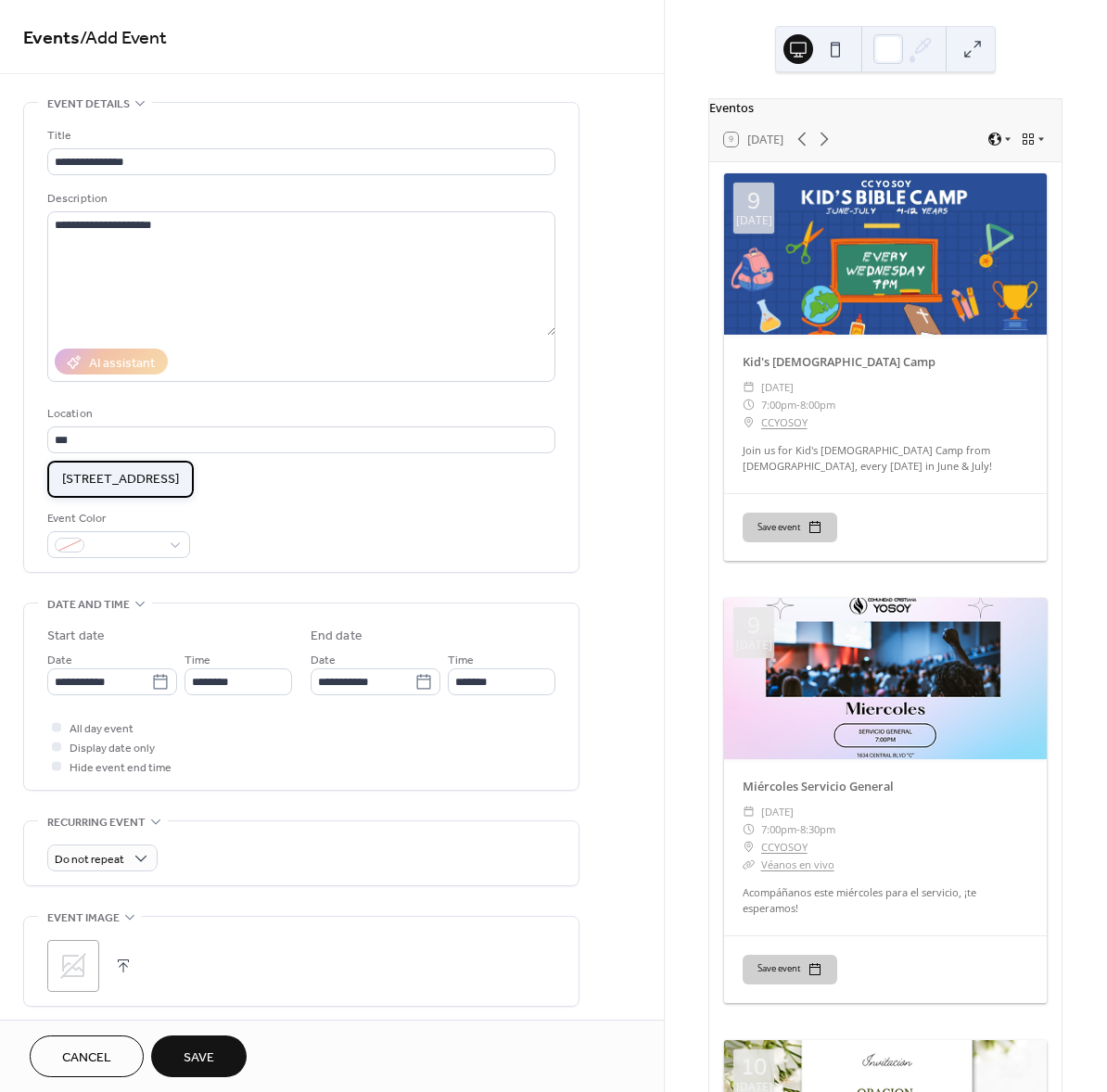 click on "[STREET_ADDRESS]" at bounding box center (121, 479) 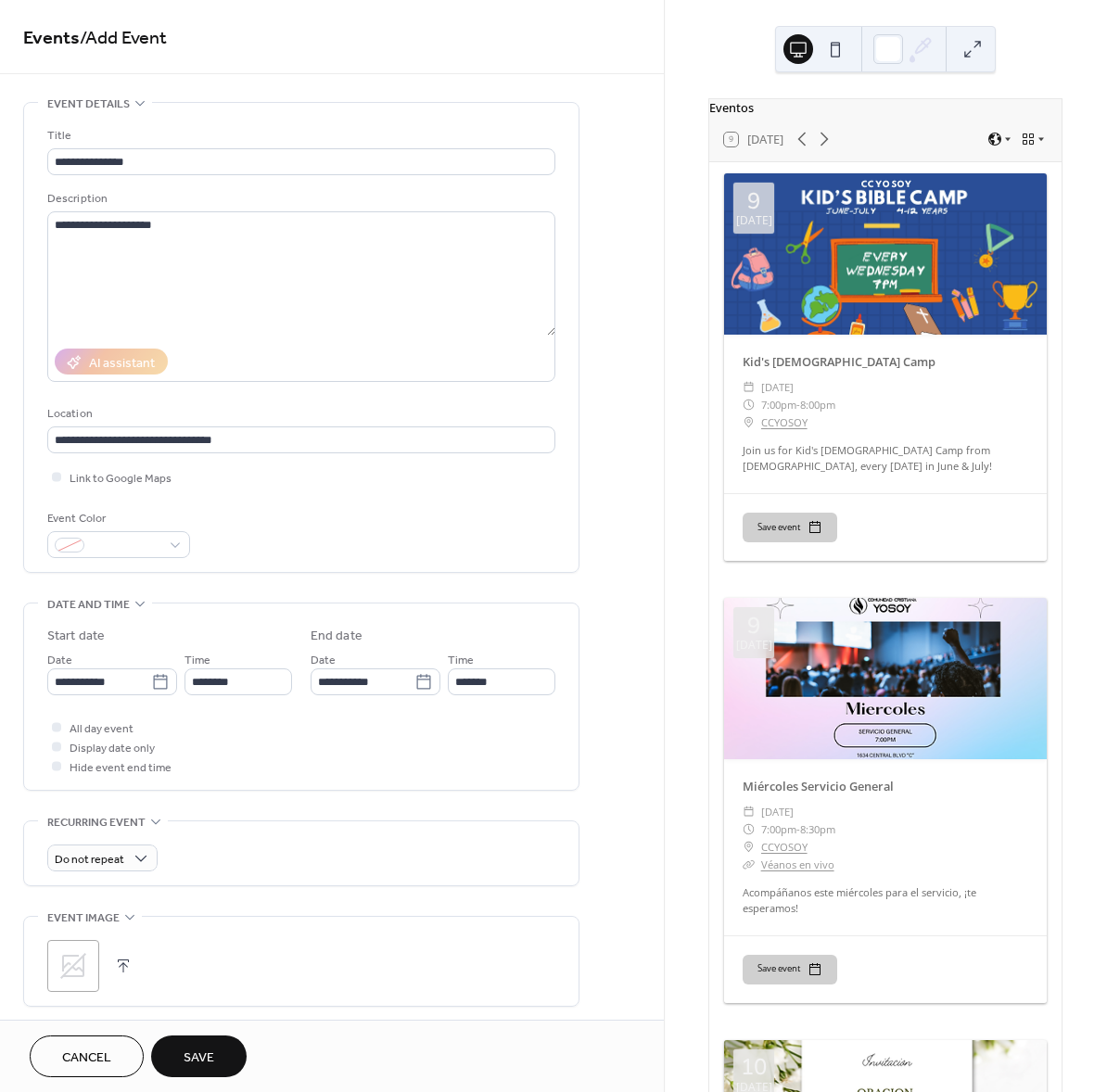 scroll, scrollTop: 149, scrollLeft: 0, axis: vertical 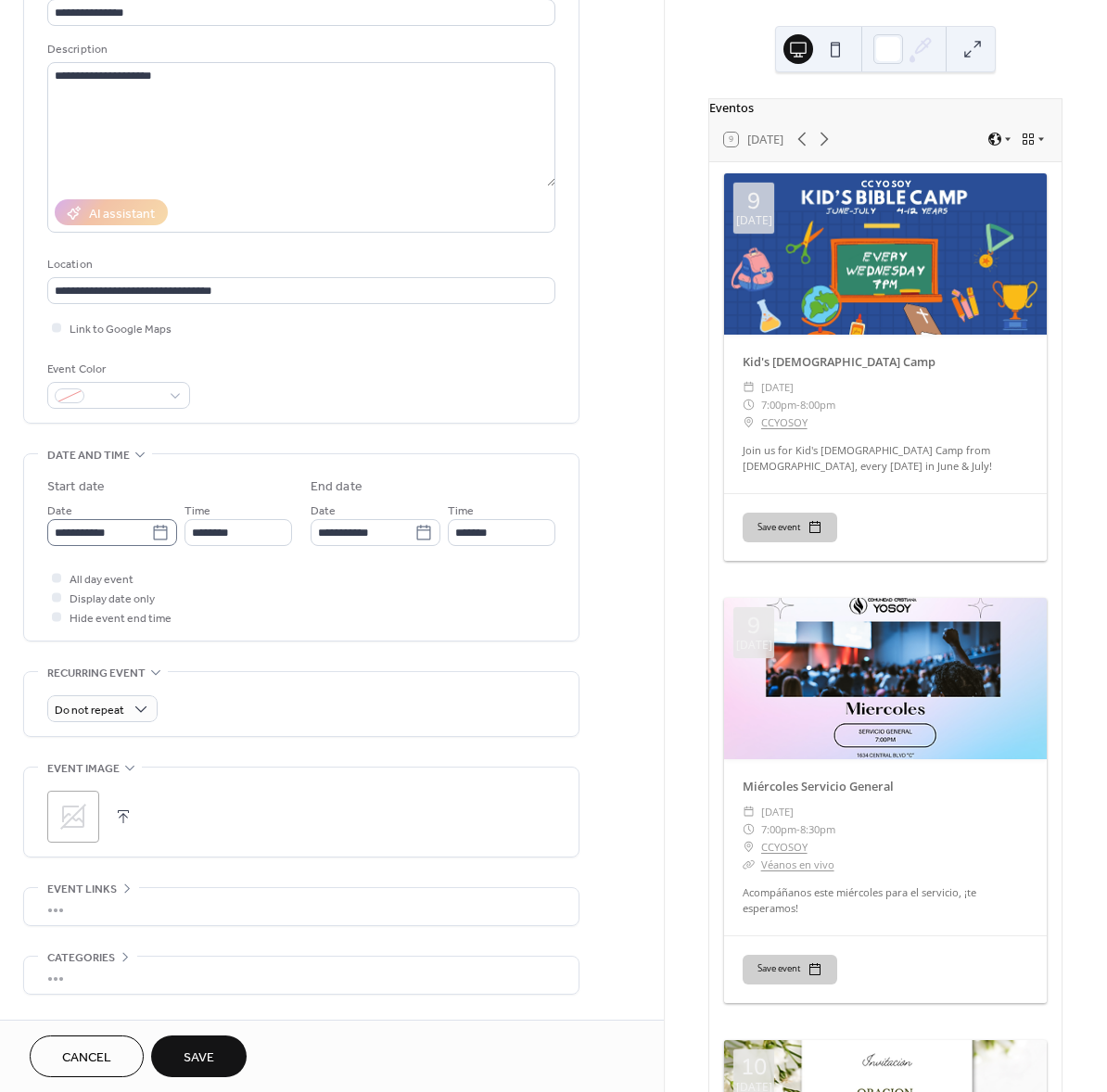 click 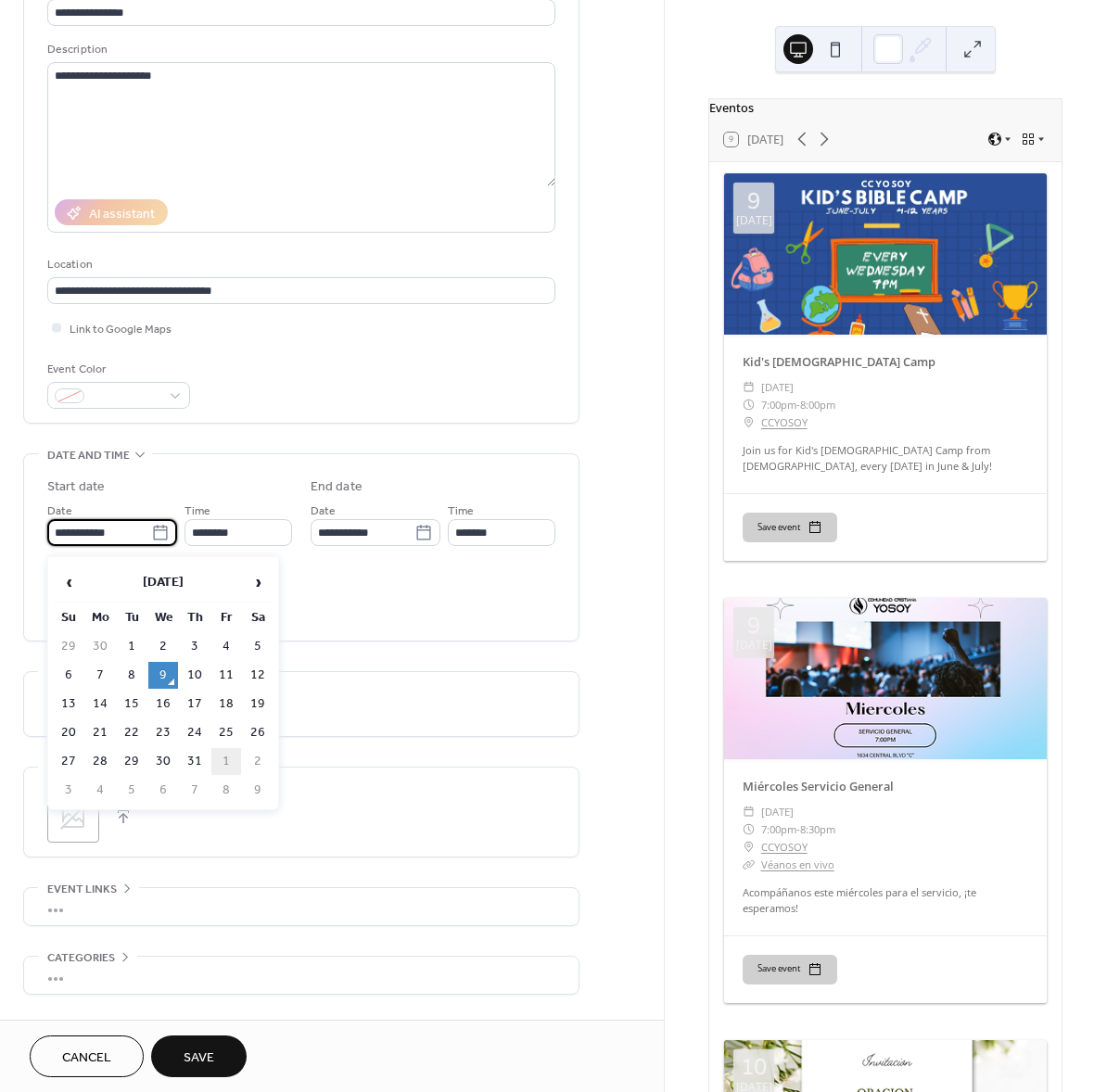 click on "1" at bounding box center (226, 761) 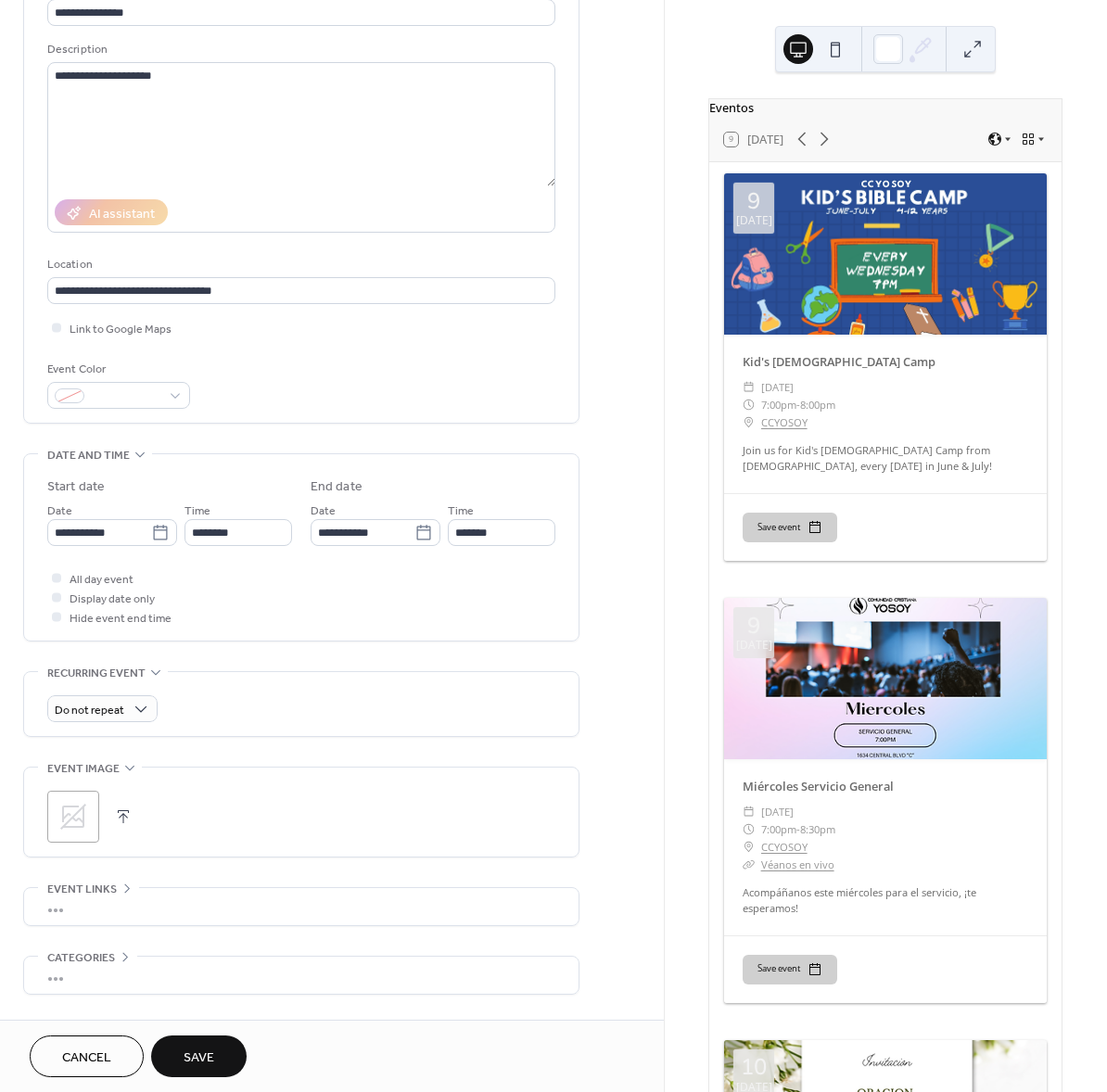 type on "**********" 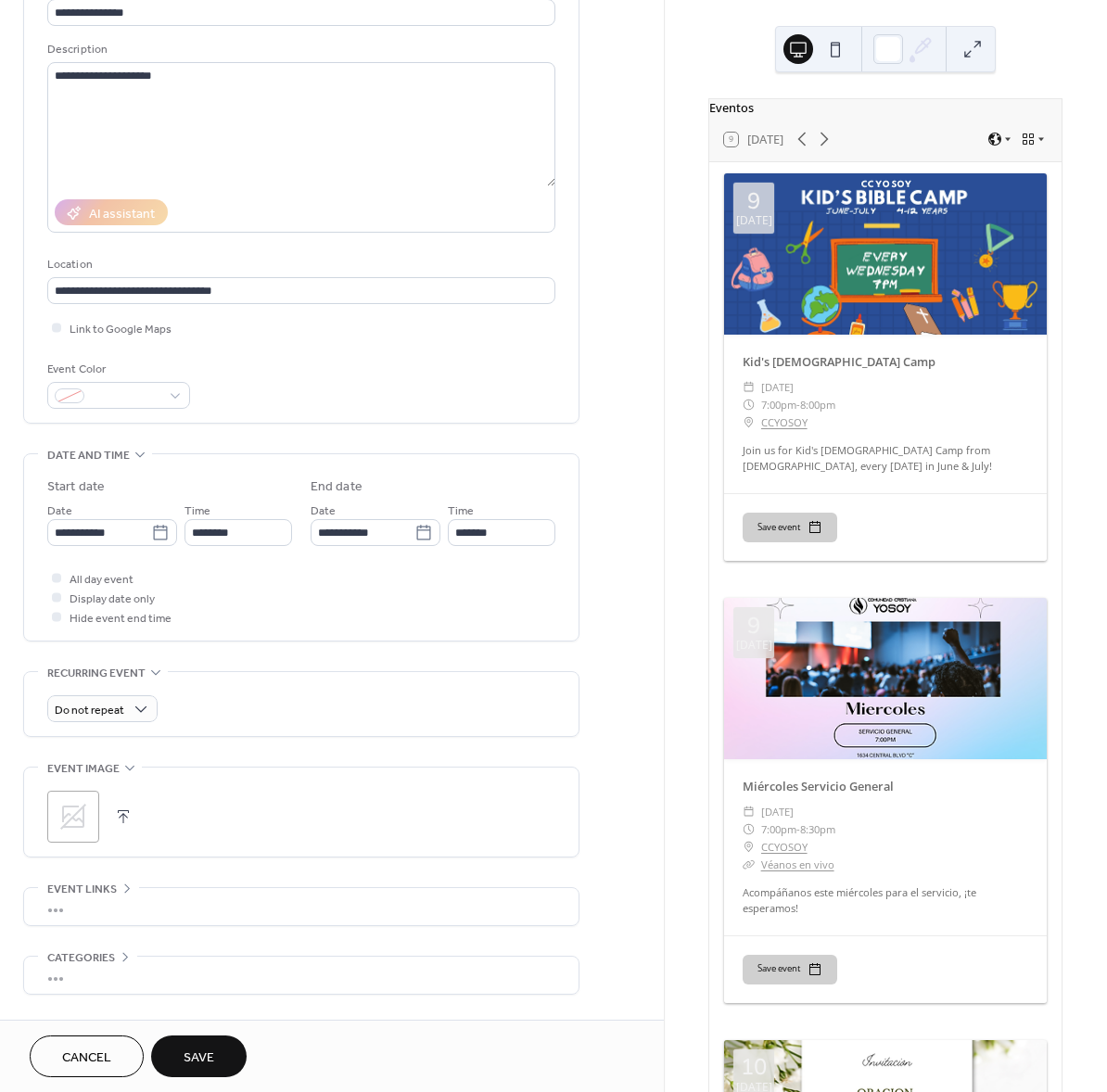 type on "**********" 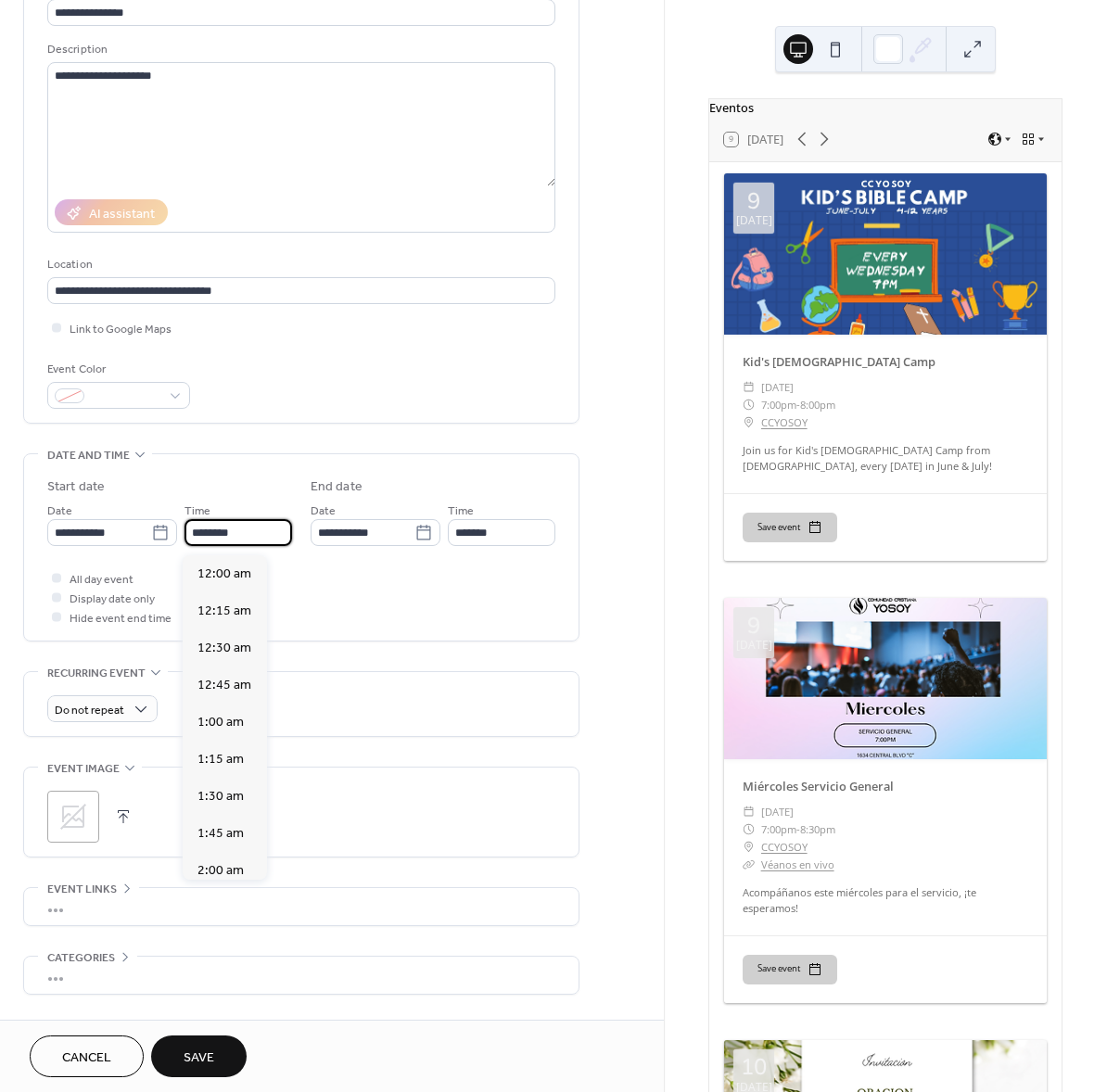 click on "********" at bounding box center [238, 532] 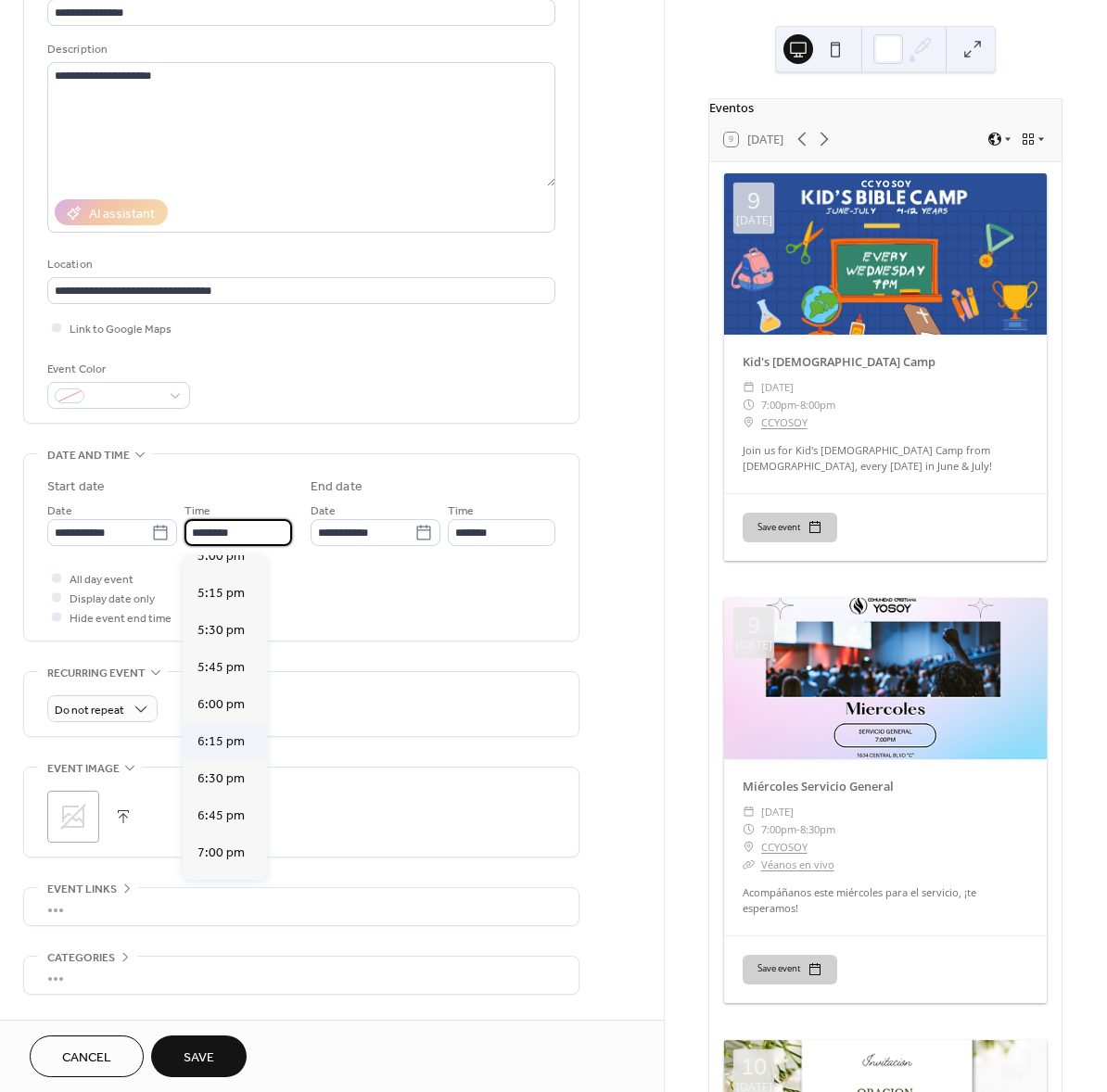 scroll, scrollTop: 2625, scrollLeft: 0, axis: vertical 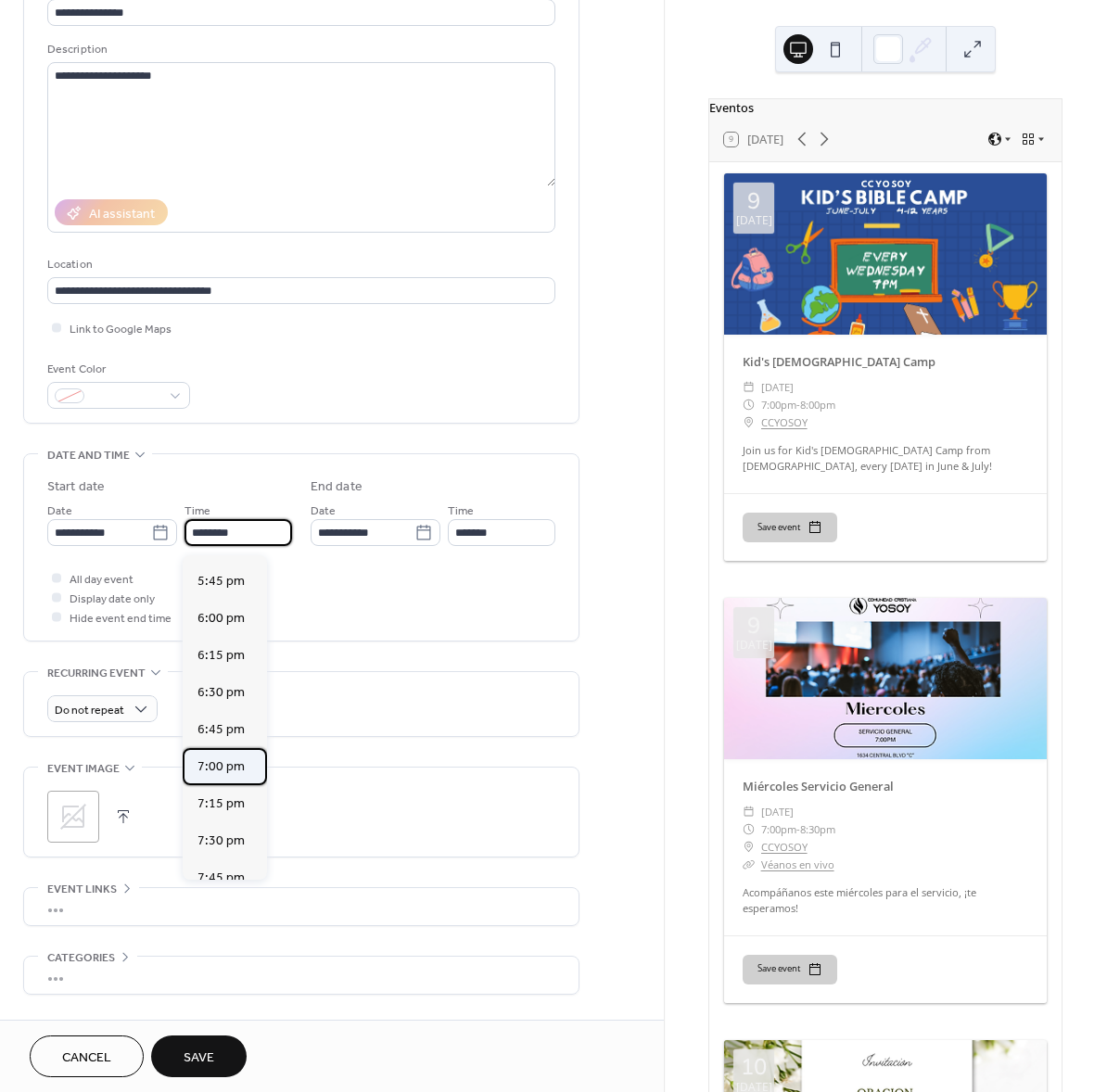 click on "7:00 pm" at bounding box center (221, 767) 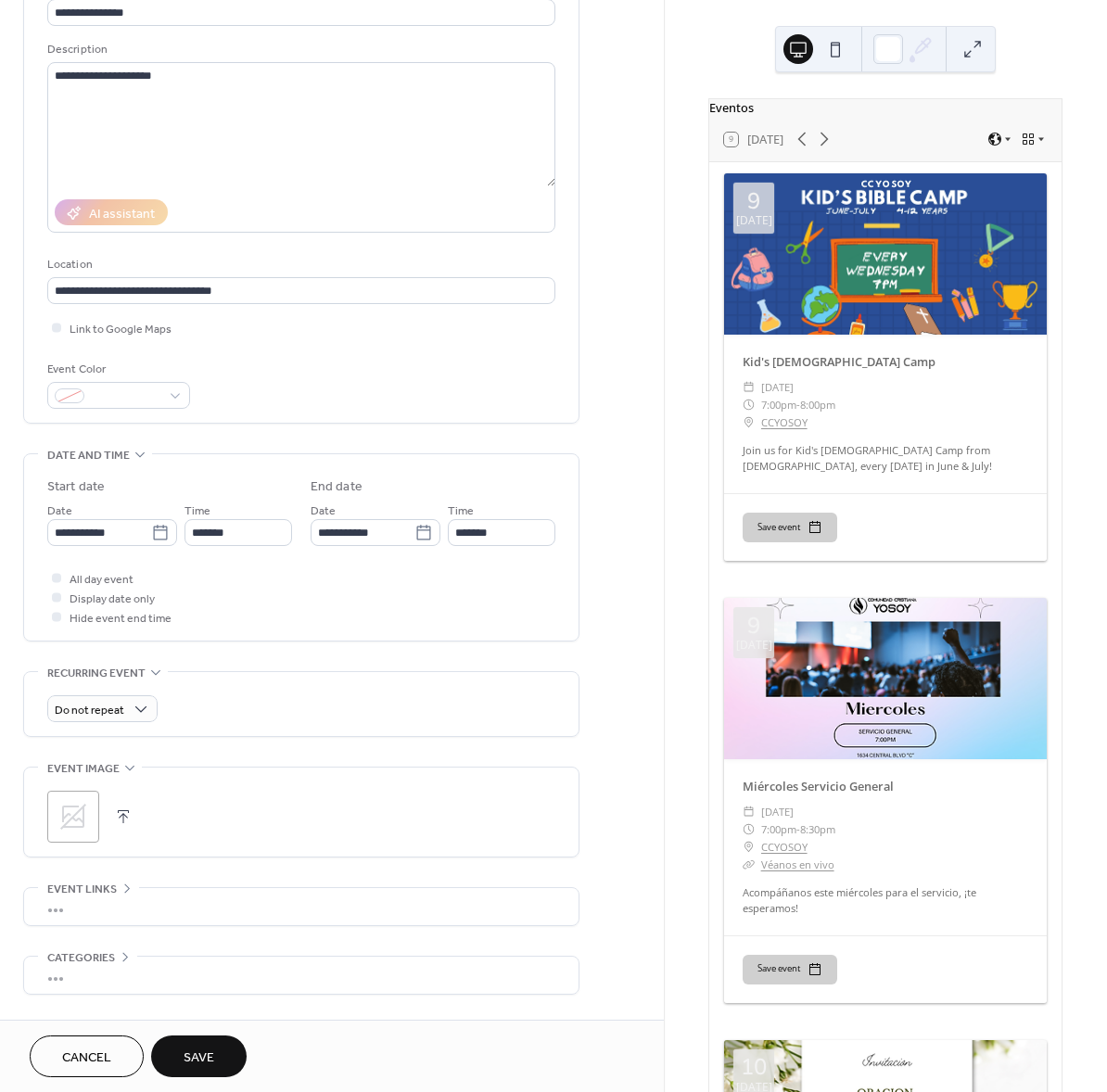 type on "*******" 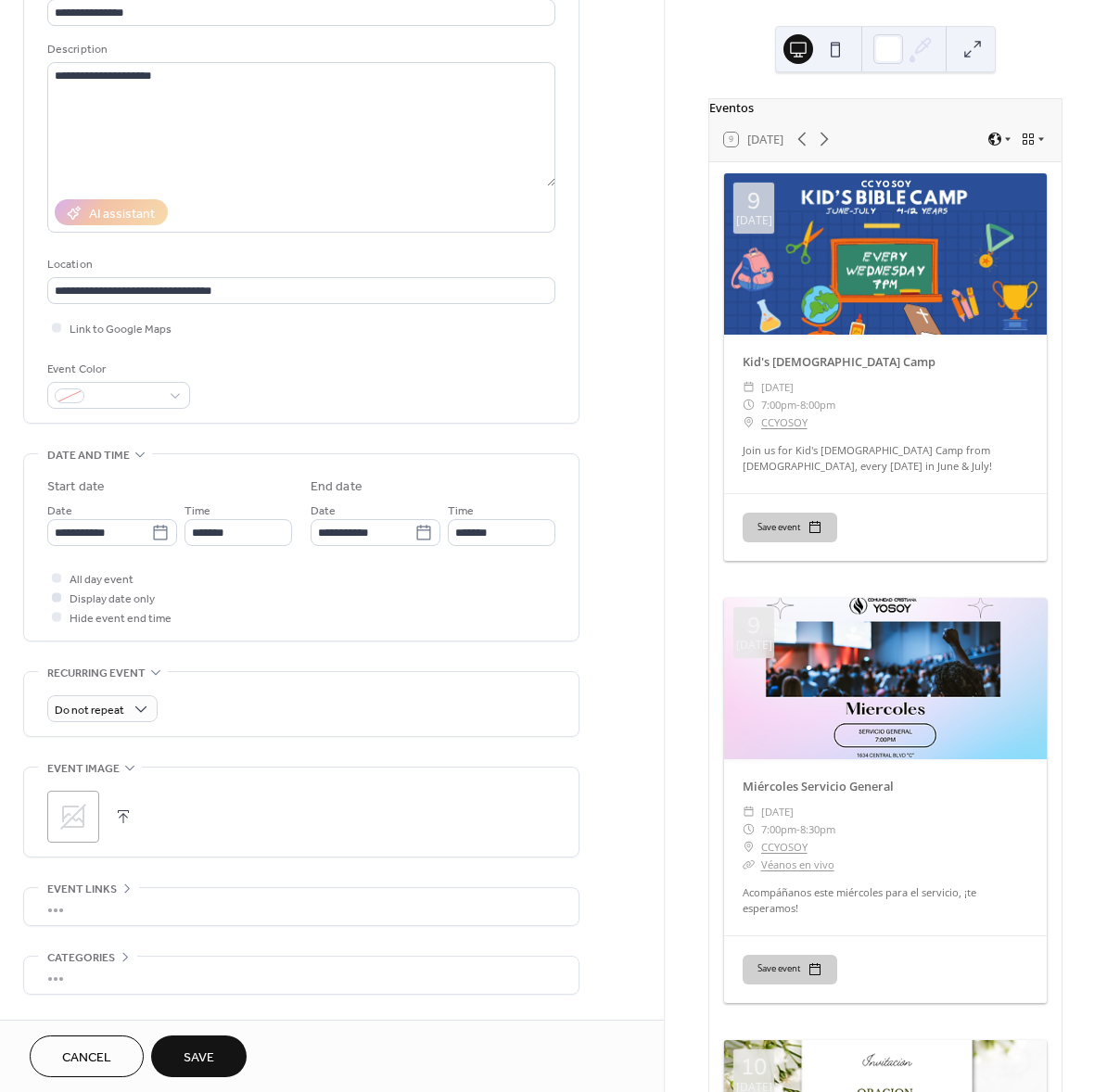 type on "*******" 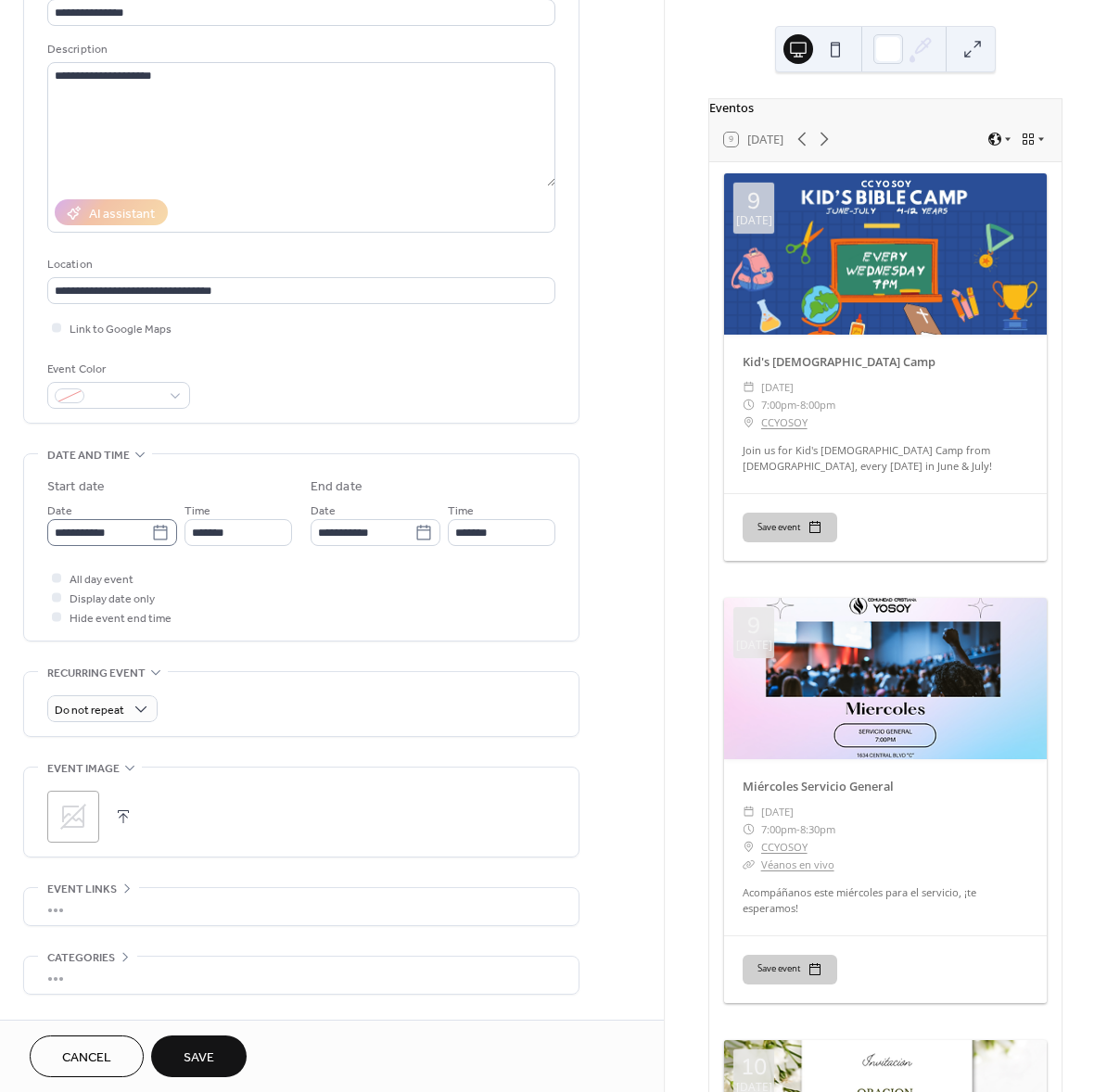 click 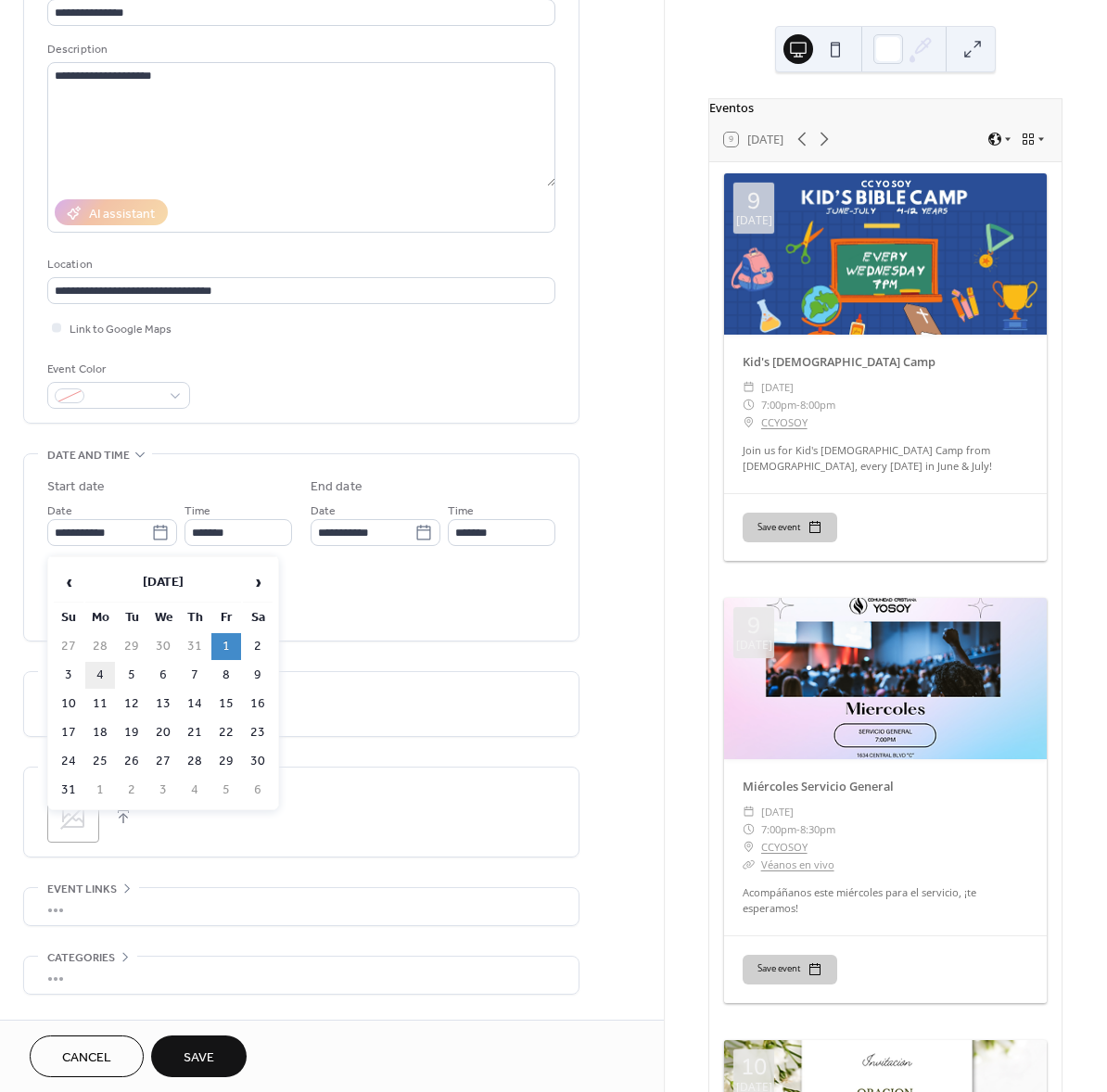 click on "4" at bounding box center (100, 675) 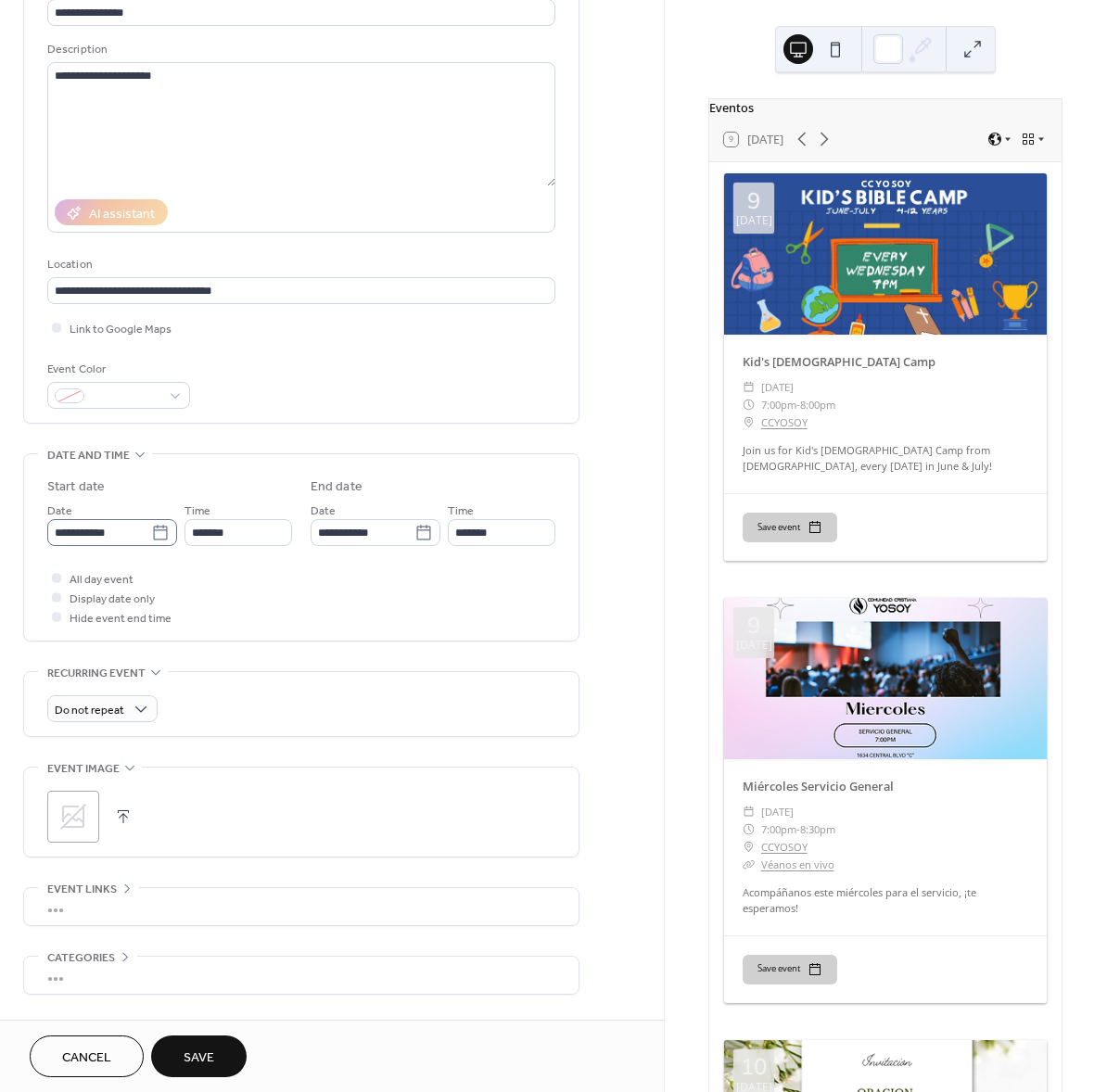click 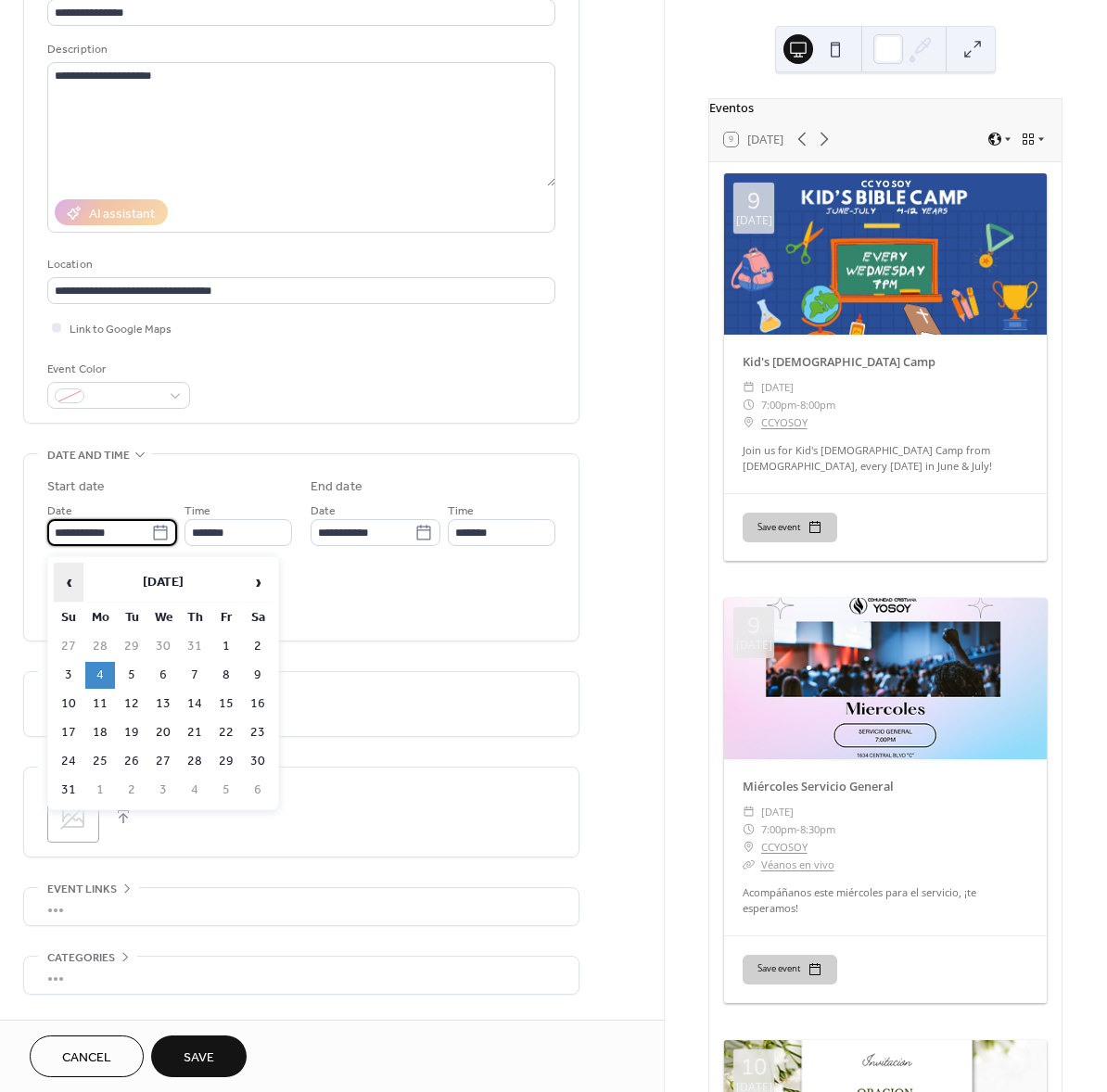 click on "‹" at bounding box center [69, 582] 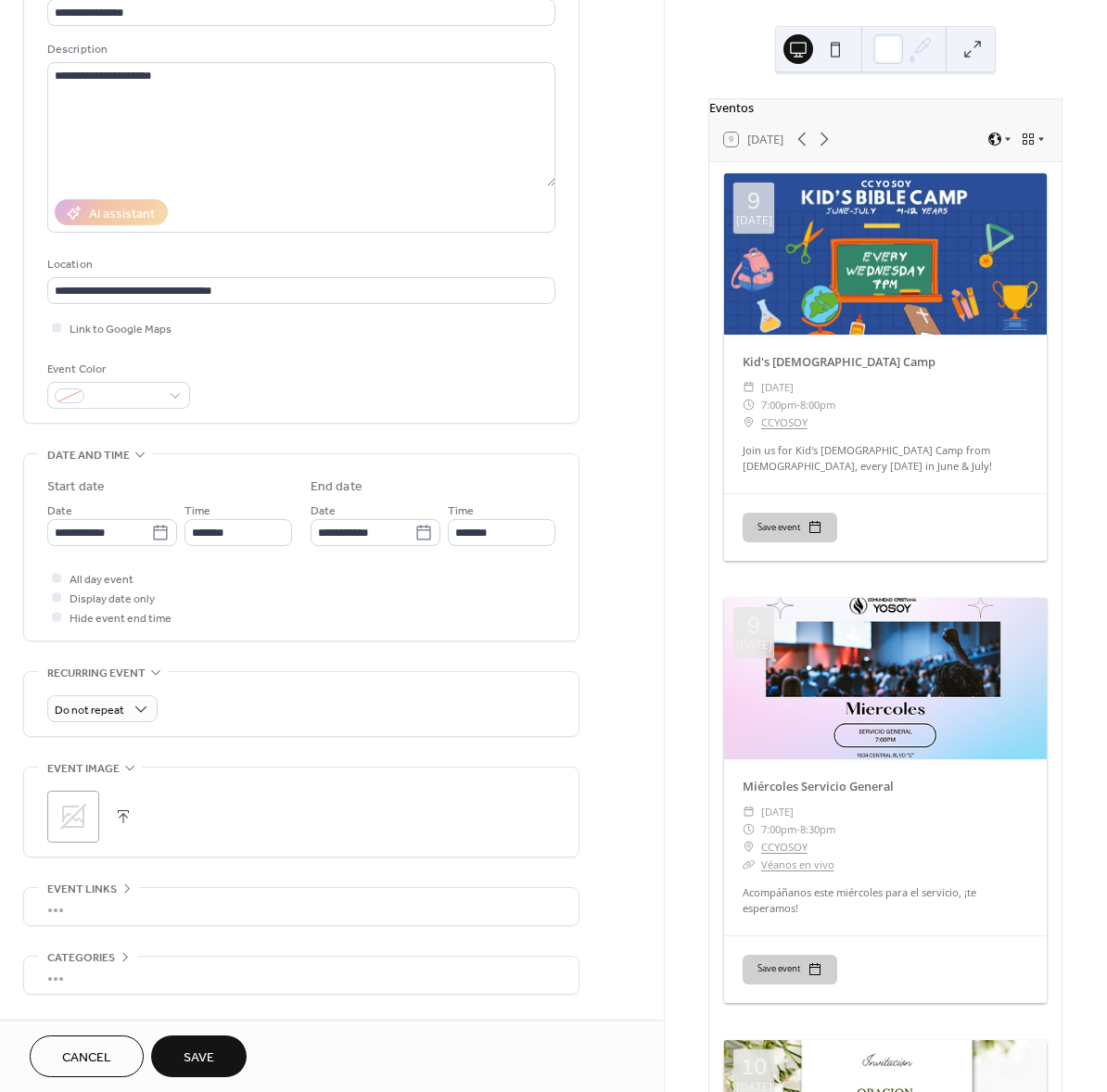 click on "All day event Display date only Hide event end time" at bounding box center [301, 597] 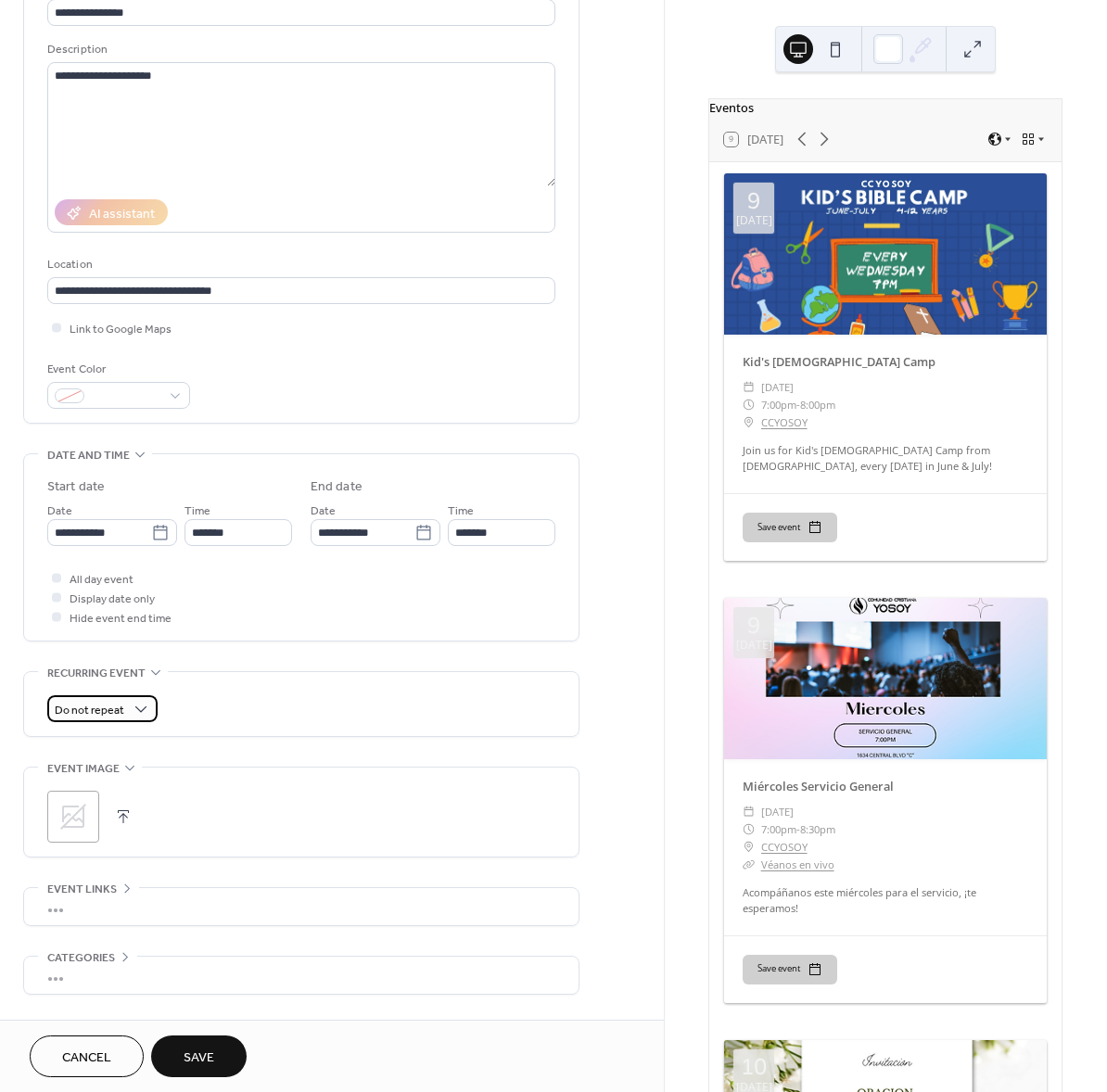 click on "Do not repeat" at bounding box center [89, 710] 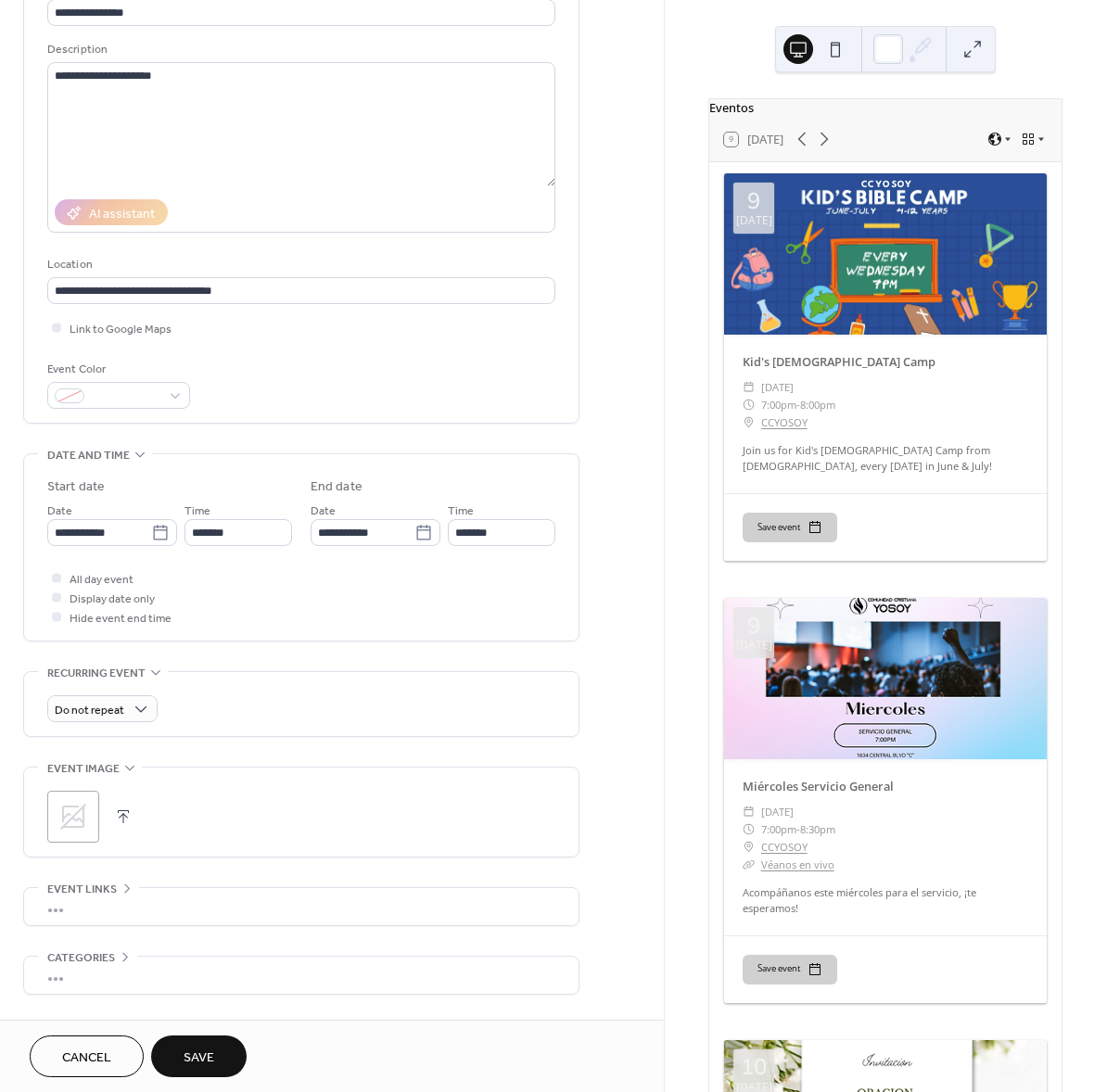 click on "Do not repeat" at bounding box center [301, 708] 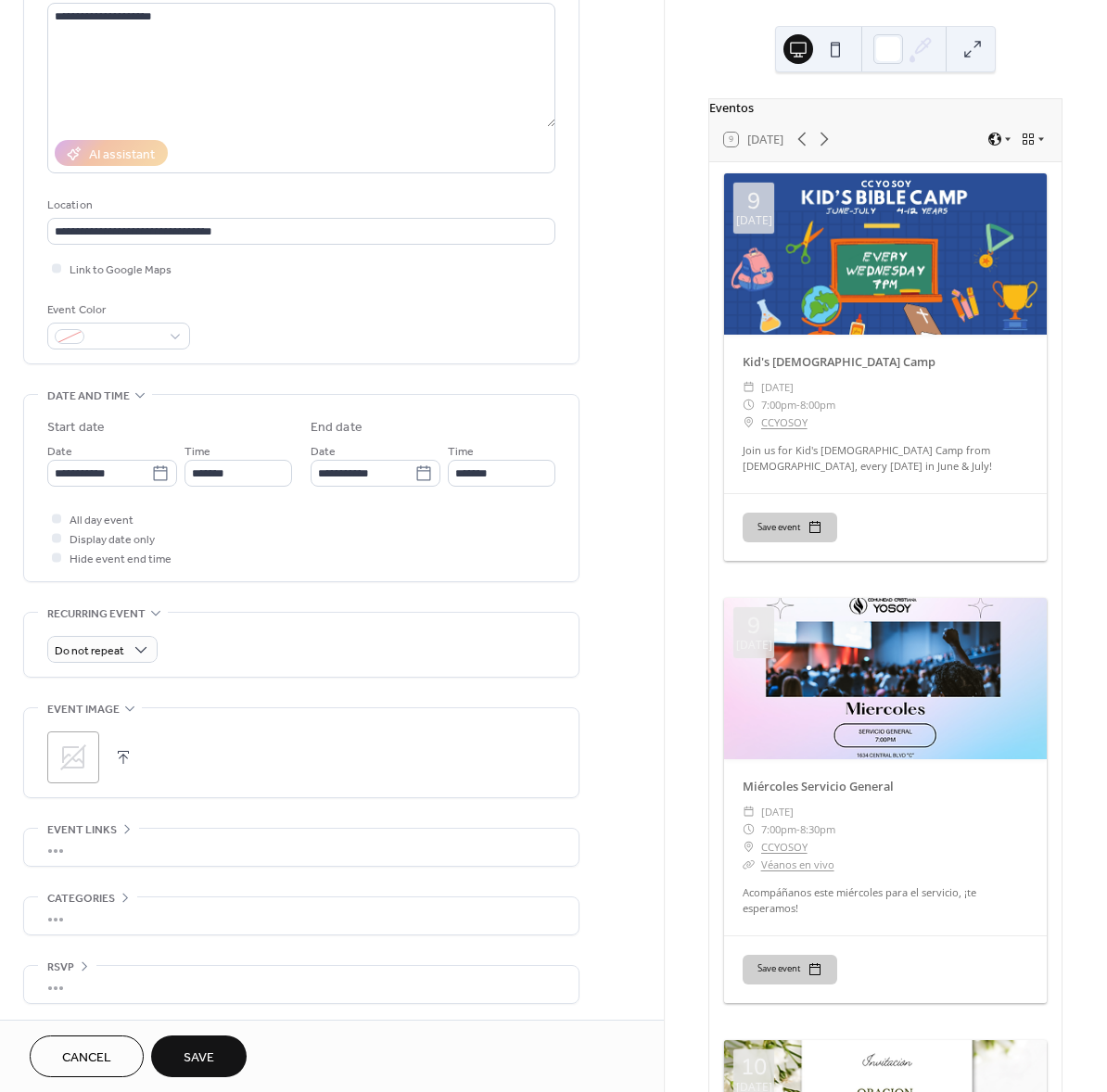scroll, scrollTop: 217, scrollLeft: 0, axis: vertical 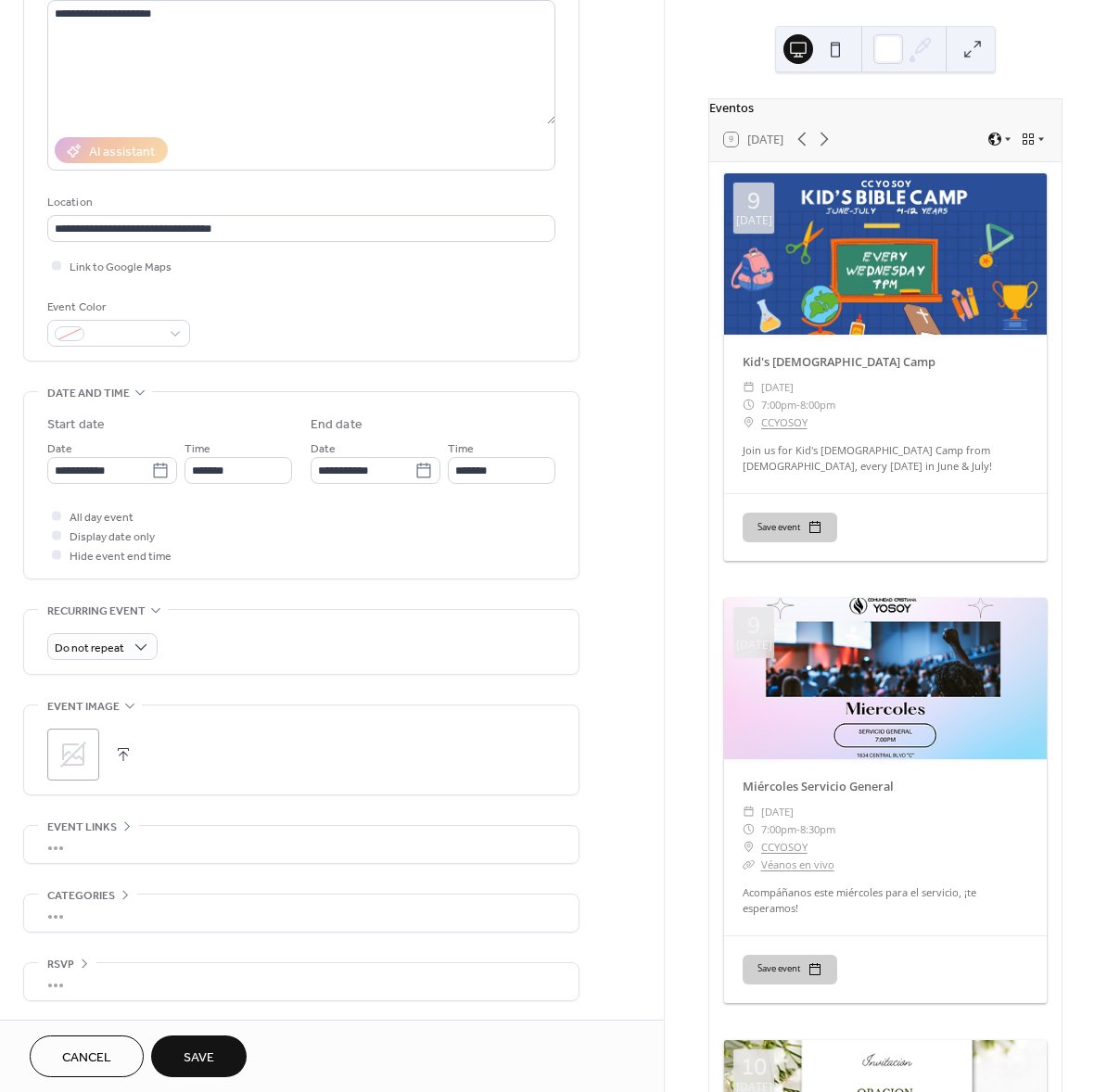 click on "Save" at bounding box center [198, 1058] 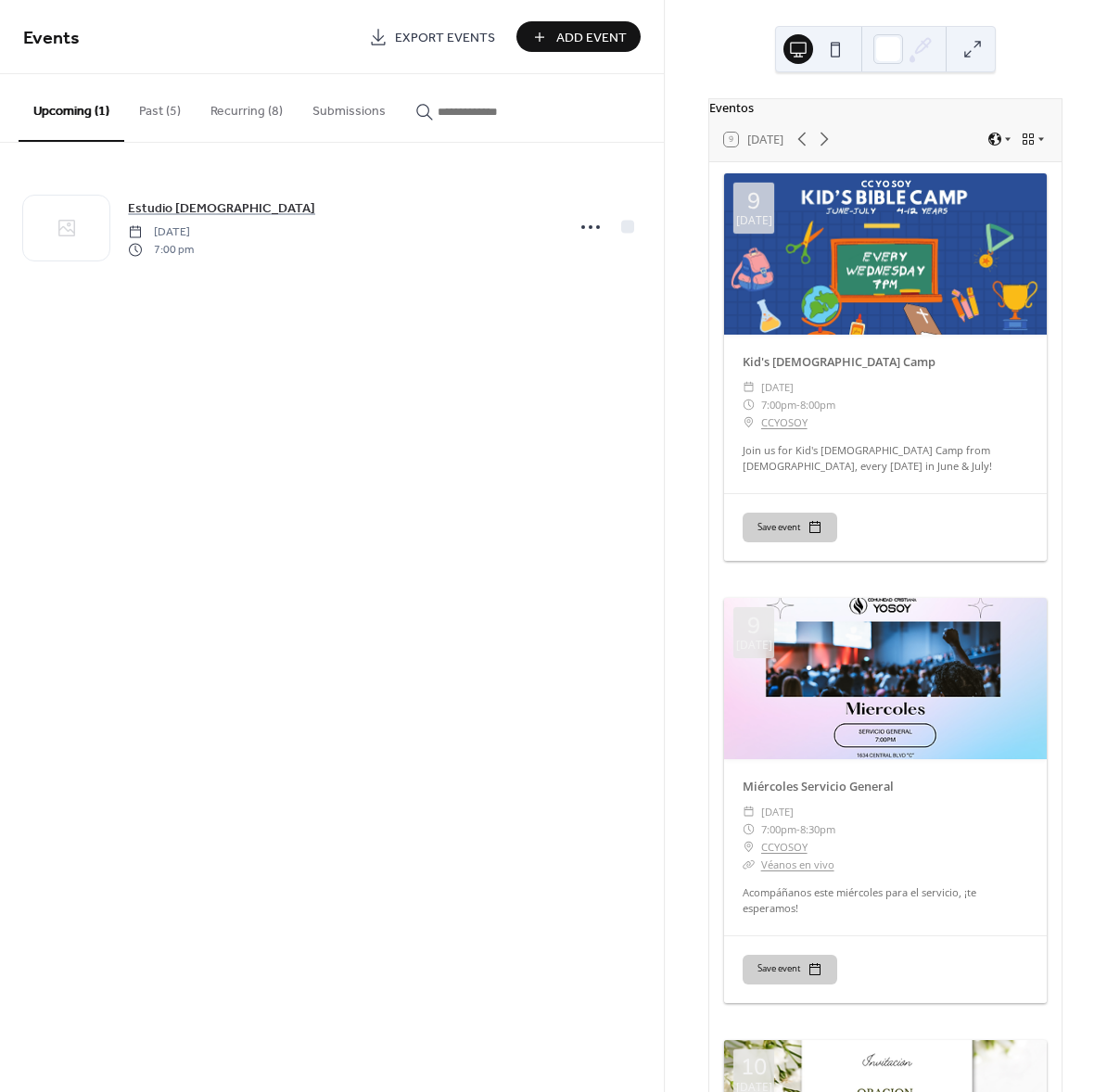 click on "Add Event" at bounding box center (592, 38) 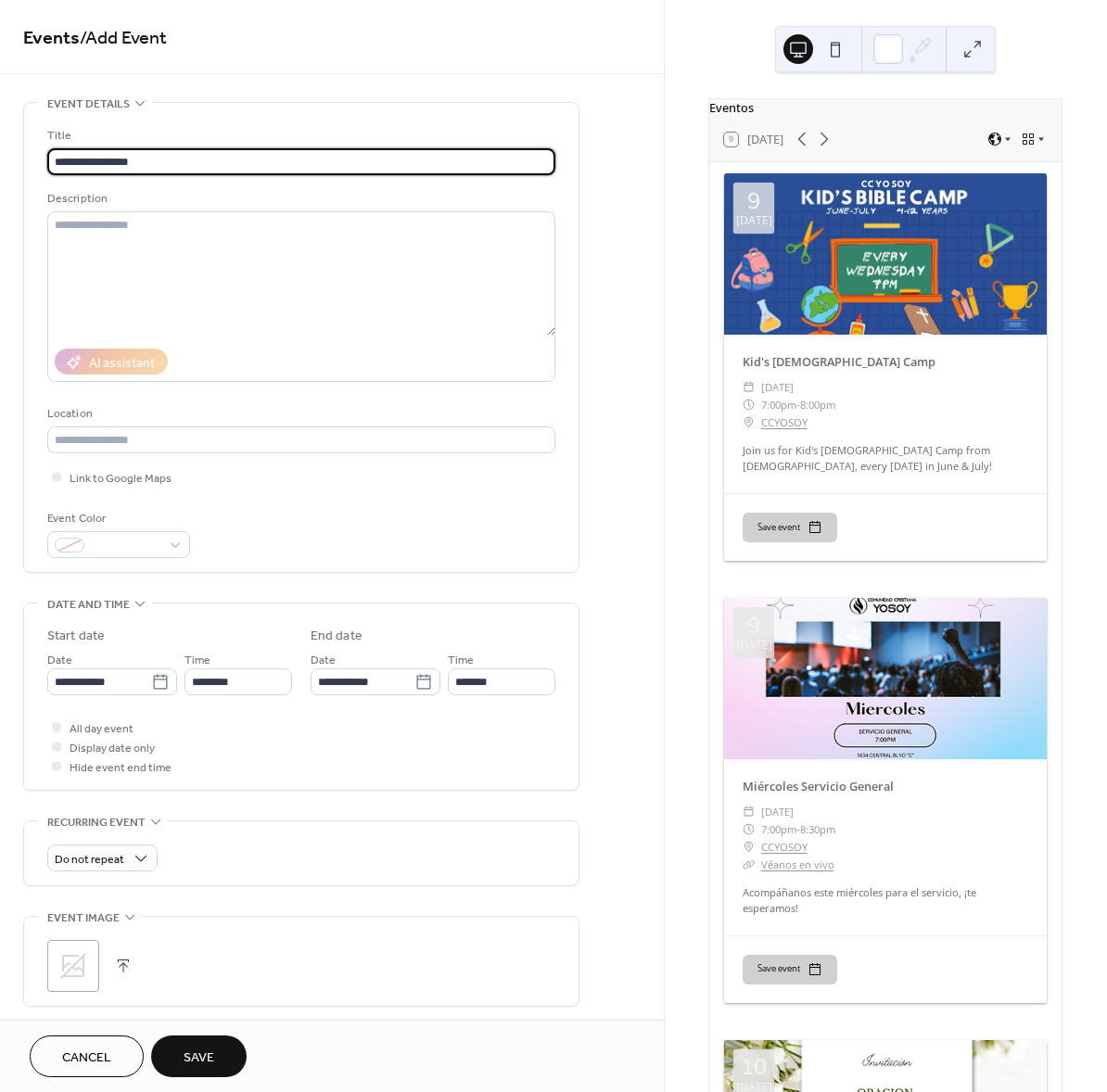 scroll, scrollTop: 405, scrollLeft: 0, axis: vertical 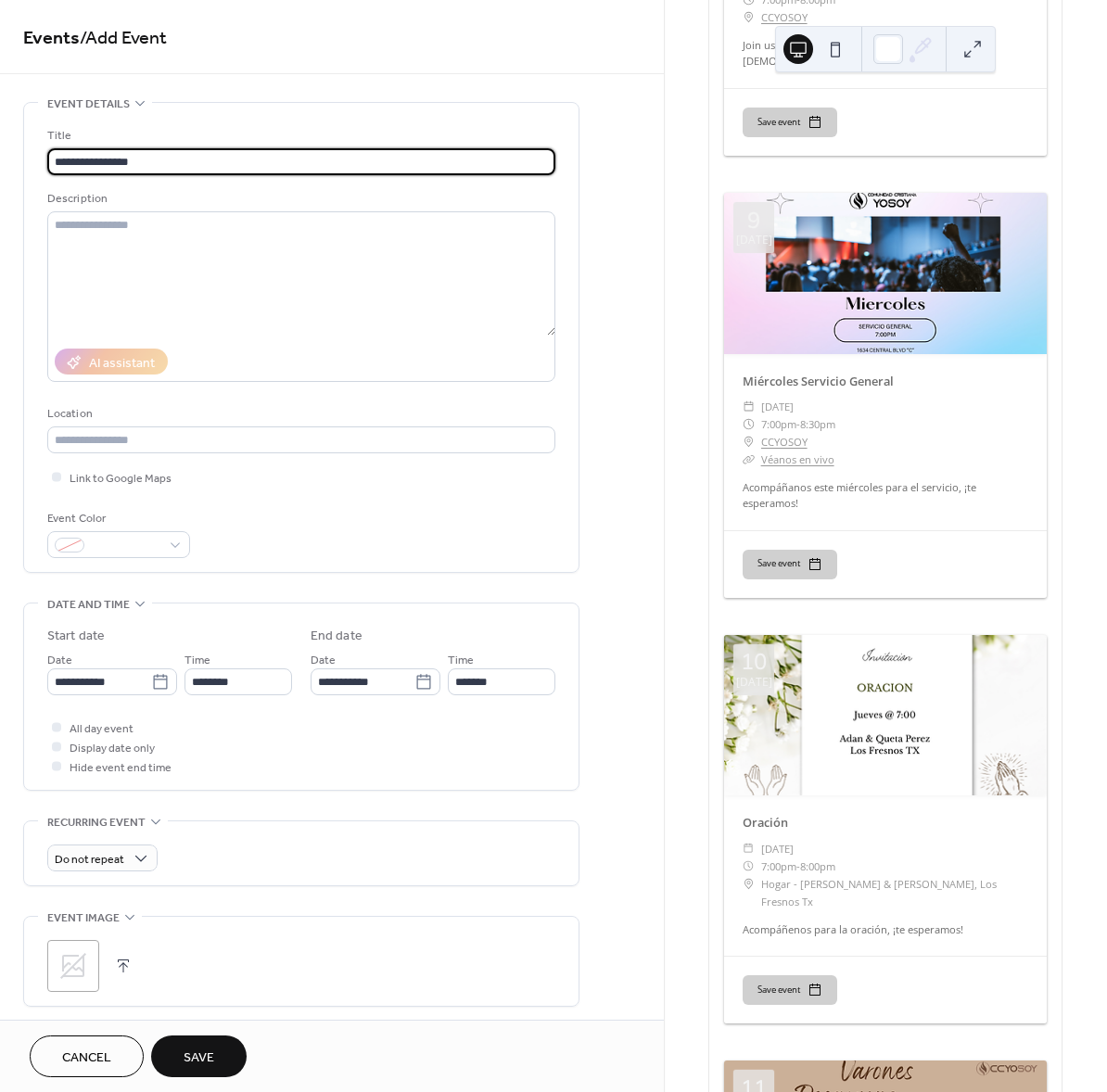 type on "**********" 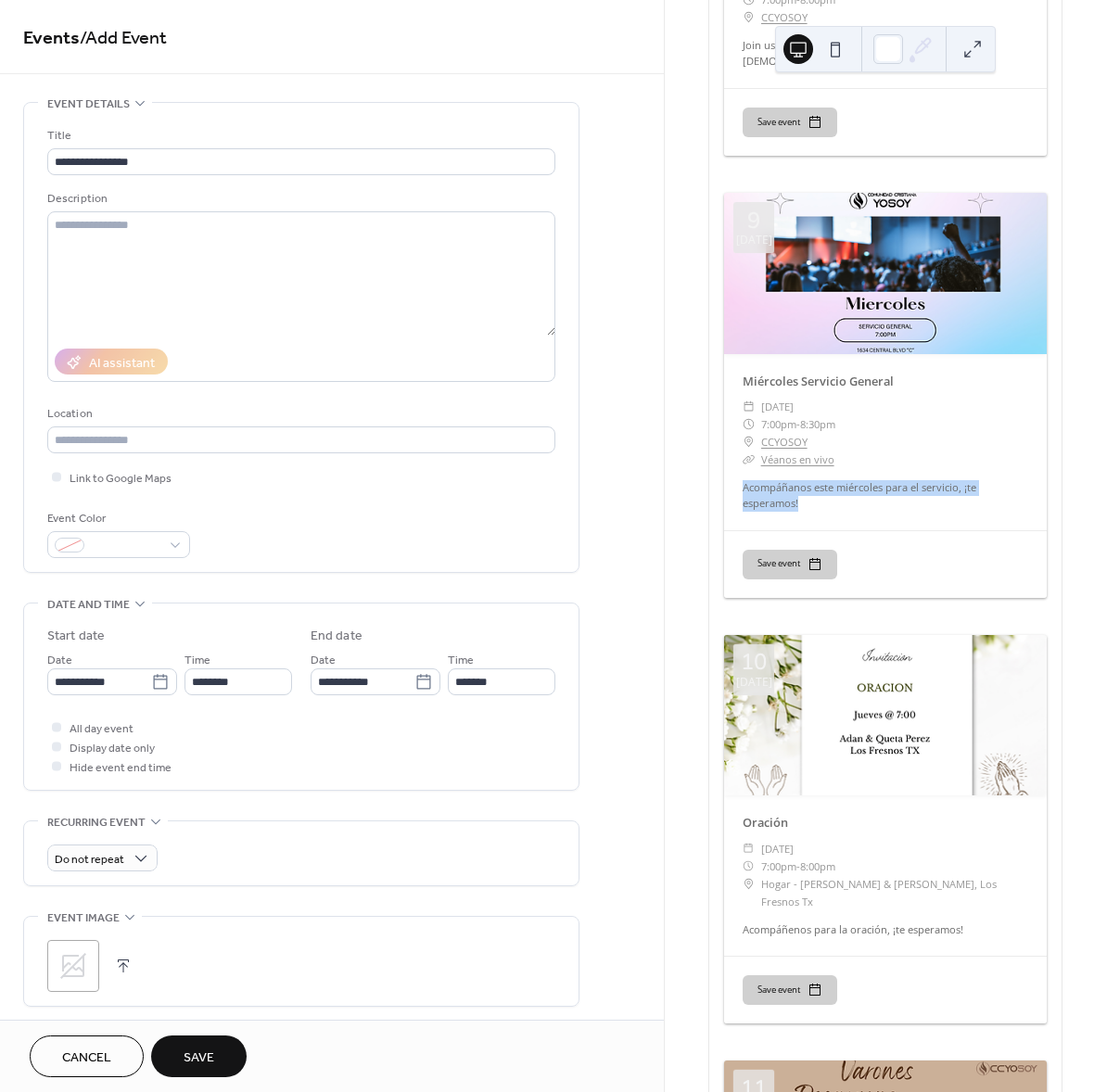 drag, startPoint x: 743, startPoint y: 492, endPoint x: 808, endPoint y: 509, distance: 67.186308 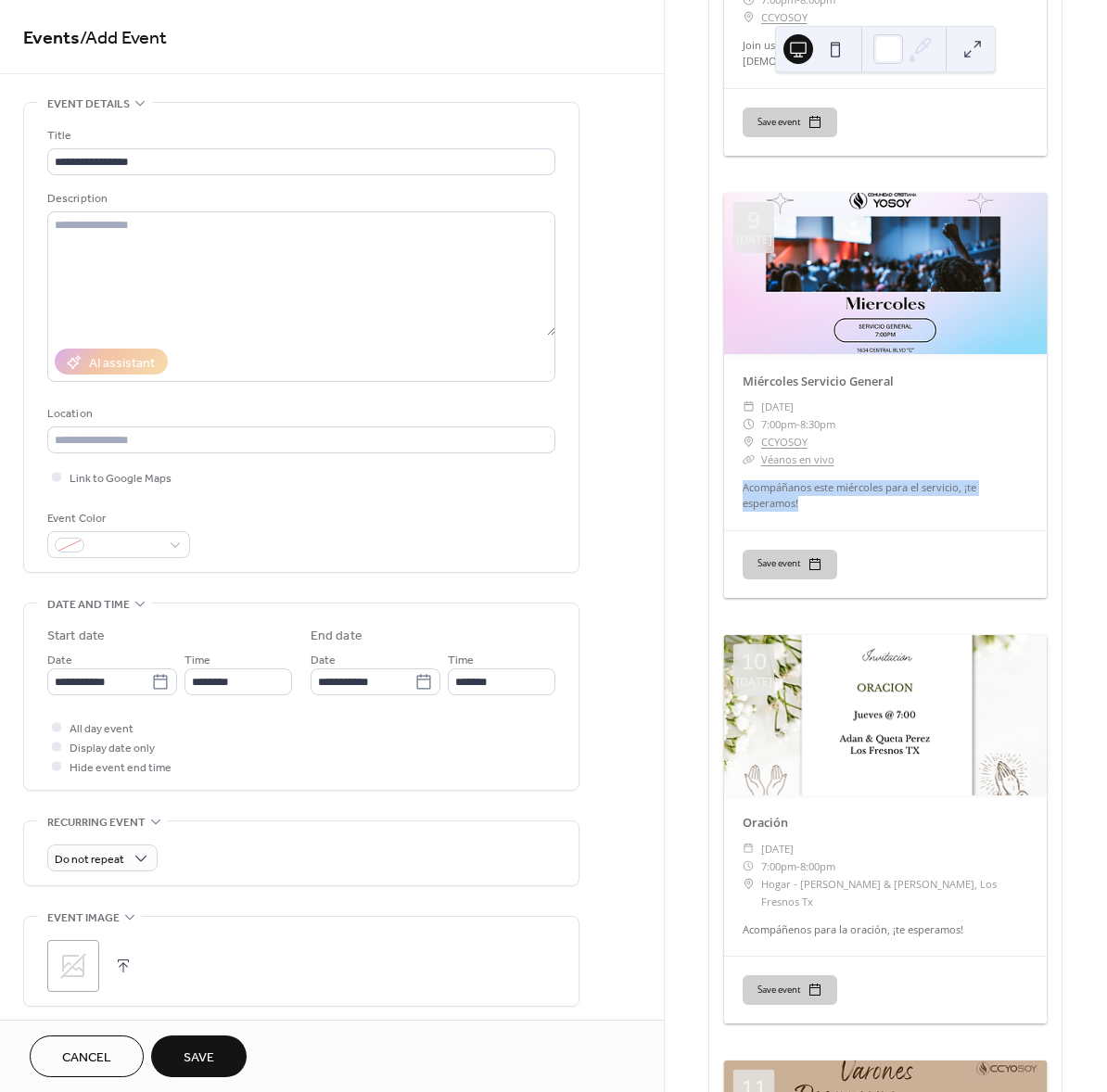 copy on "Acompáñanos este miércoles para el servicio, ¡te esperamos!" 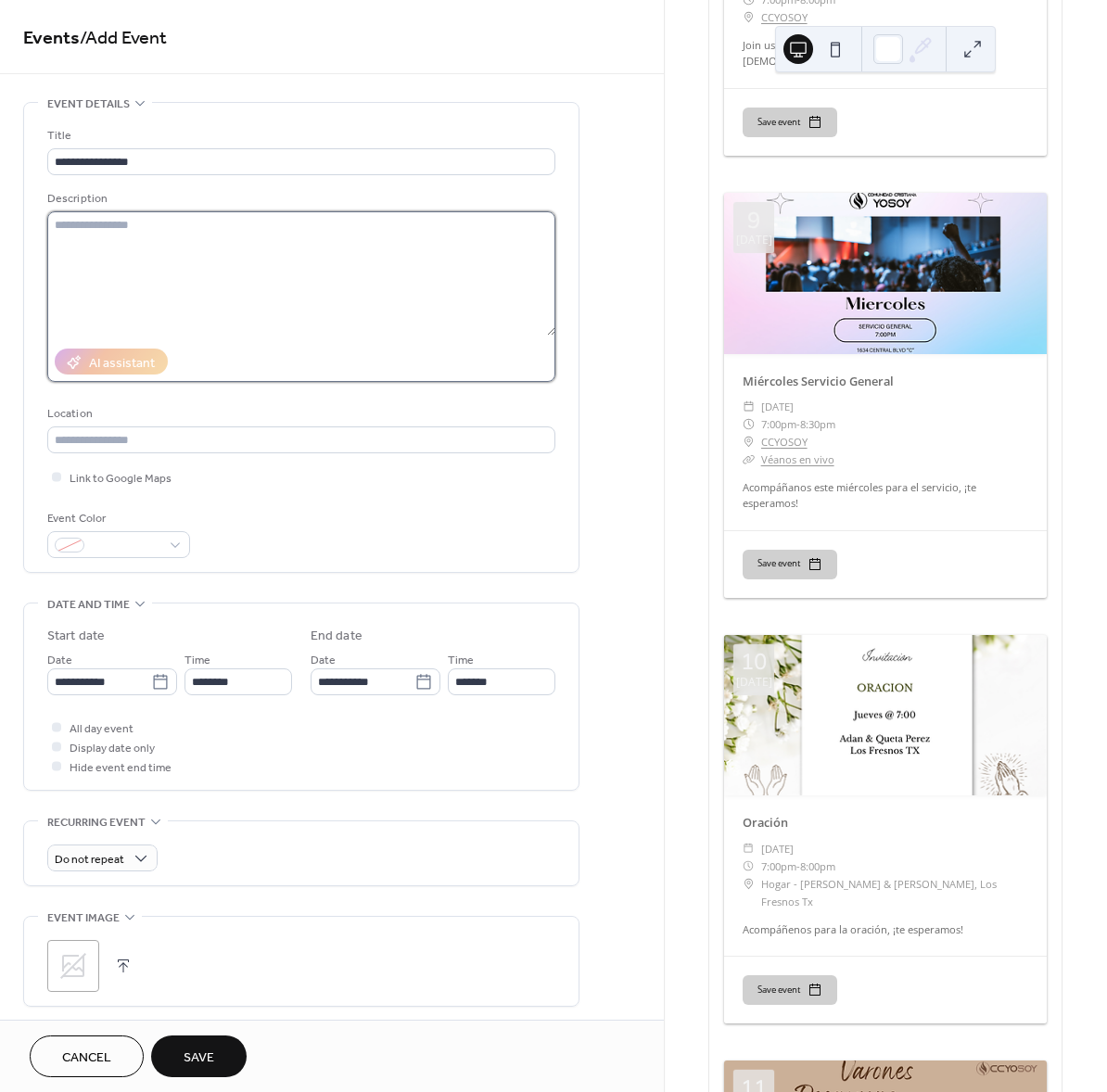 click at bounding box center [301, 273] 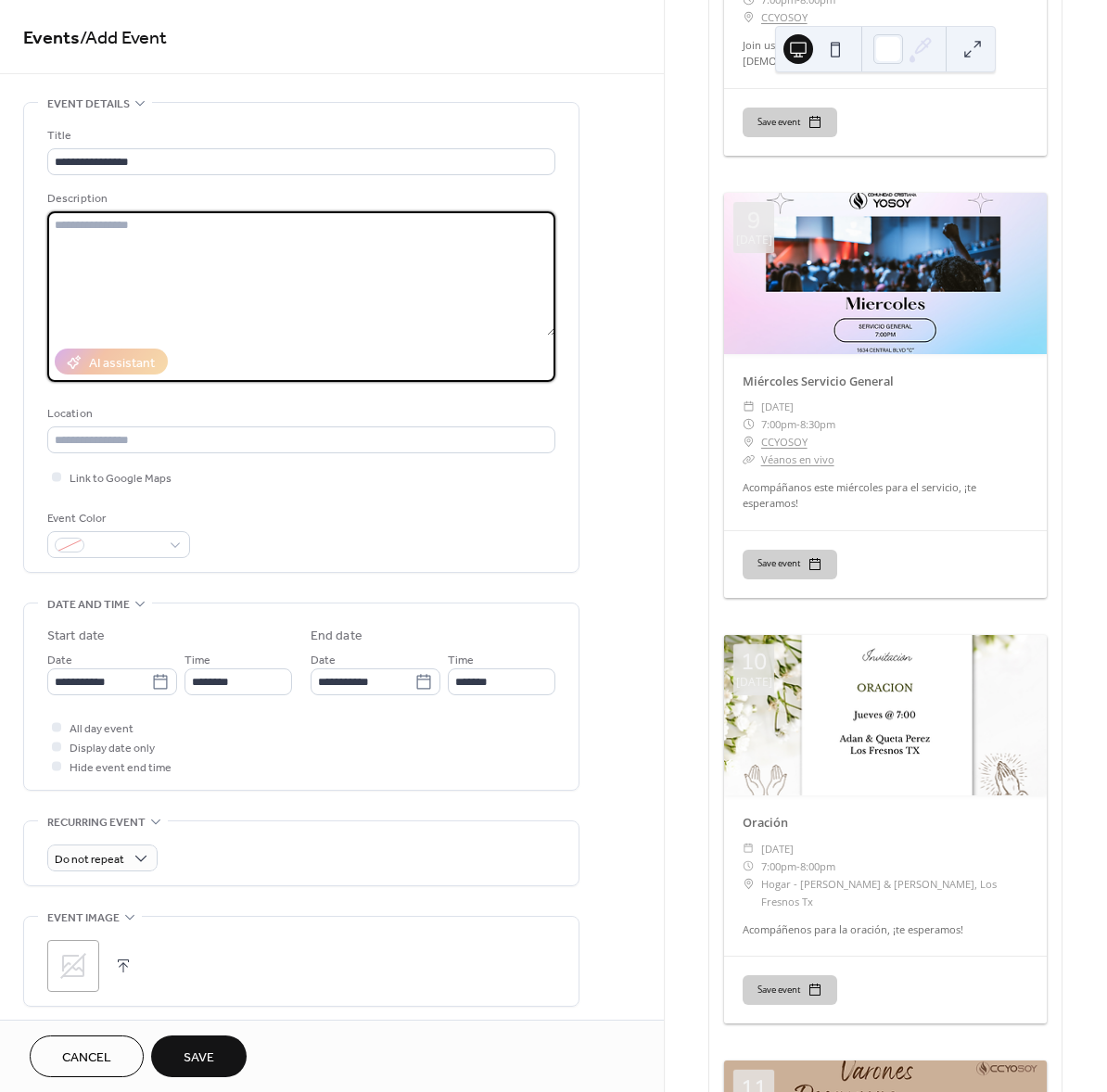 paste on "**********" 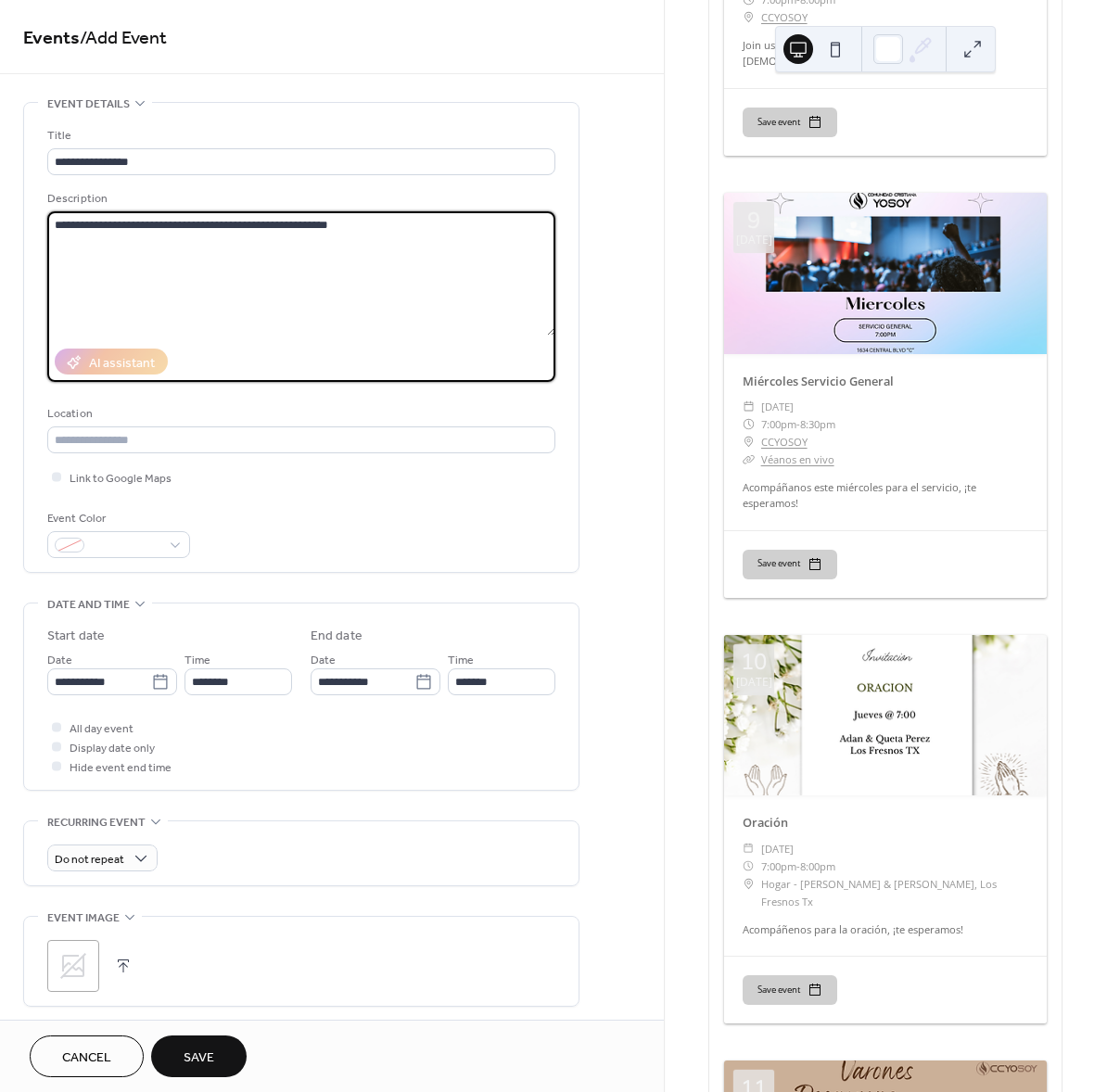 click on "**********" at bounding box center (301, 273) 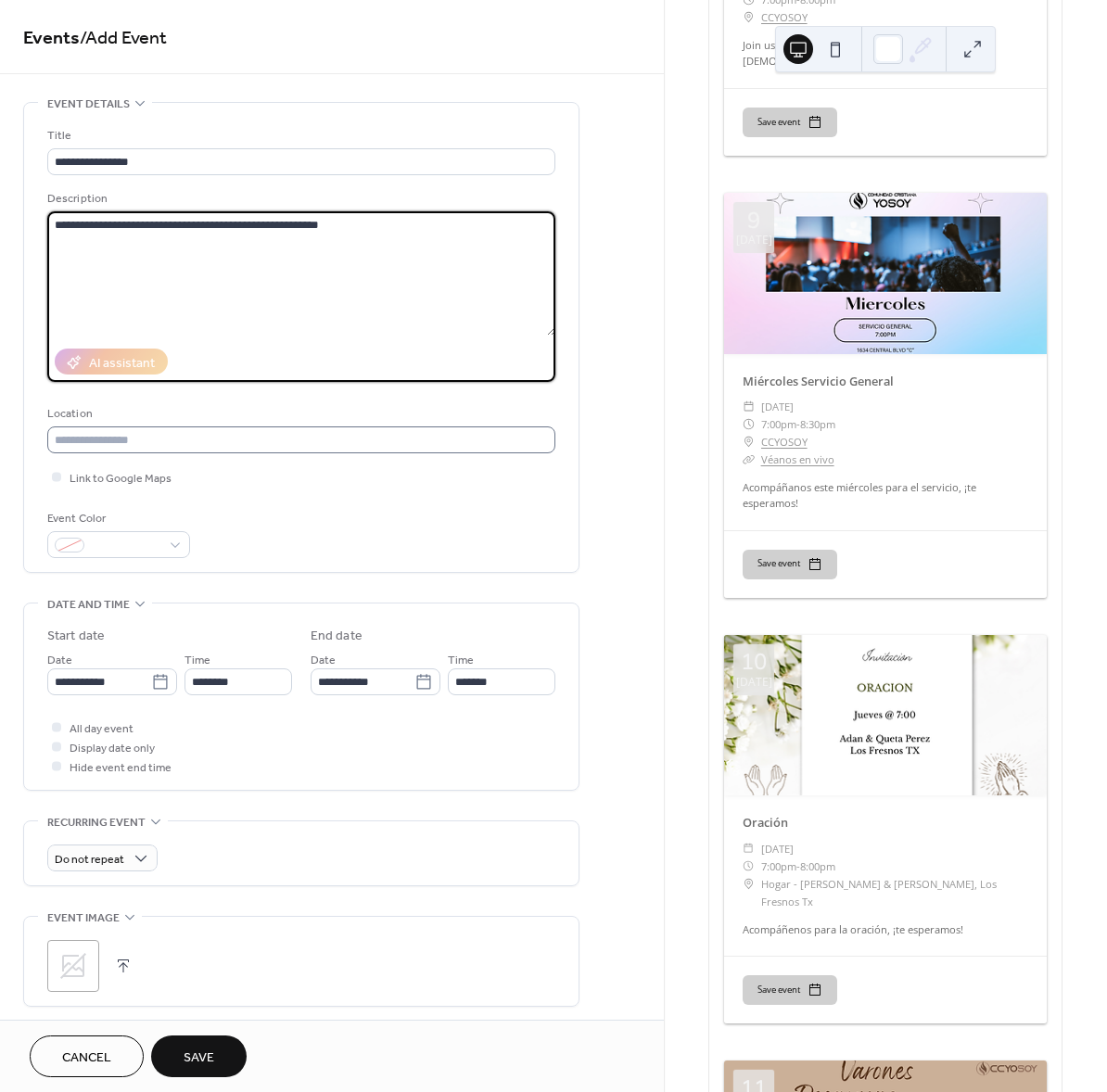 type on "**********" 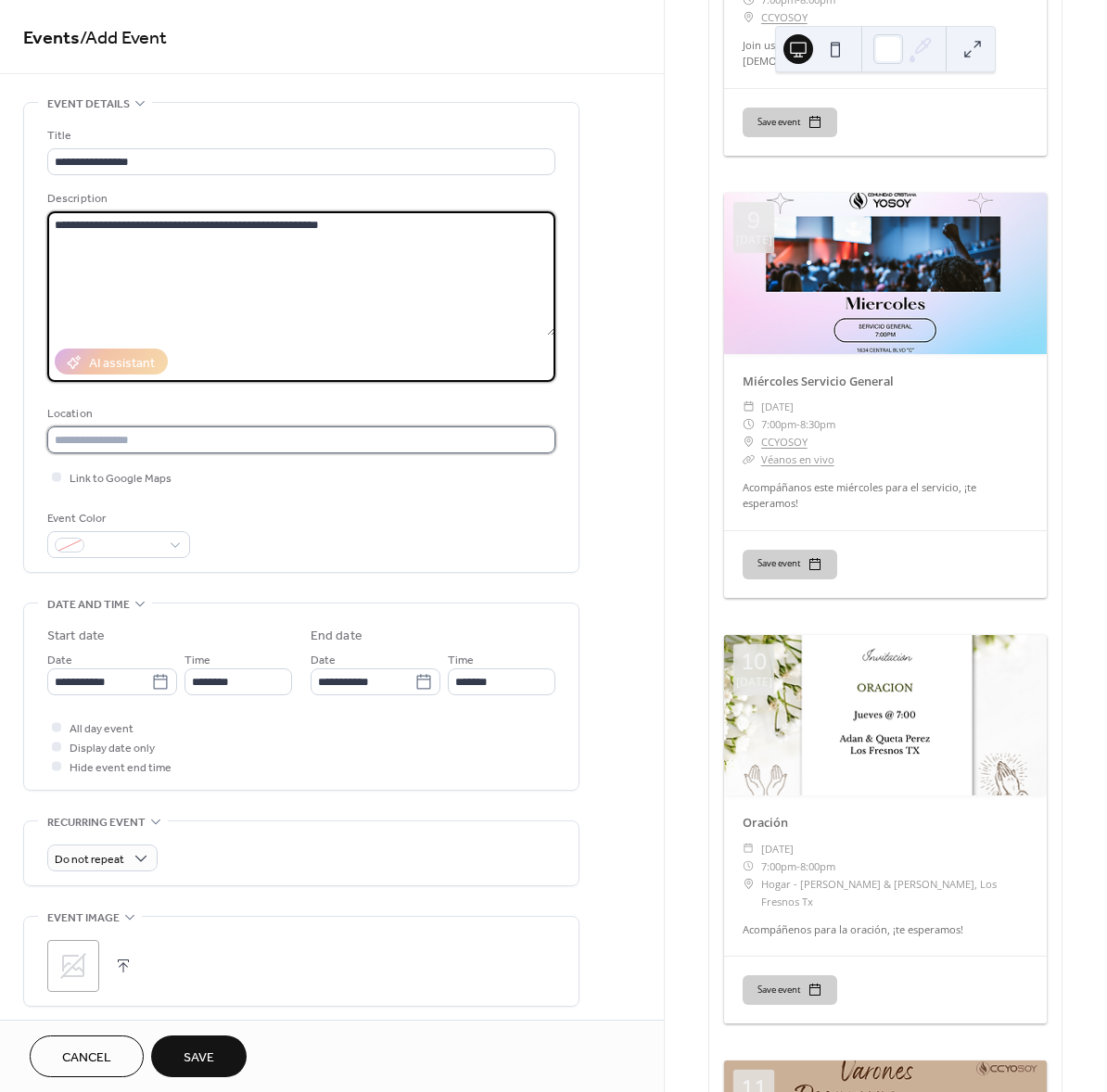 click at bounding box center [301, 439] 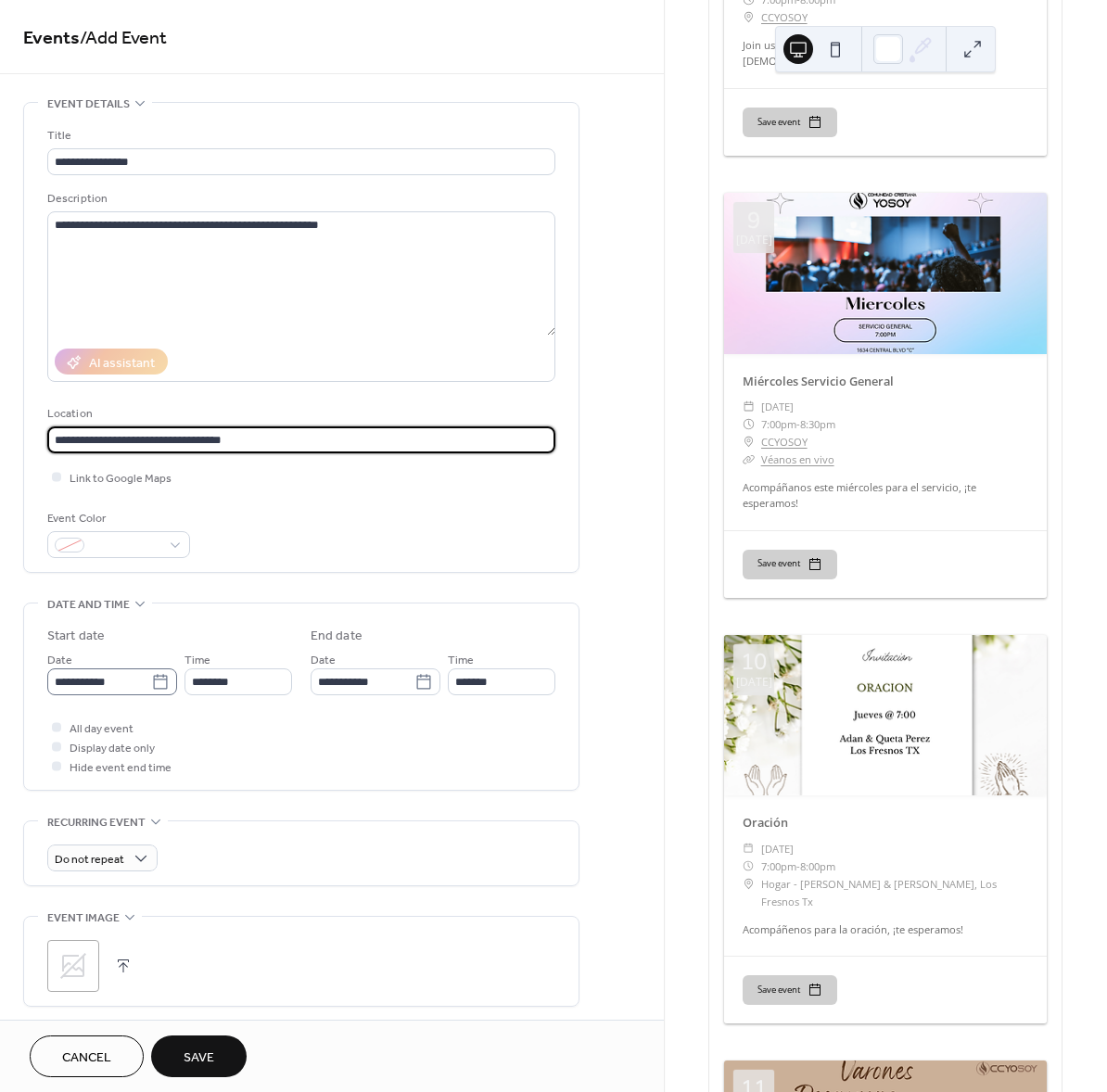 type on "**********" 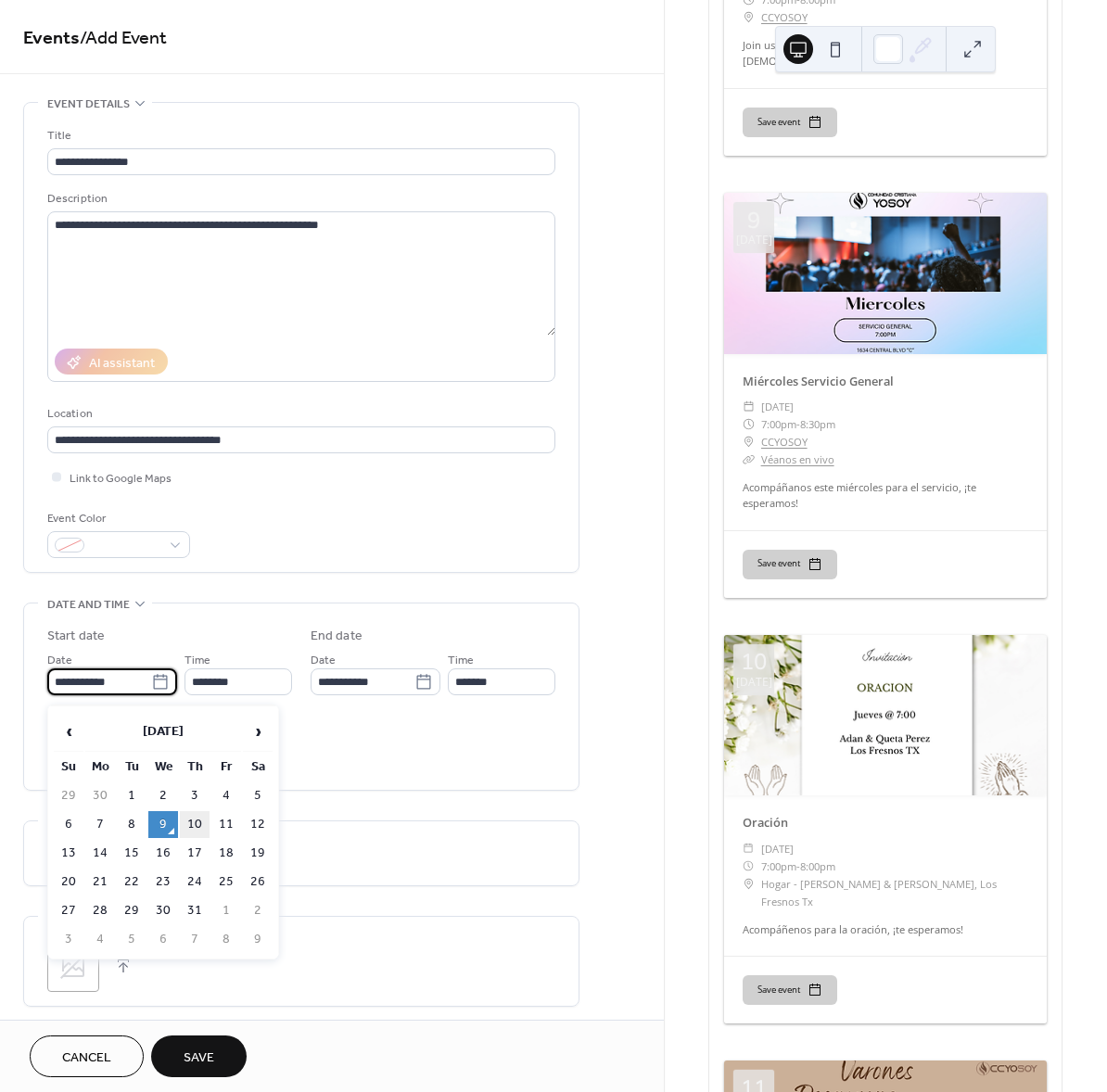 click on "10" at bounding box center [195, 824] 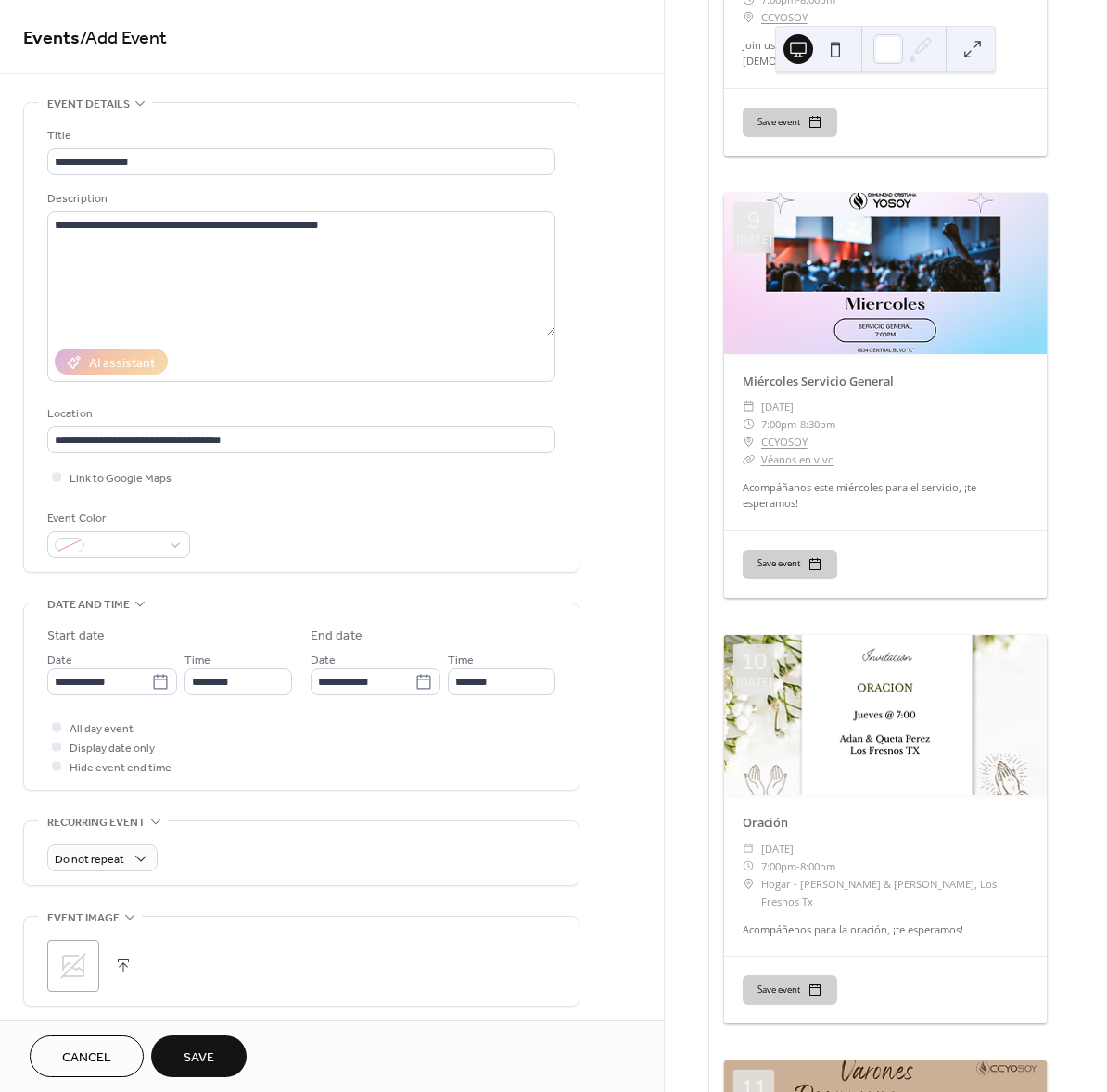 type on "**********" 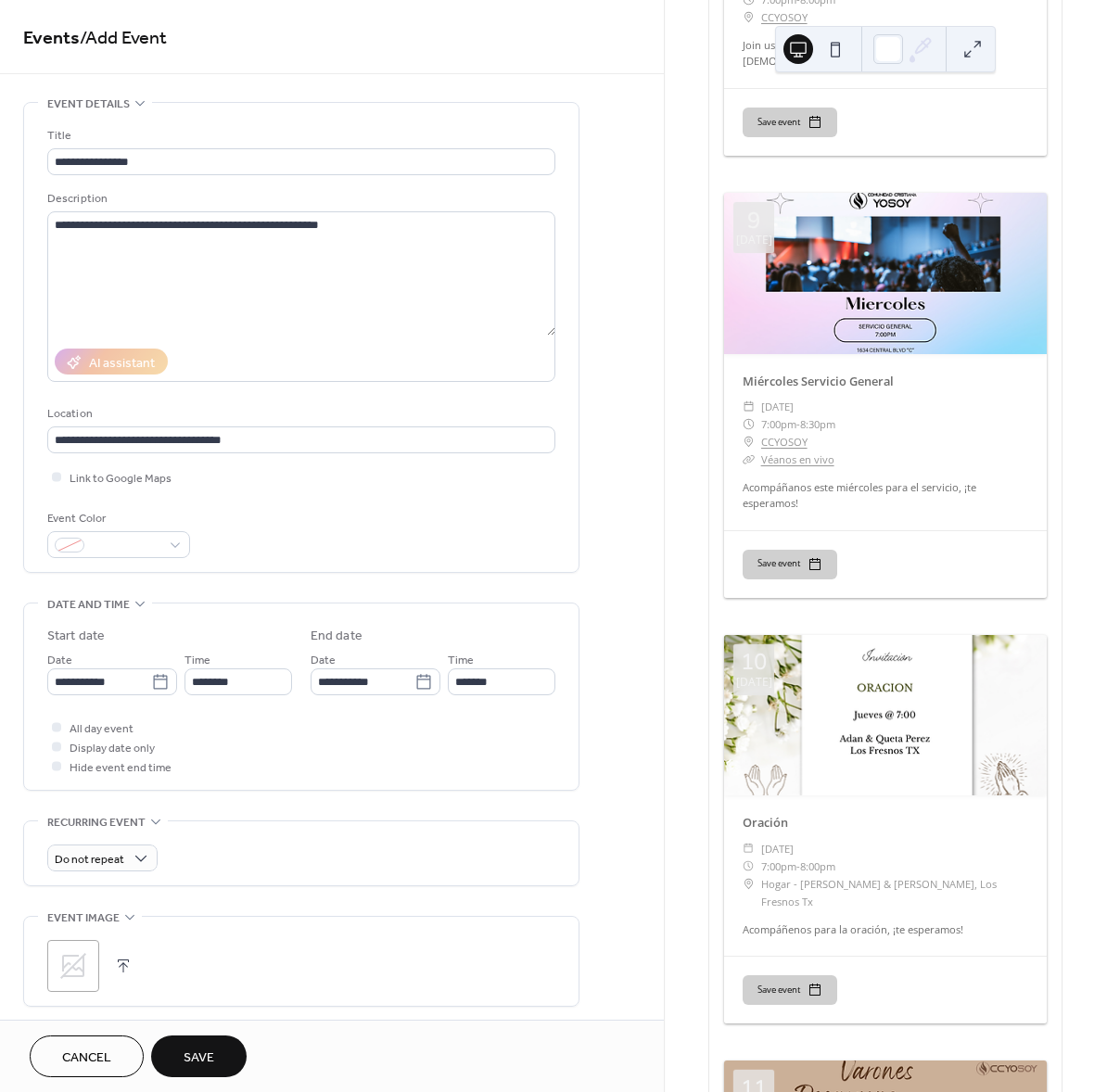 type on "**********" 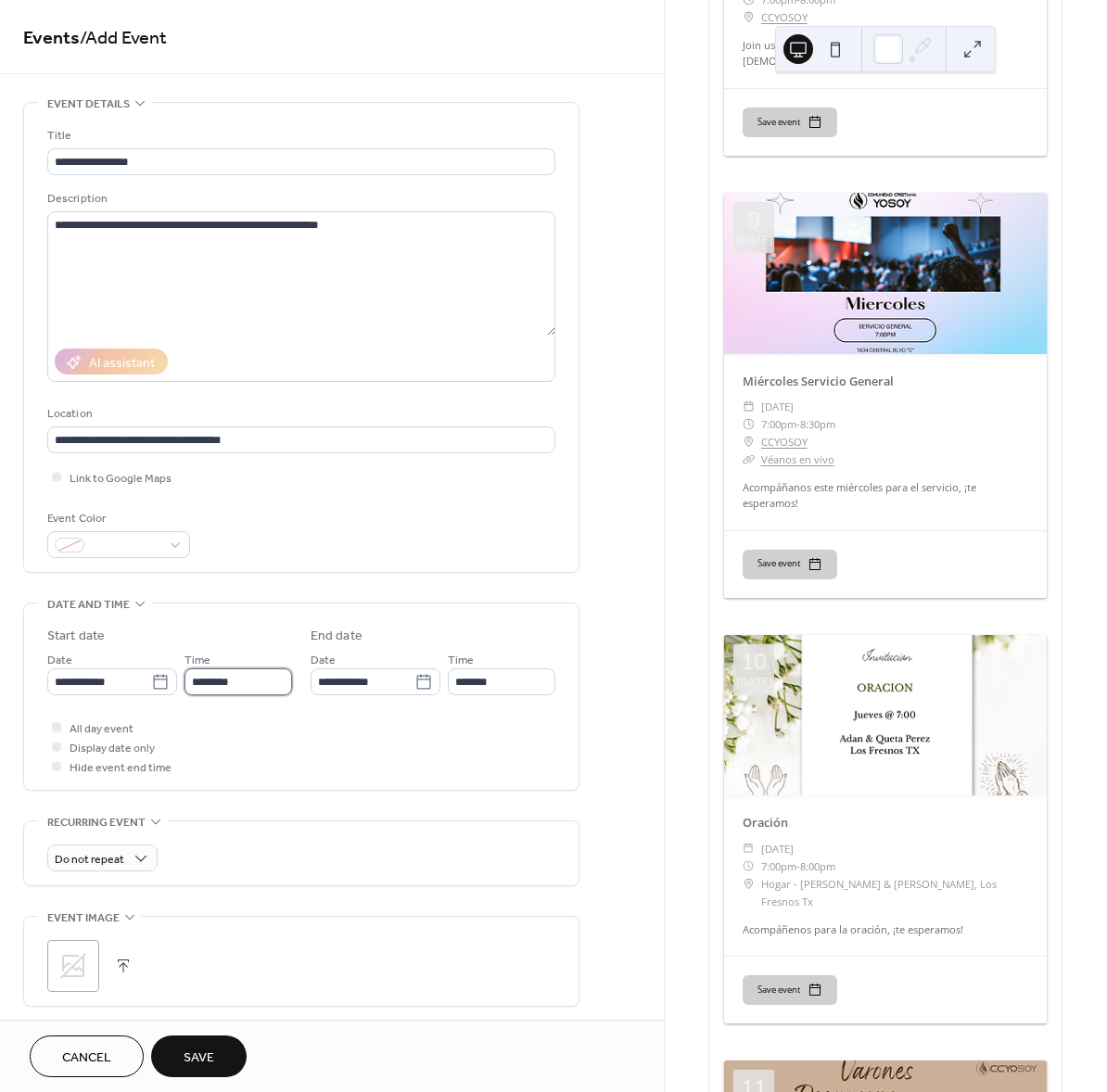 click on "********" at bounding box center (238, 681) 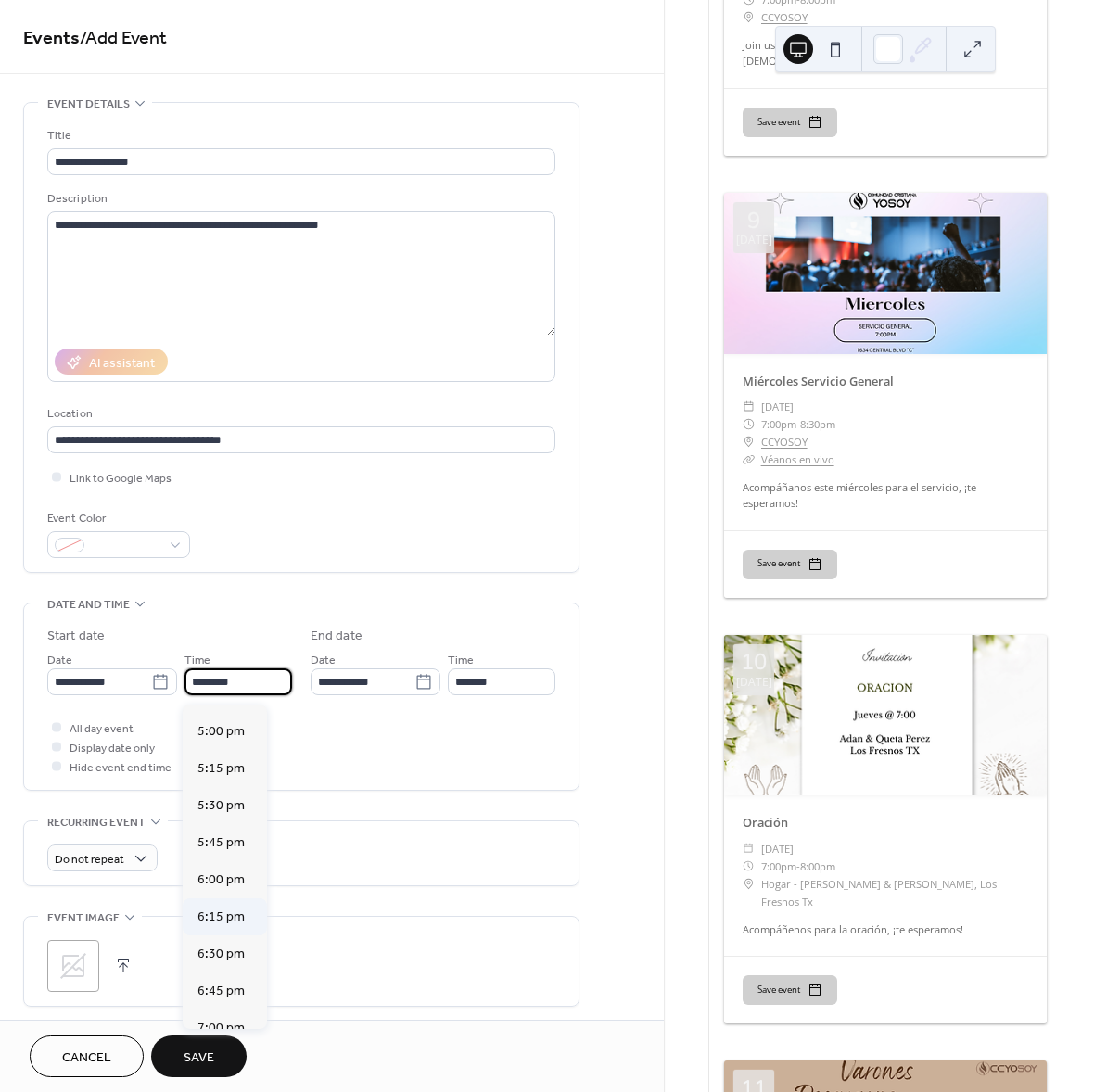 scroll, scrollTop: 2744, scrollLeft: 0, axis: vertical 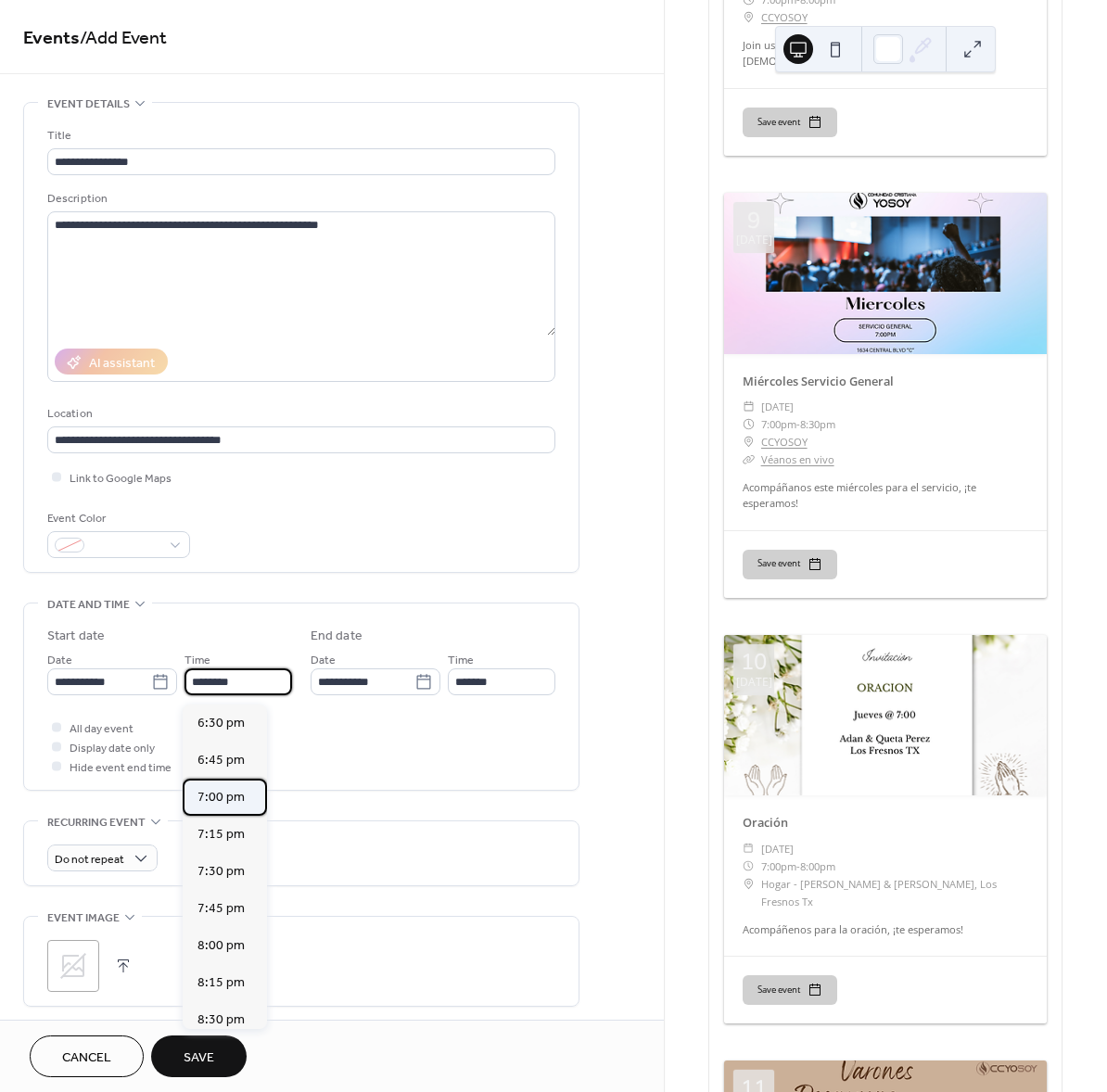 click on "7:00 pm" at bounding box center (221, 797) 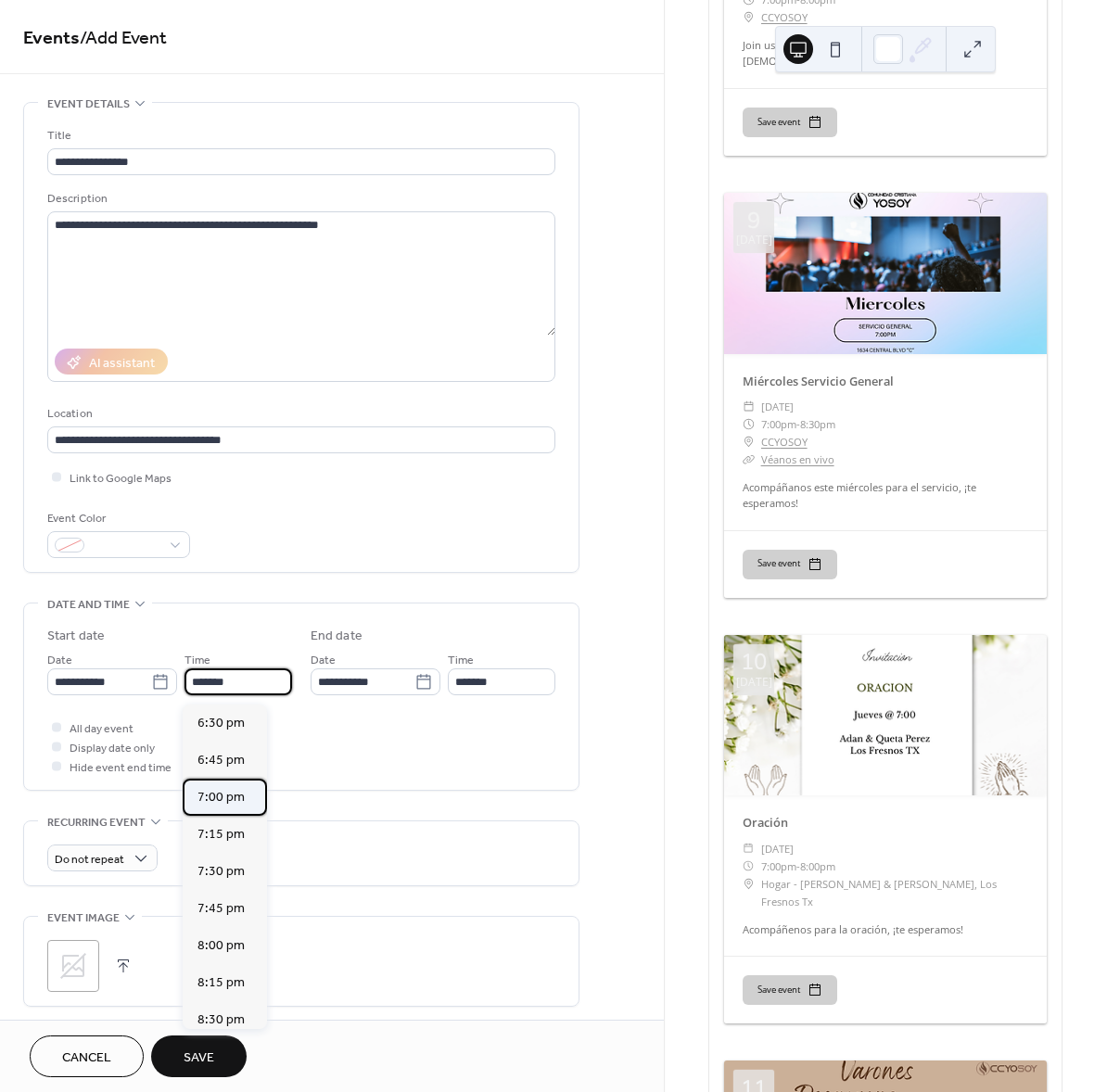 type on "*******" 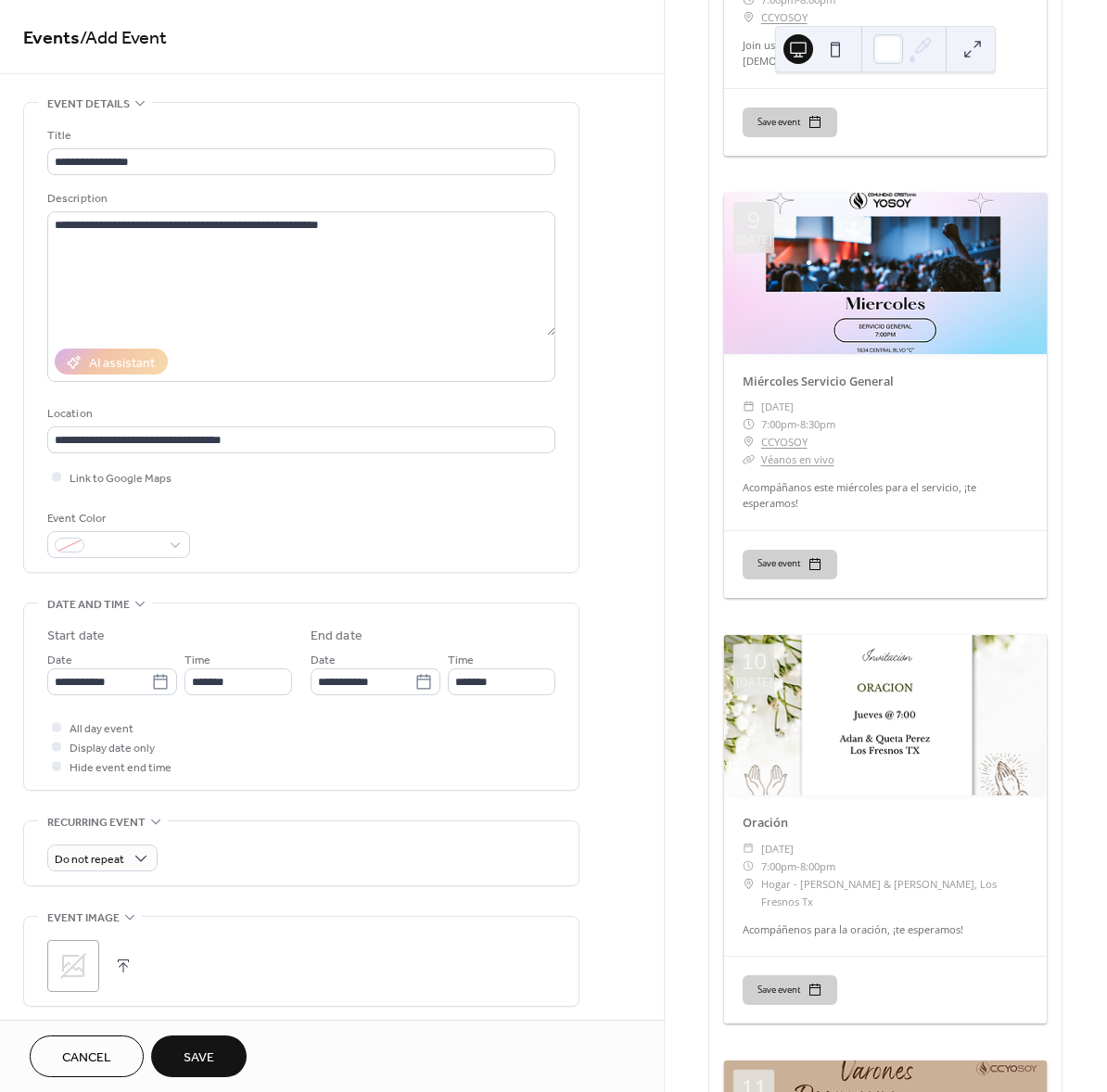 scroll, scrollTop: 217, scrollLeft: 0, axis: vertical 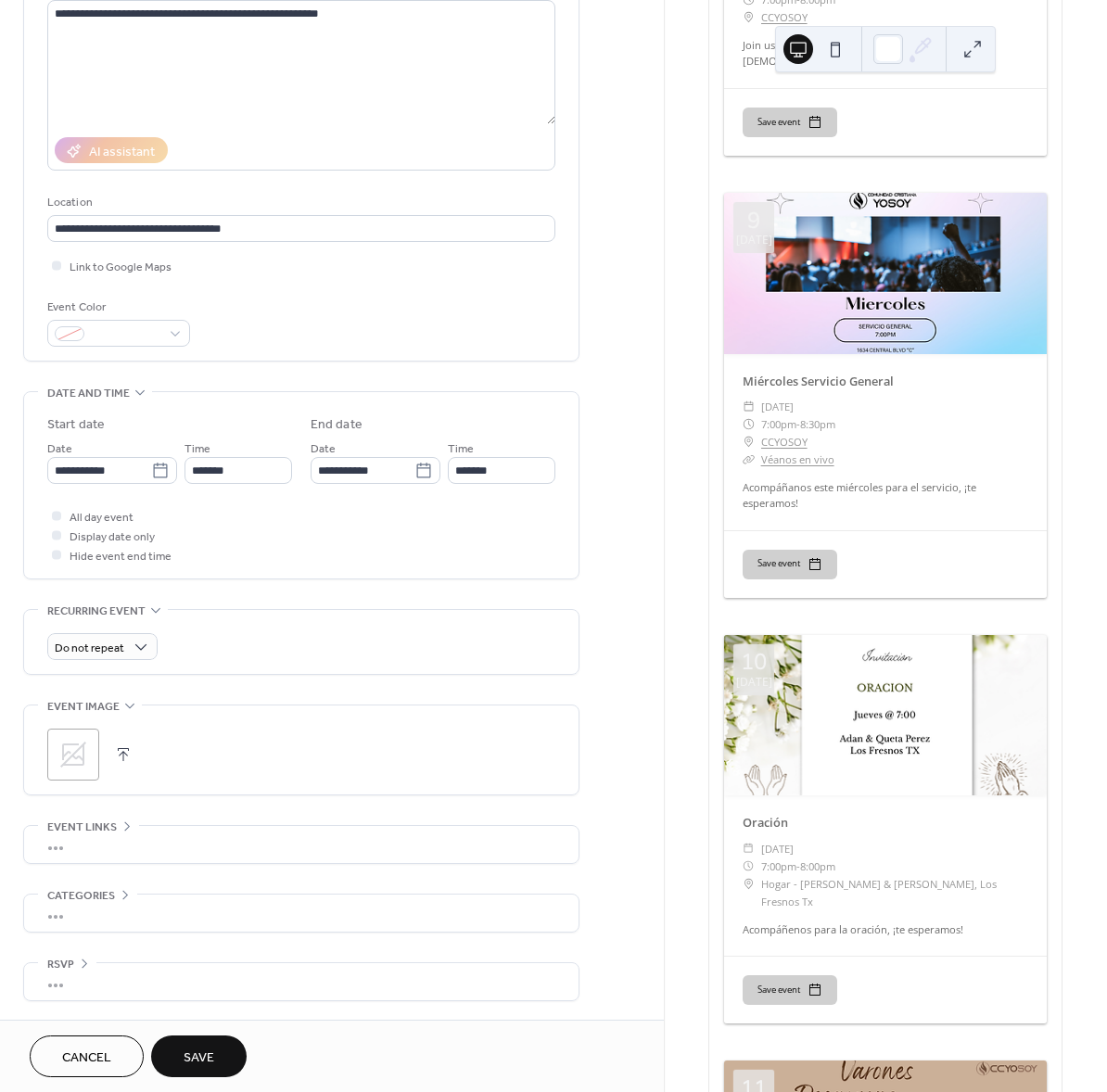click on "Save" at bounding box center (198, 1058) 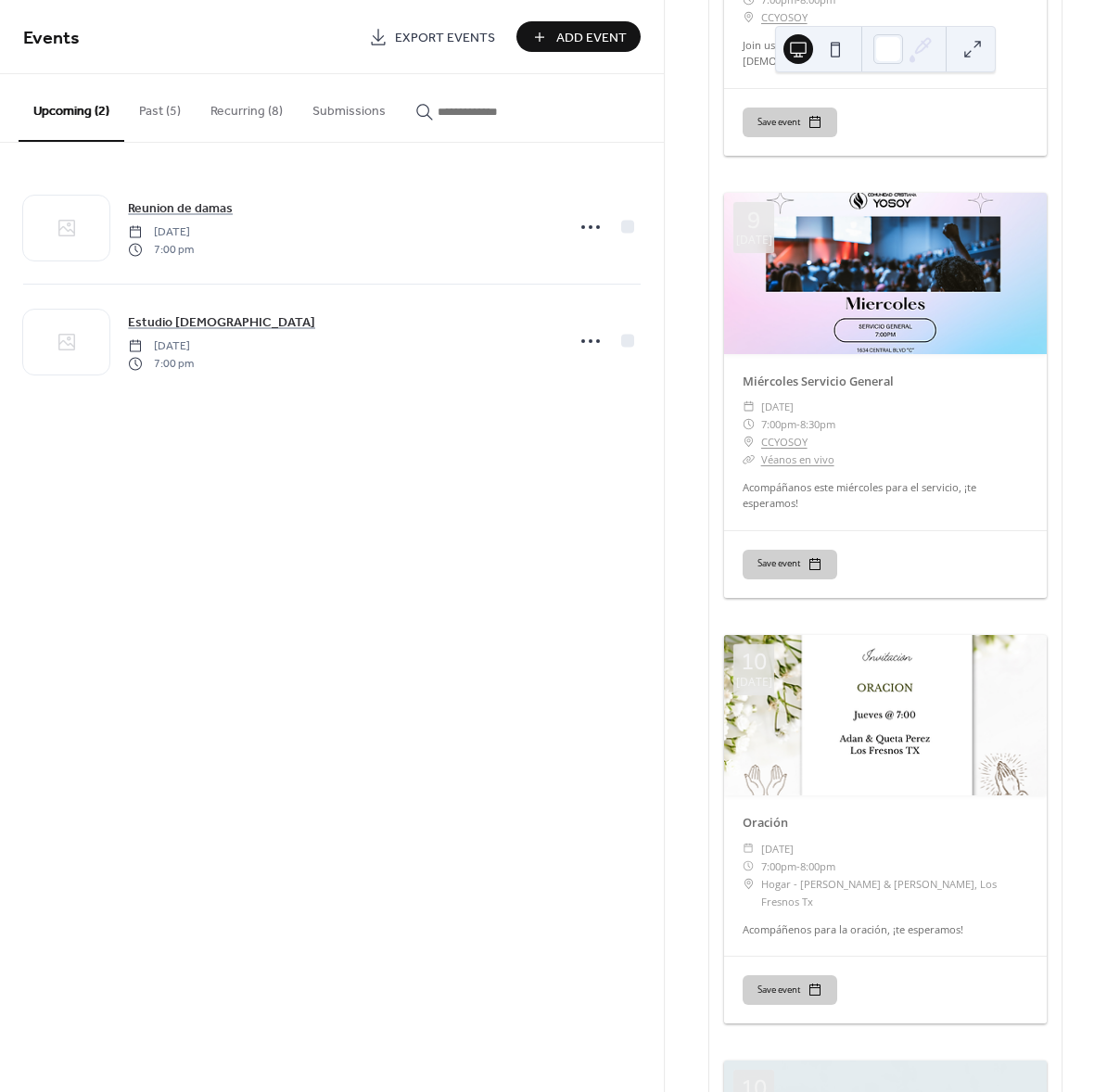 click on "Add Event" at bounding box center [579, 36] 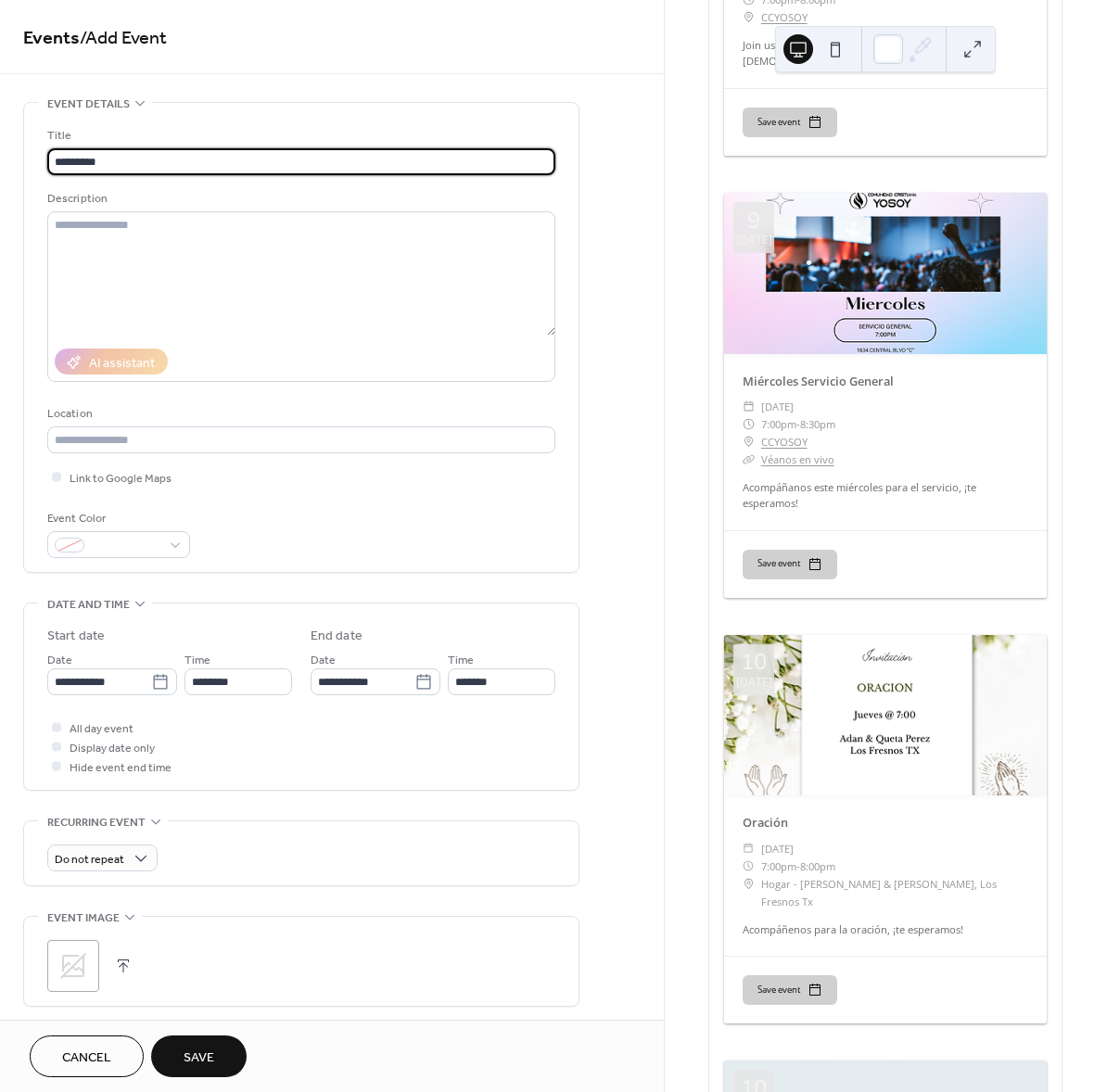 click on "*********" at bounding box center [301, 161] 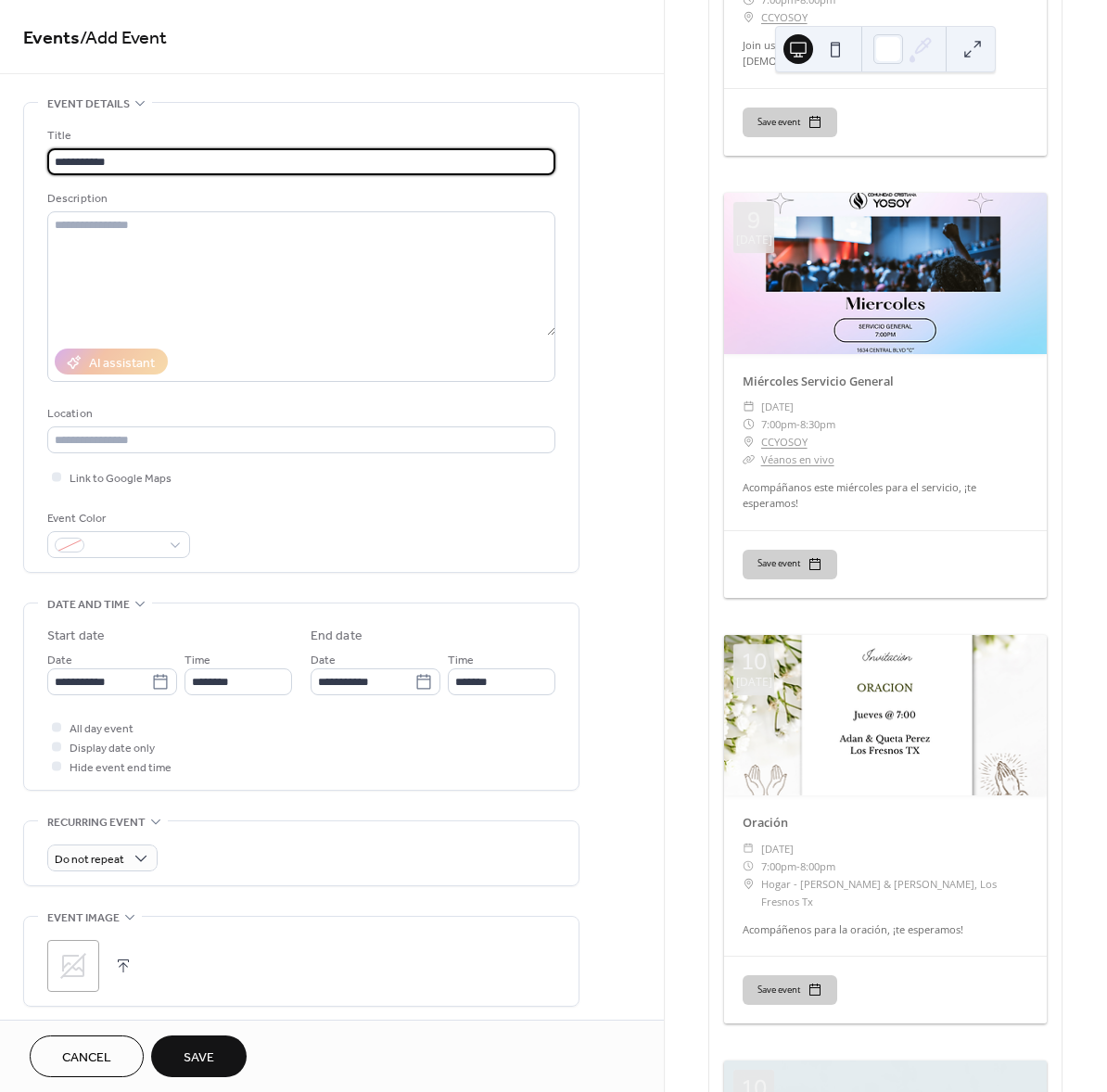 scroll, scrollTop: 13, scrollLeft: 0, axis: vertical 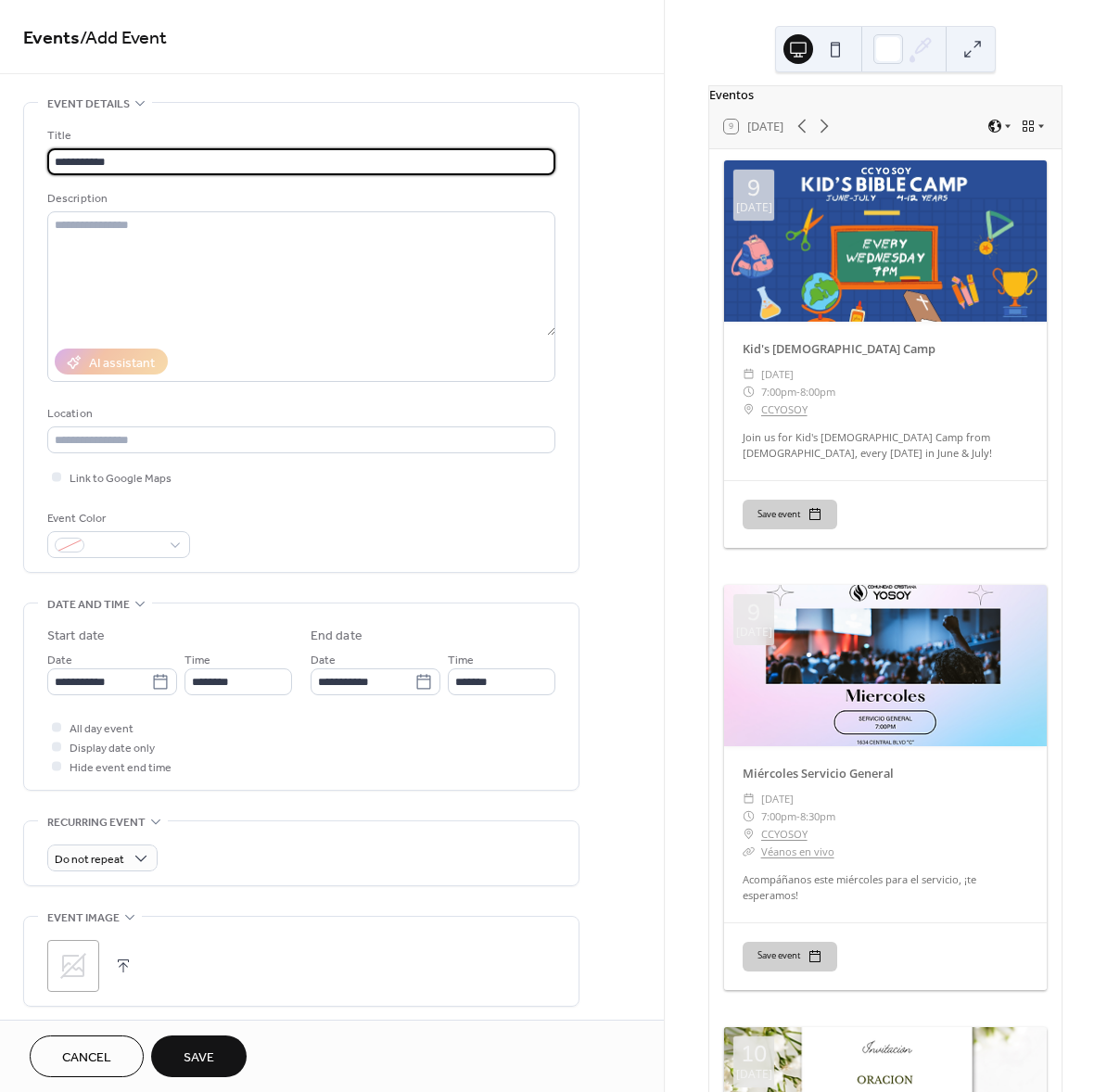 type on "**********" 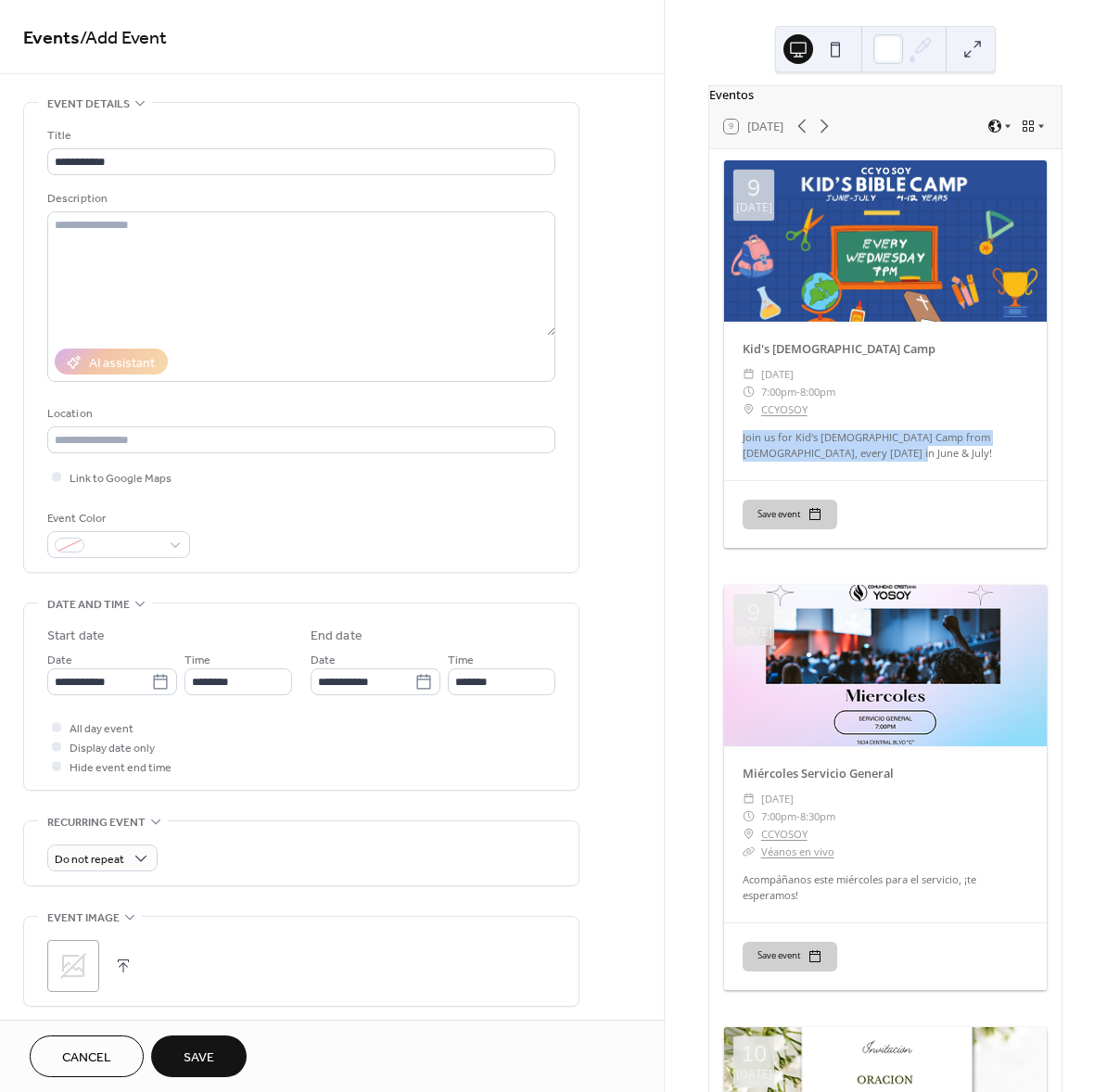 drag, startPoint x: 742, startPoint y: 444, endPoint x: 884, endPoint y: 454, distance: 142.35168 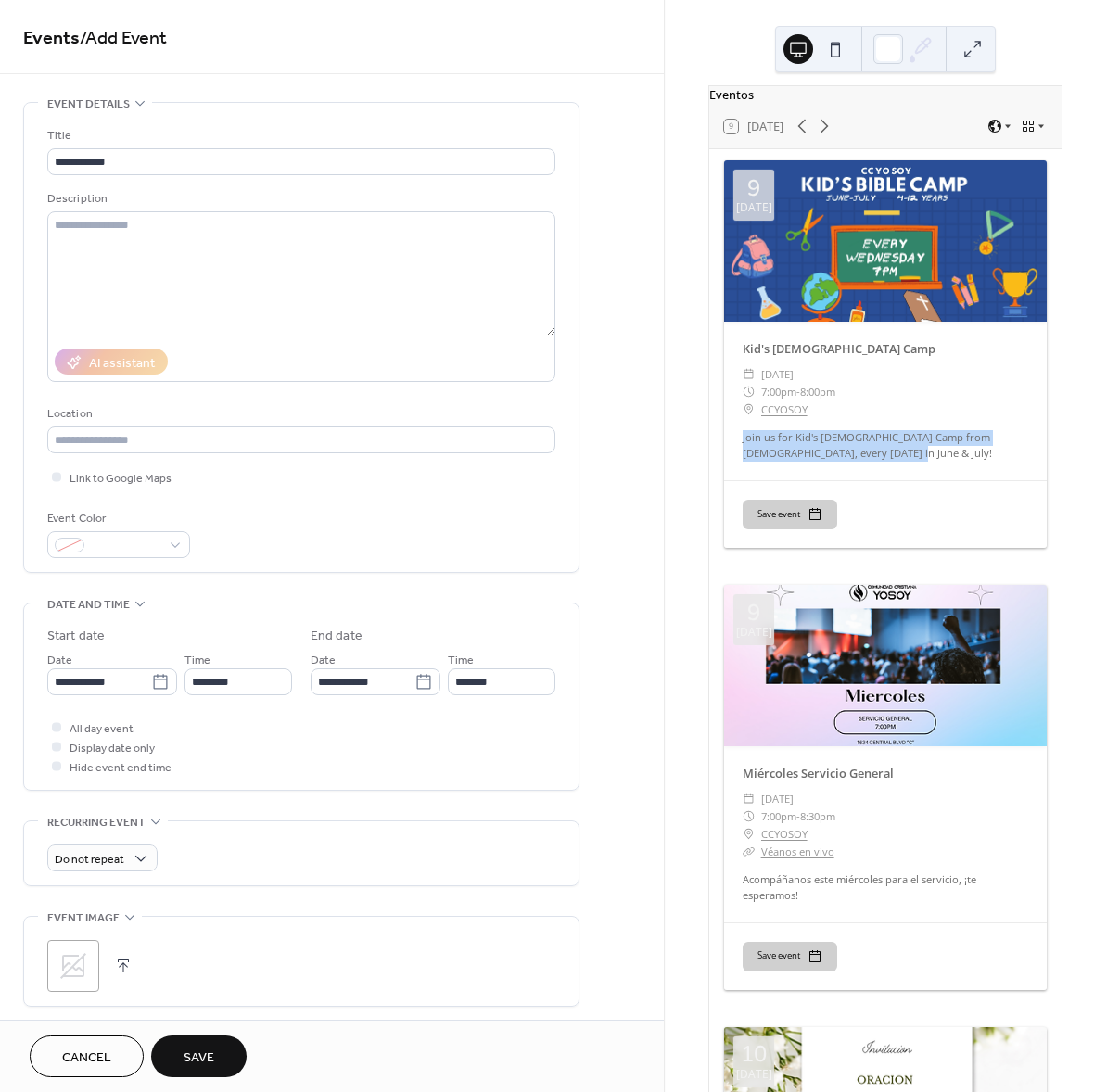 click on "Join us for Kid's [DEMOGRAPHIC_DATA] Camp from [DEMOGRAPHIC_DATA], every [DATE] in June & July!" at bounding box center [885, 446] 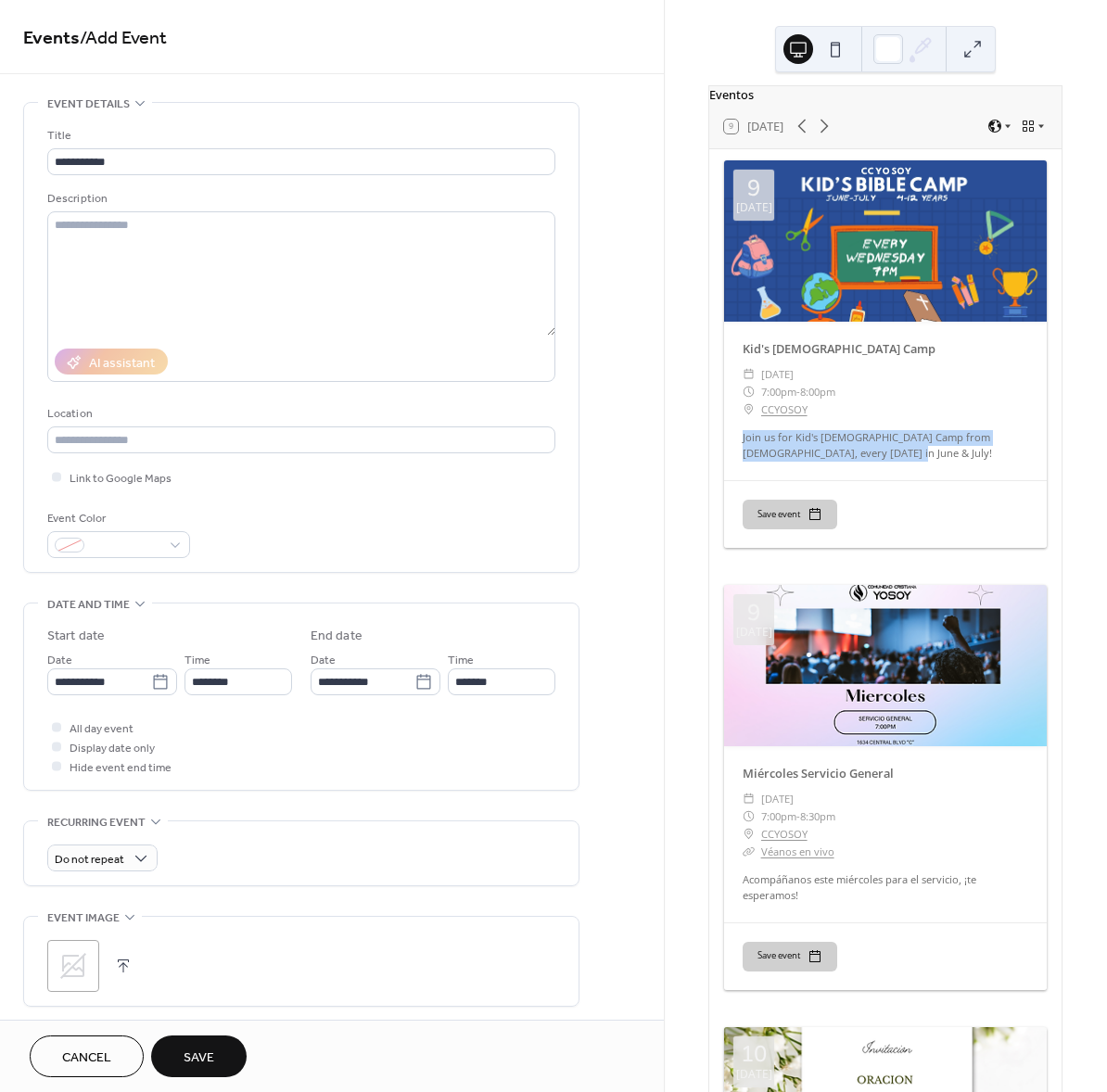 copy on "Join us for Kid's [DEMOGRAPHIC_DATA] Camp from [DEMOGRAPHIC_DATA], every [DATE] in June & July!" 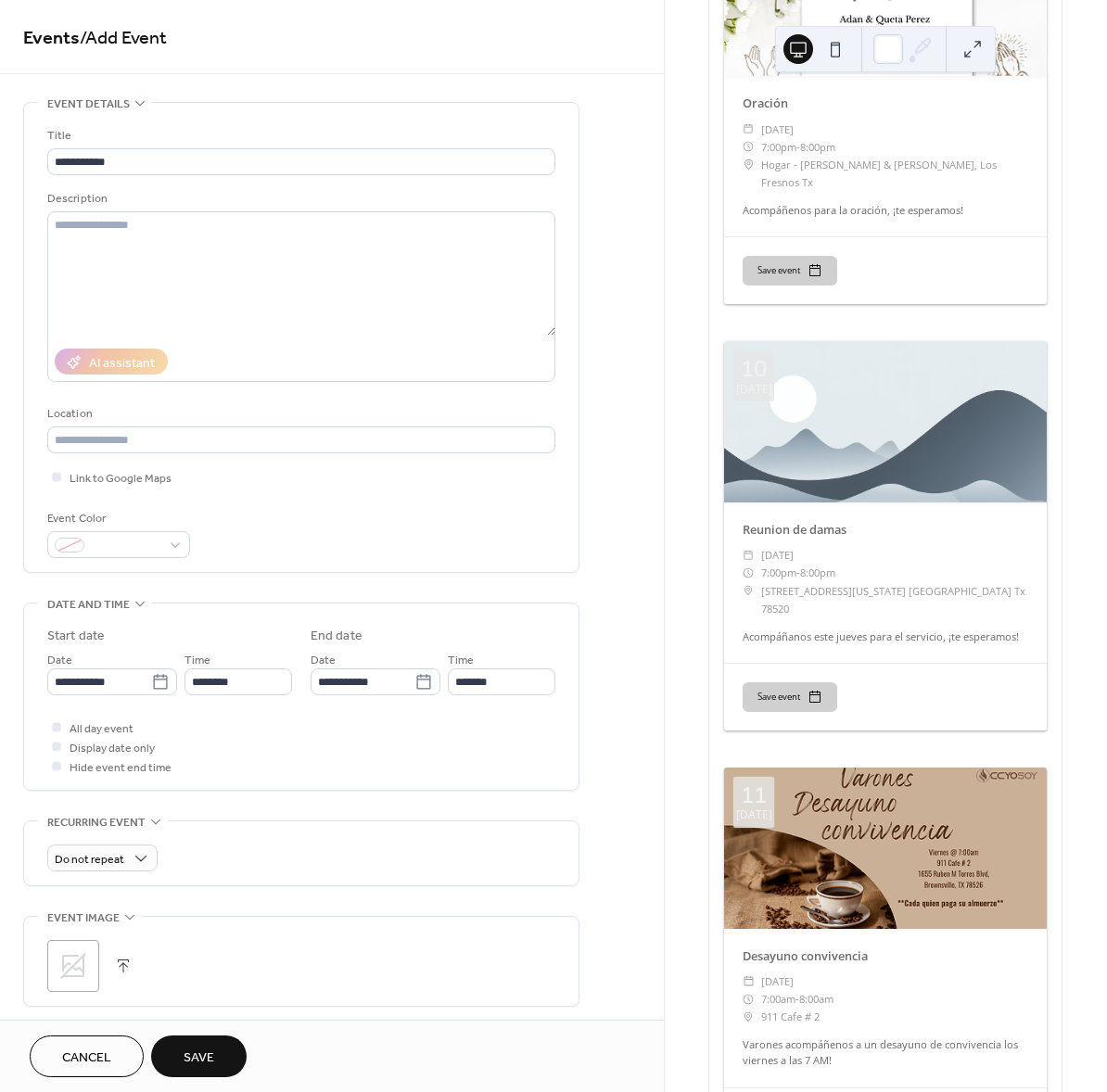 scroll, scrollTop: 1672, scrollLeft: 0, axis: vertical 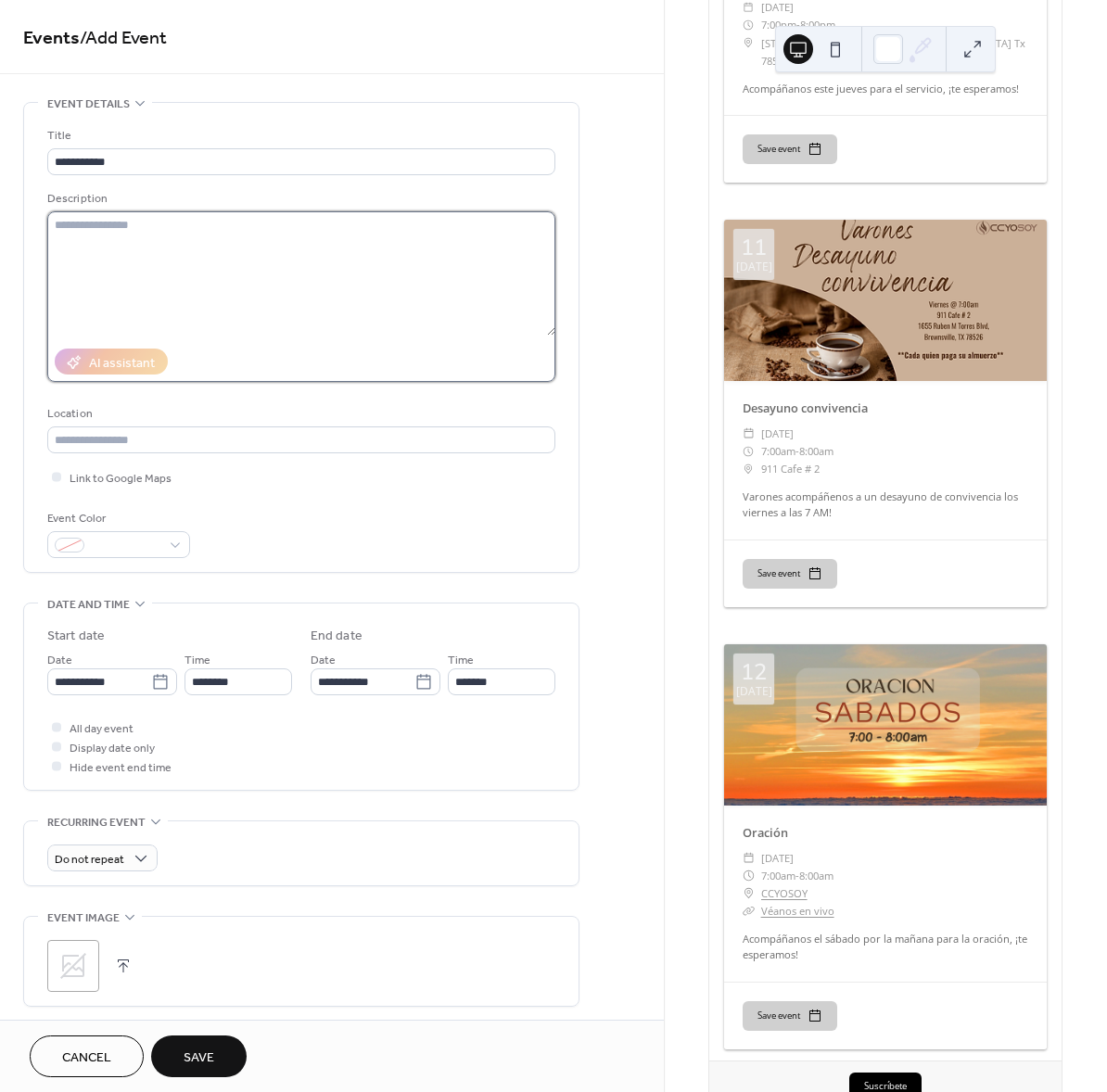 click at bounding box center [301, 273] 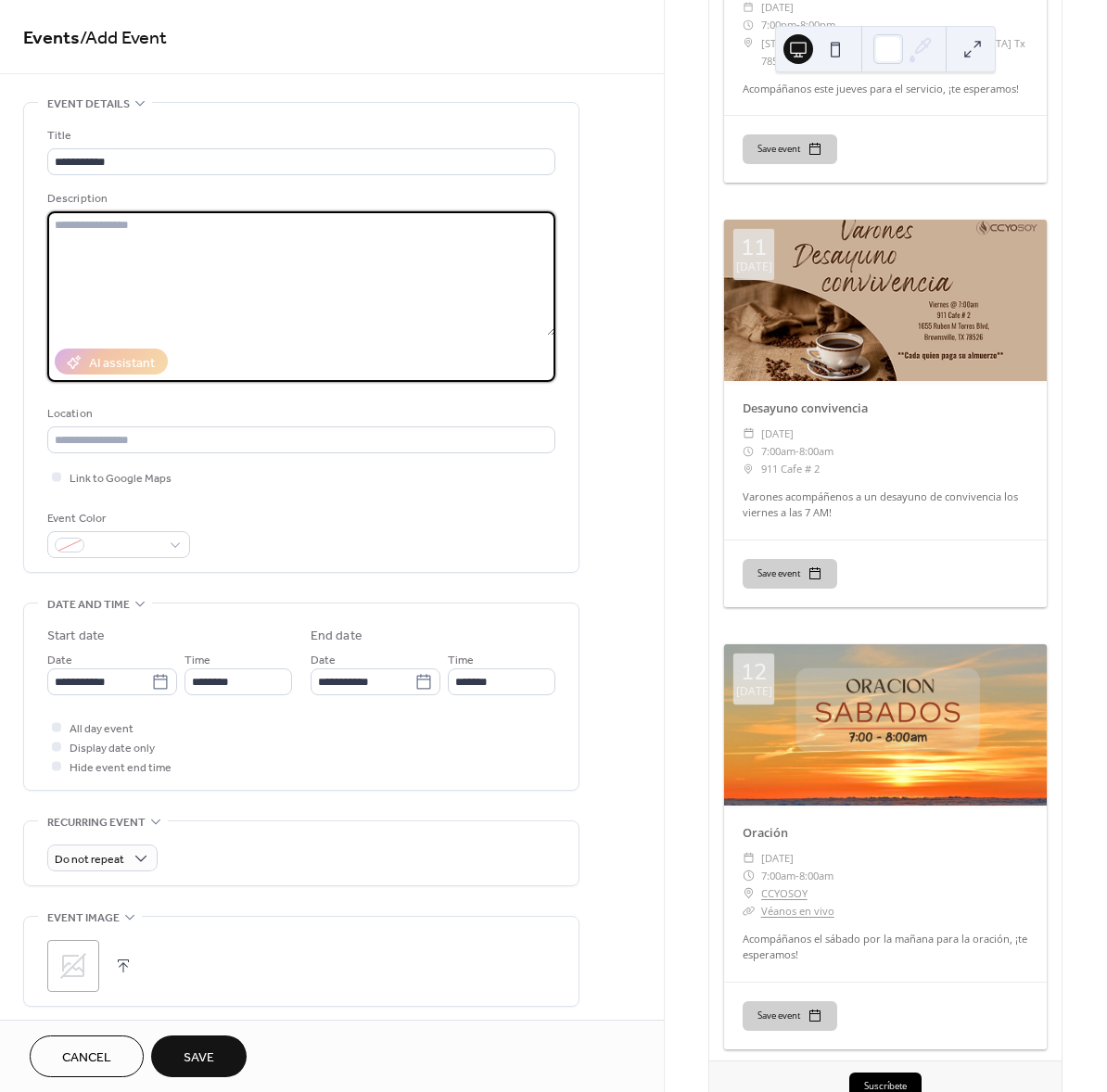 paste on "**********" 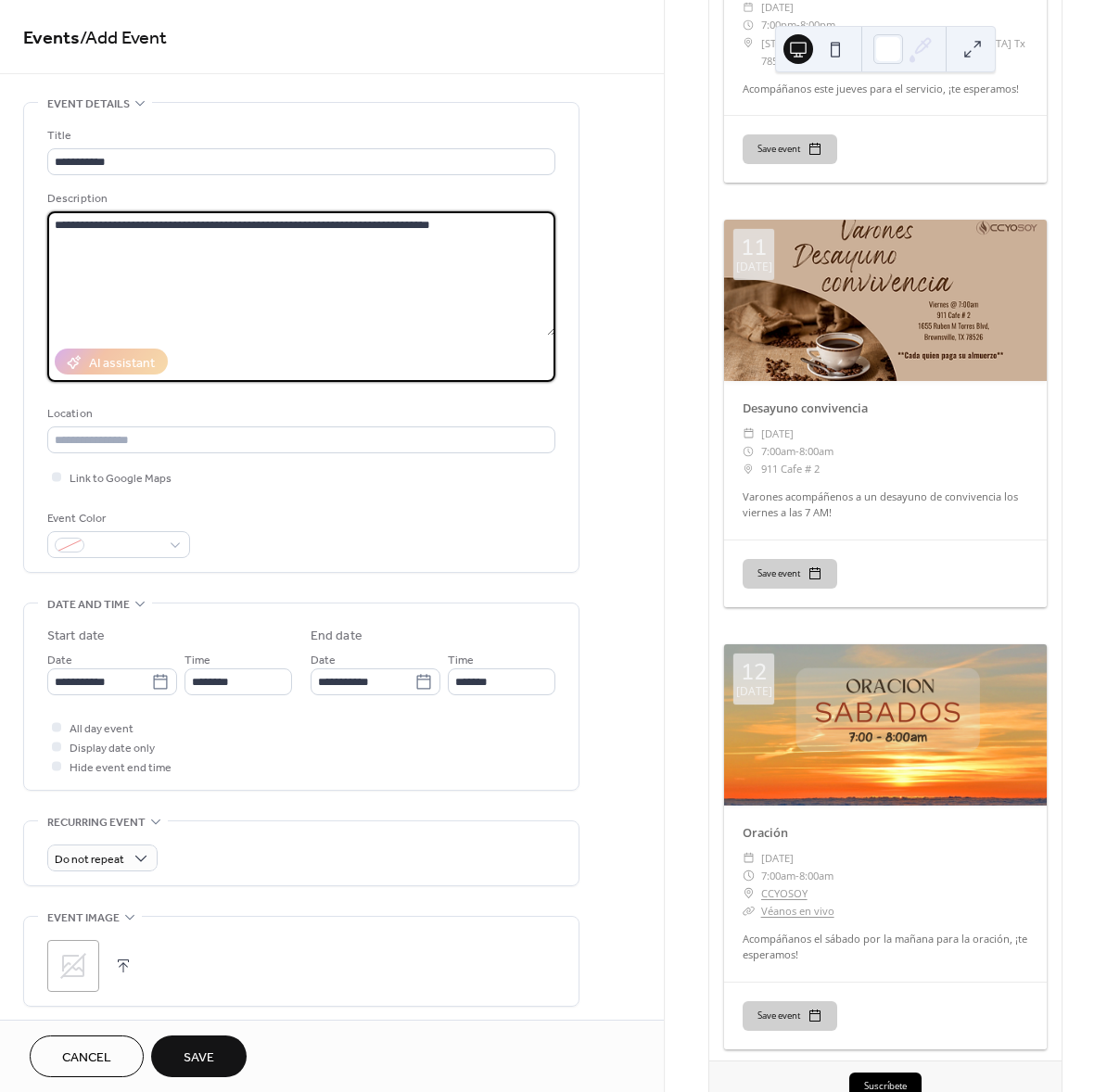 drag, startPoint x: 108, startPoint y: 230, endPoint x: 186, endPoint y: 235, distance: 78.16009 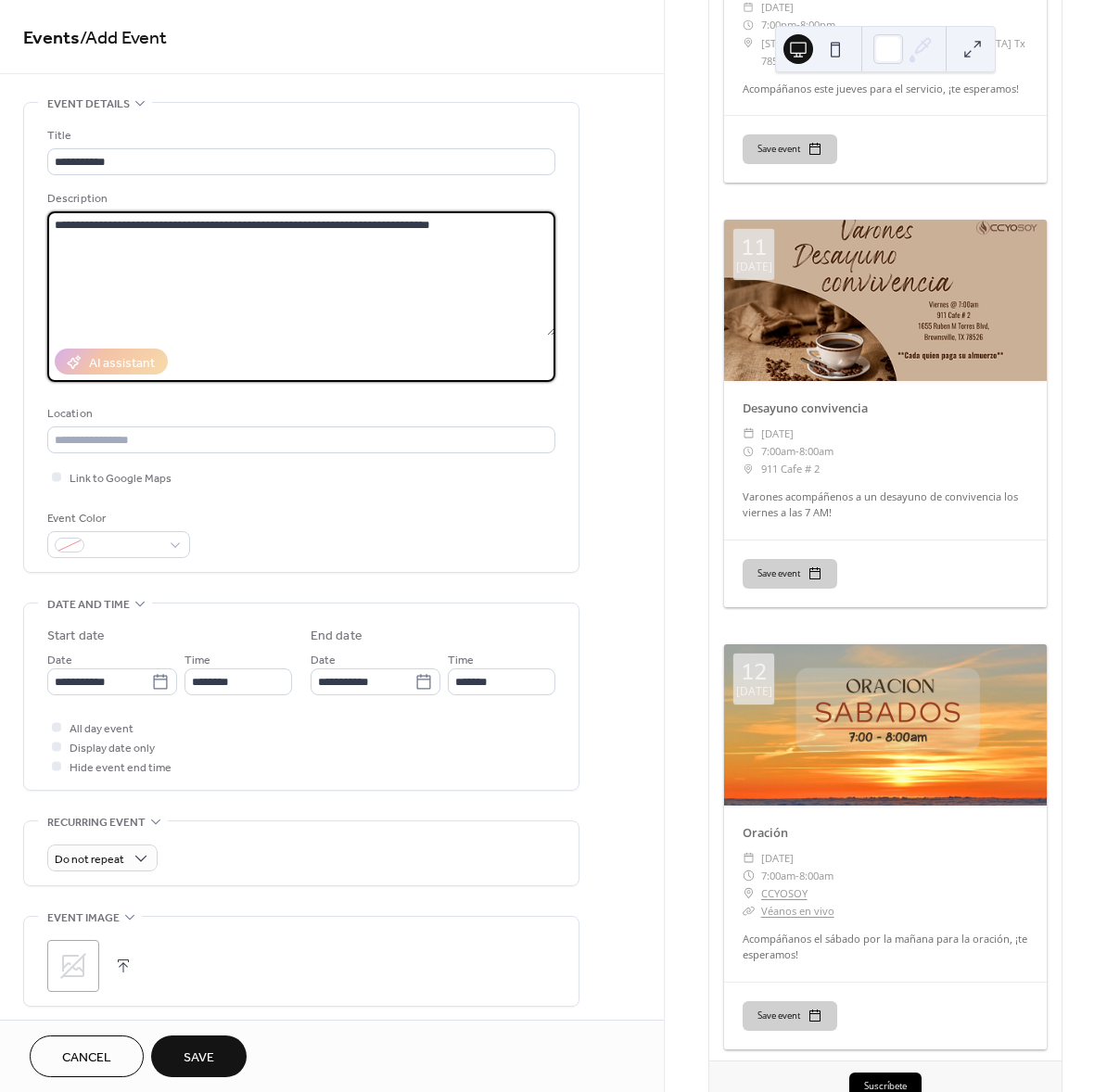 click on "**********" at bounding box center (301, 273) 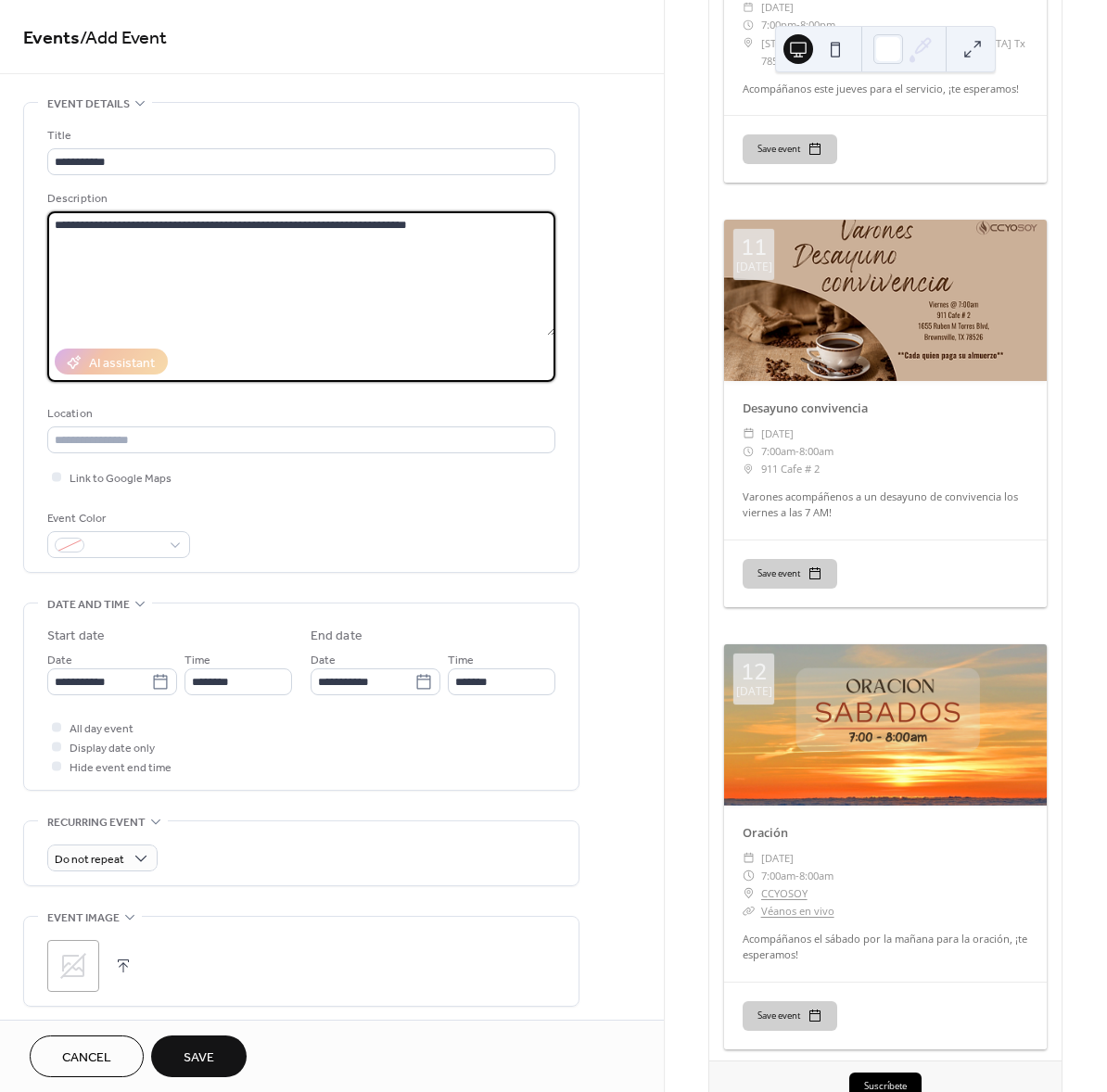 click on "**********" at bounding box center (301, 273) 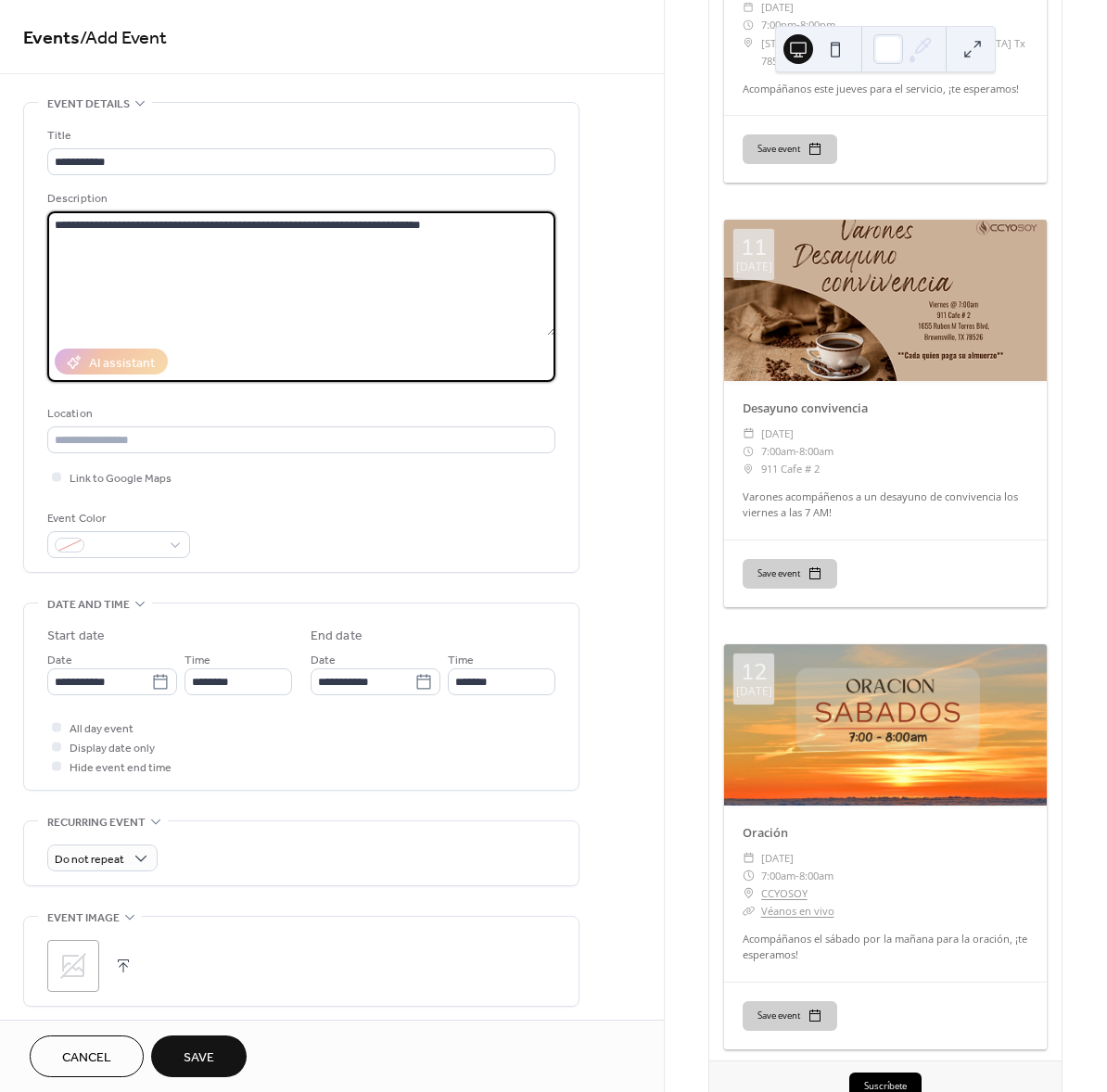 drag, startPoint x: 231, startPoint y: 227, endPoint x: 275, endPoint y: 223, distance: 44.181444 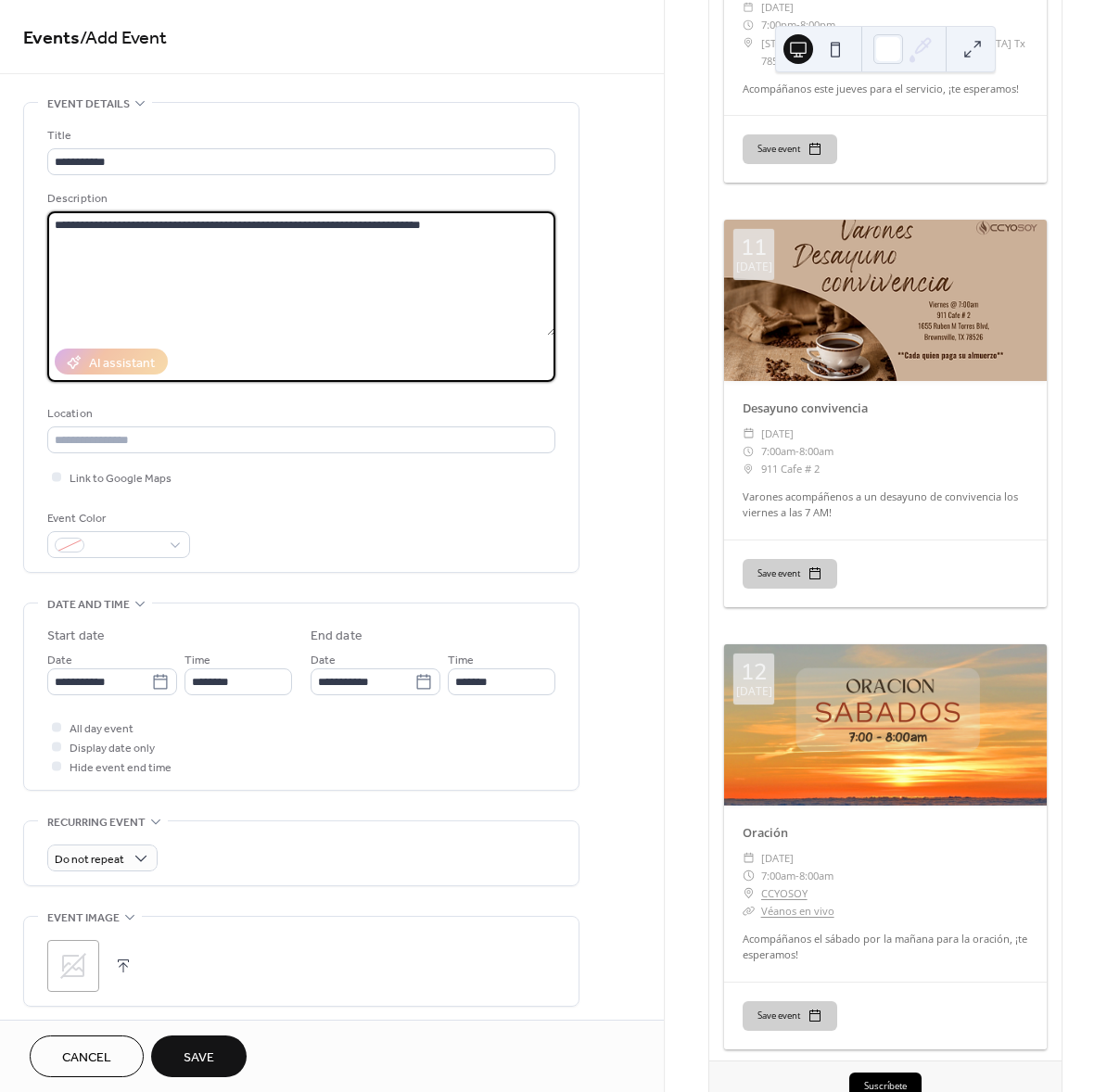 click on "**********" at bounding box center [301, 273] 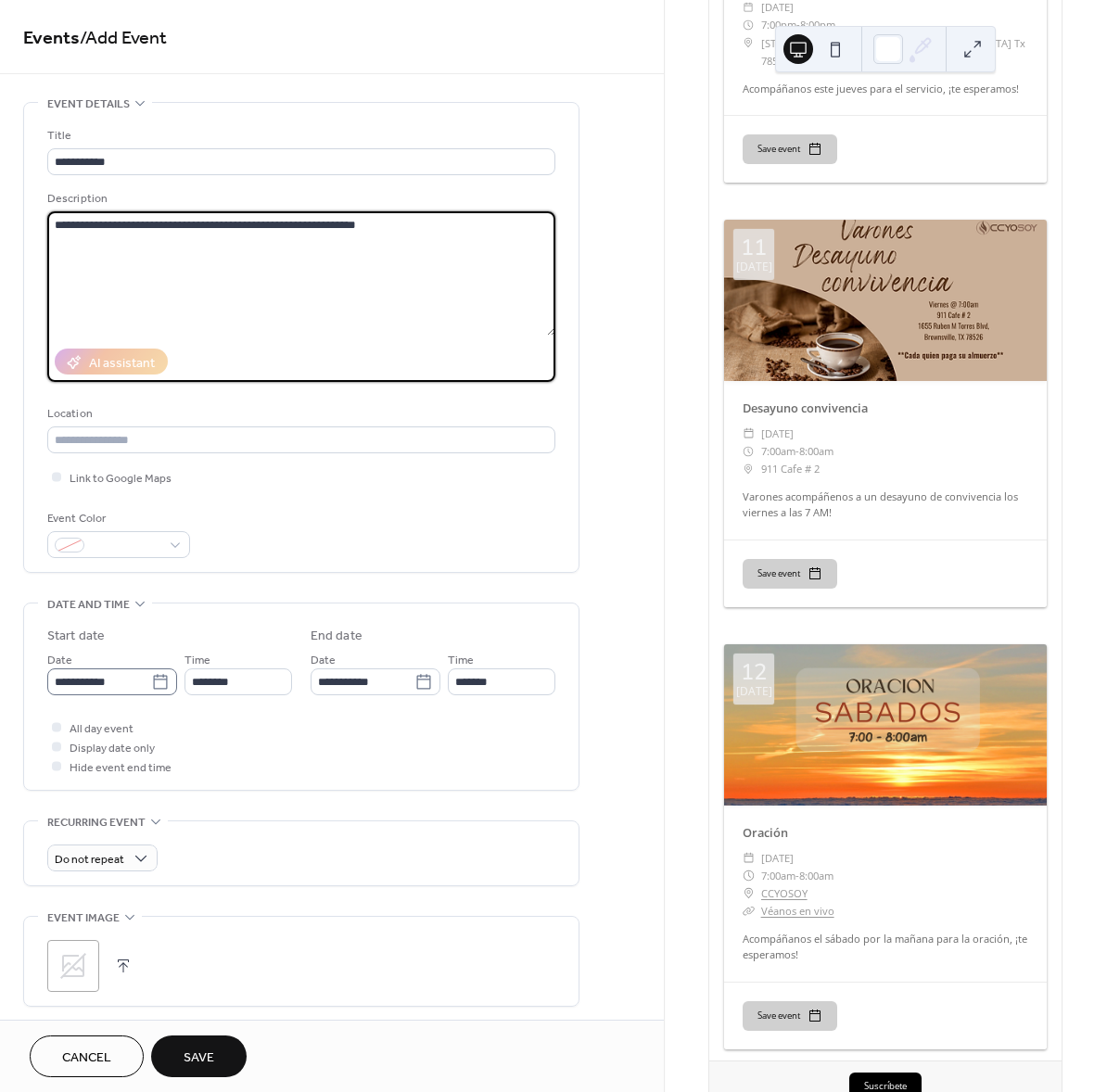 type on "**********" 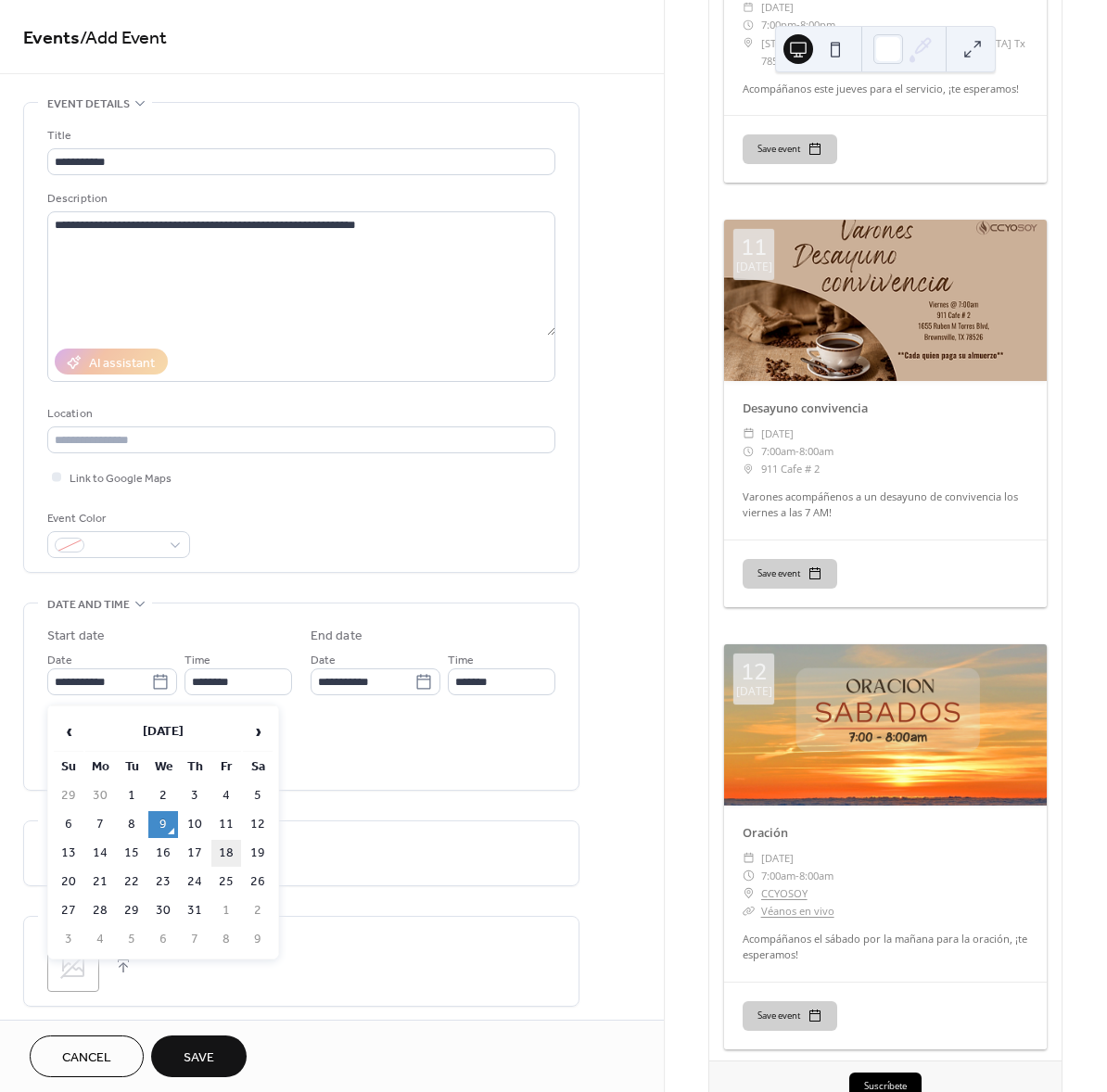 click on "18" at bounding box center (226, 853) 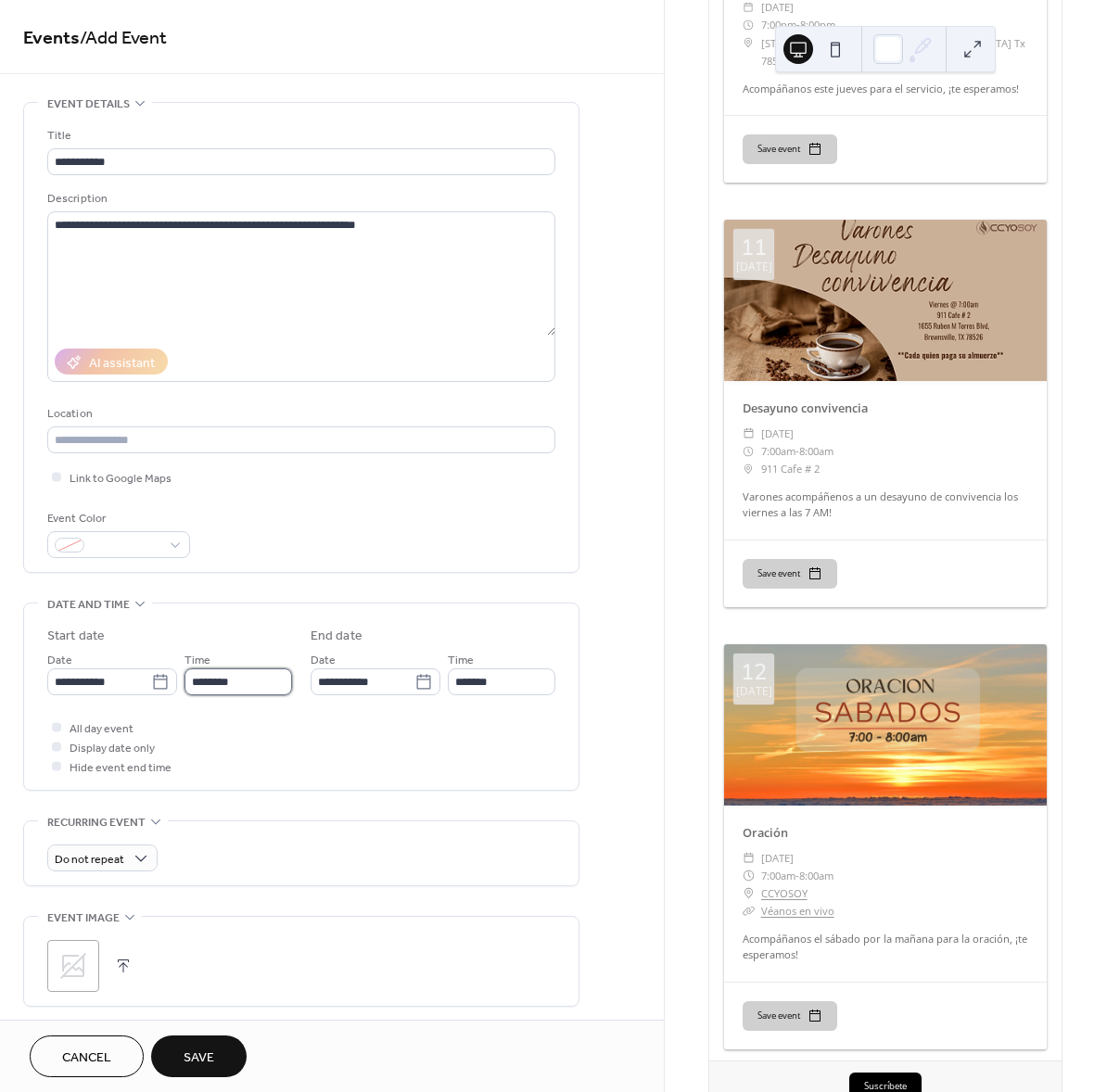click on "********" at bounding box center [238, 681] 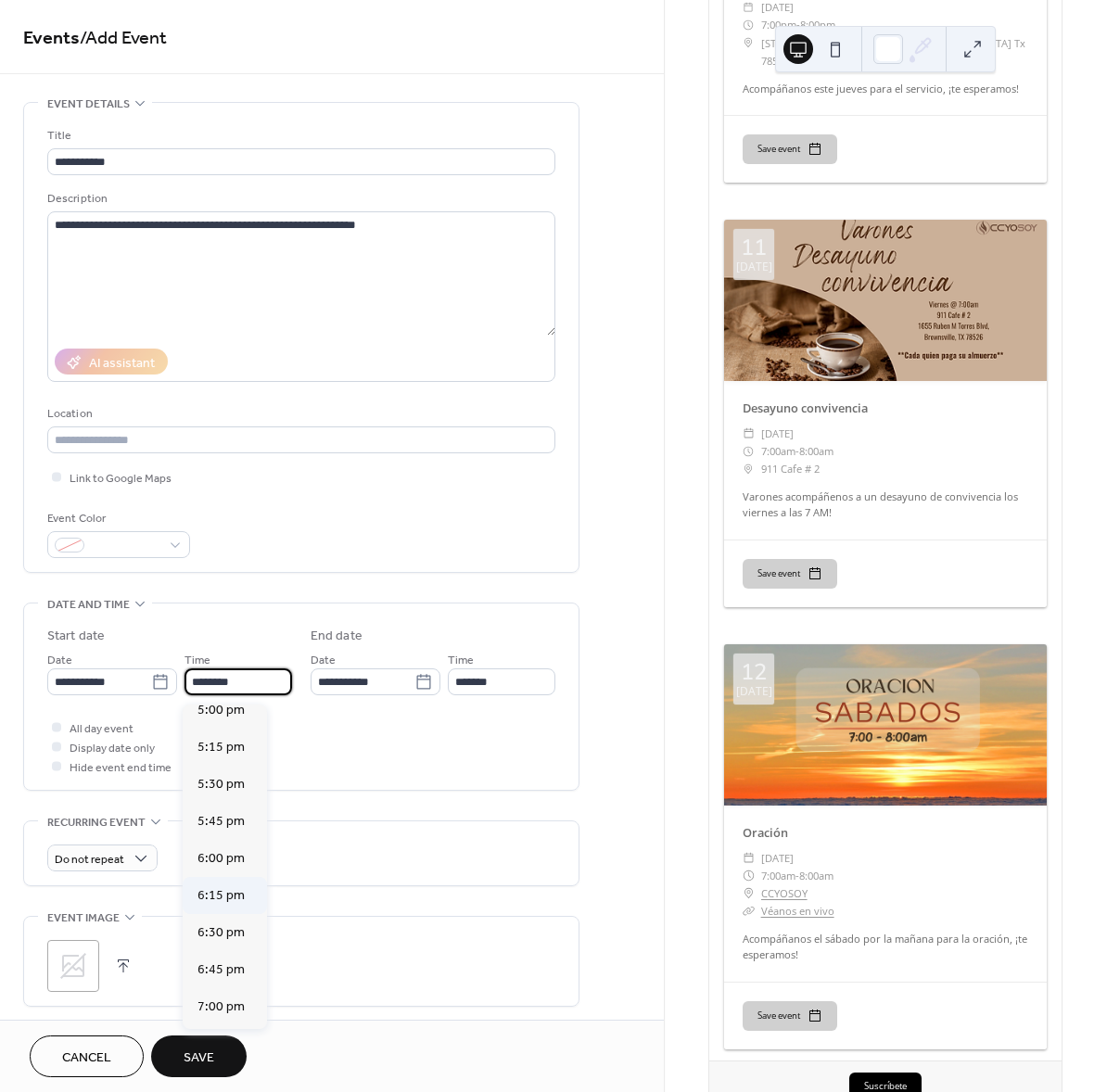 scroll, scrollTop: 2765, scrollLeft: 0, axis: vertical 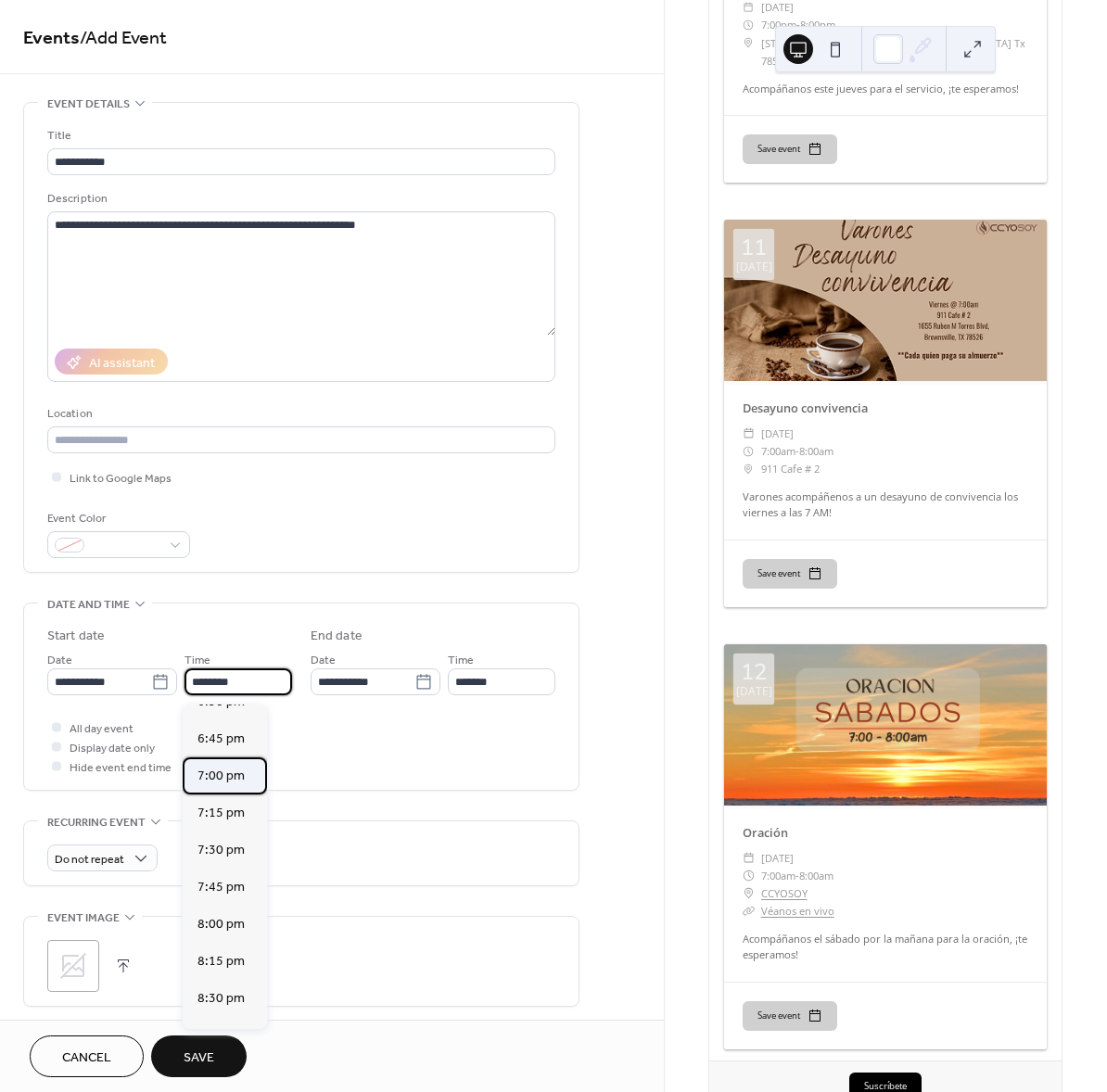 click on "7:00 pm" at bounding box center [221, 776] 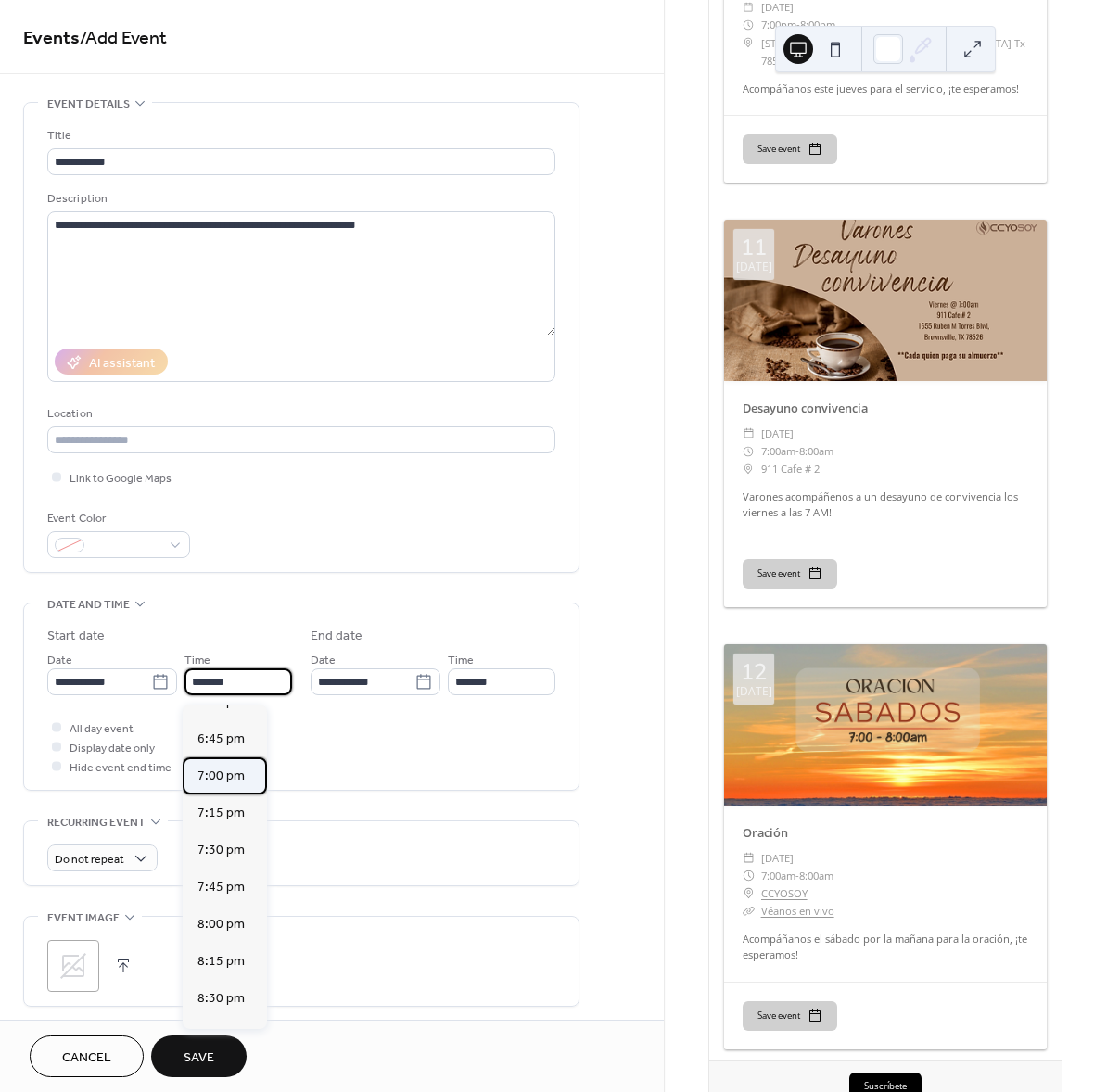 type on "*******" 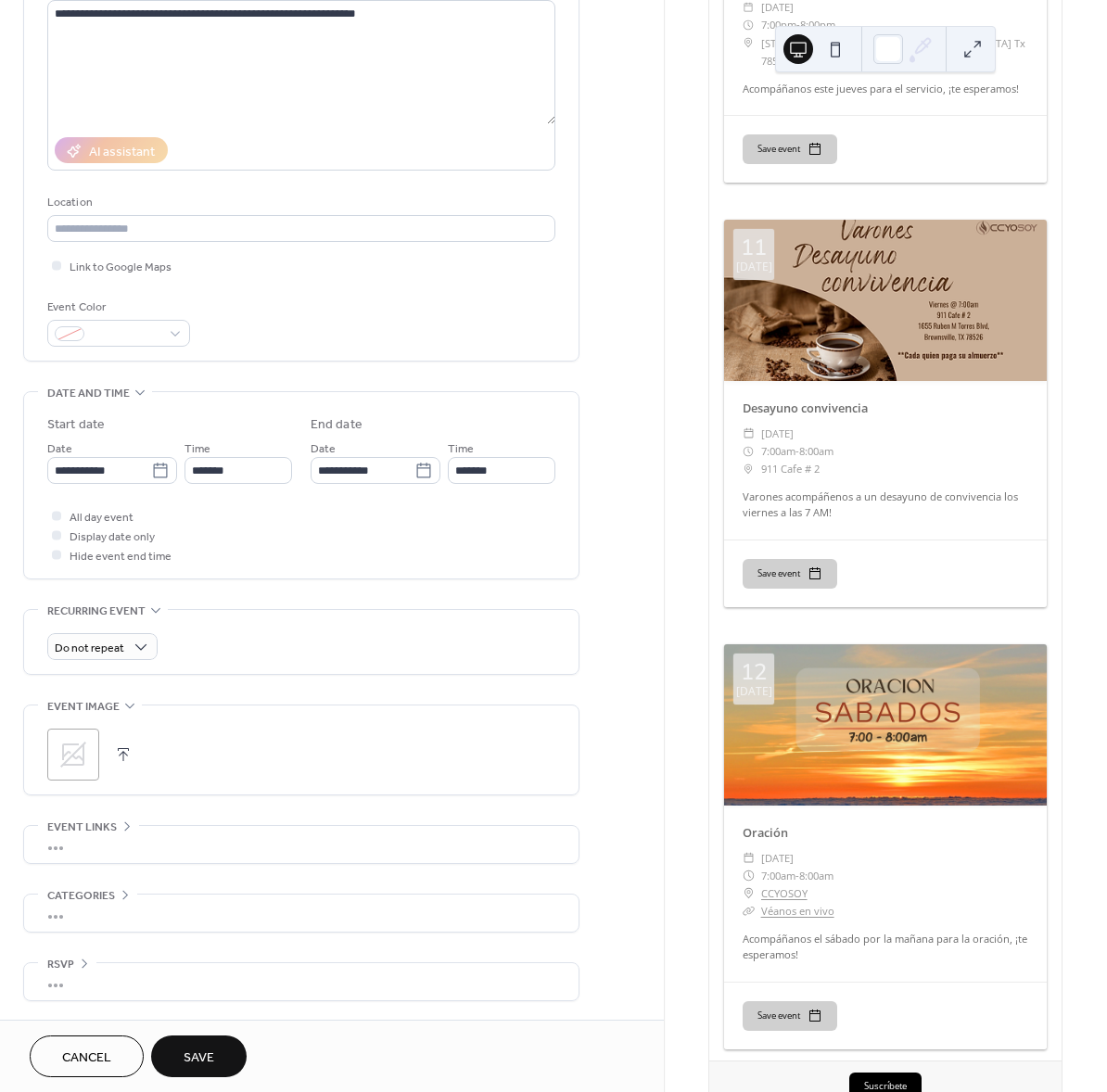 scroll, scrollTop: 0, scrollLeft: 0, axis: both 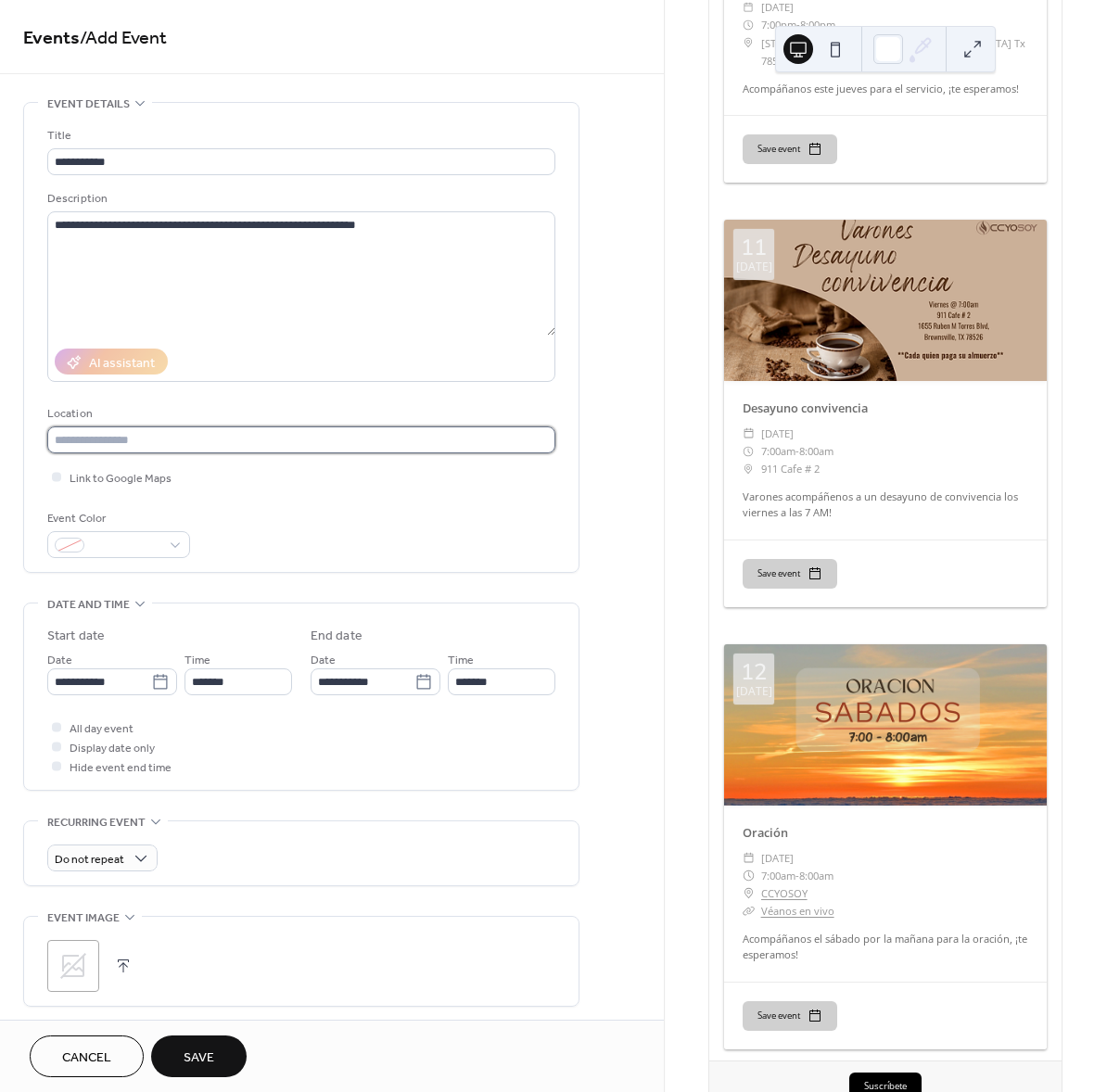 click at bounding box center [301, 439] 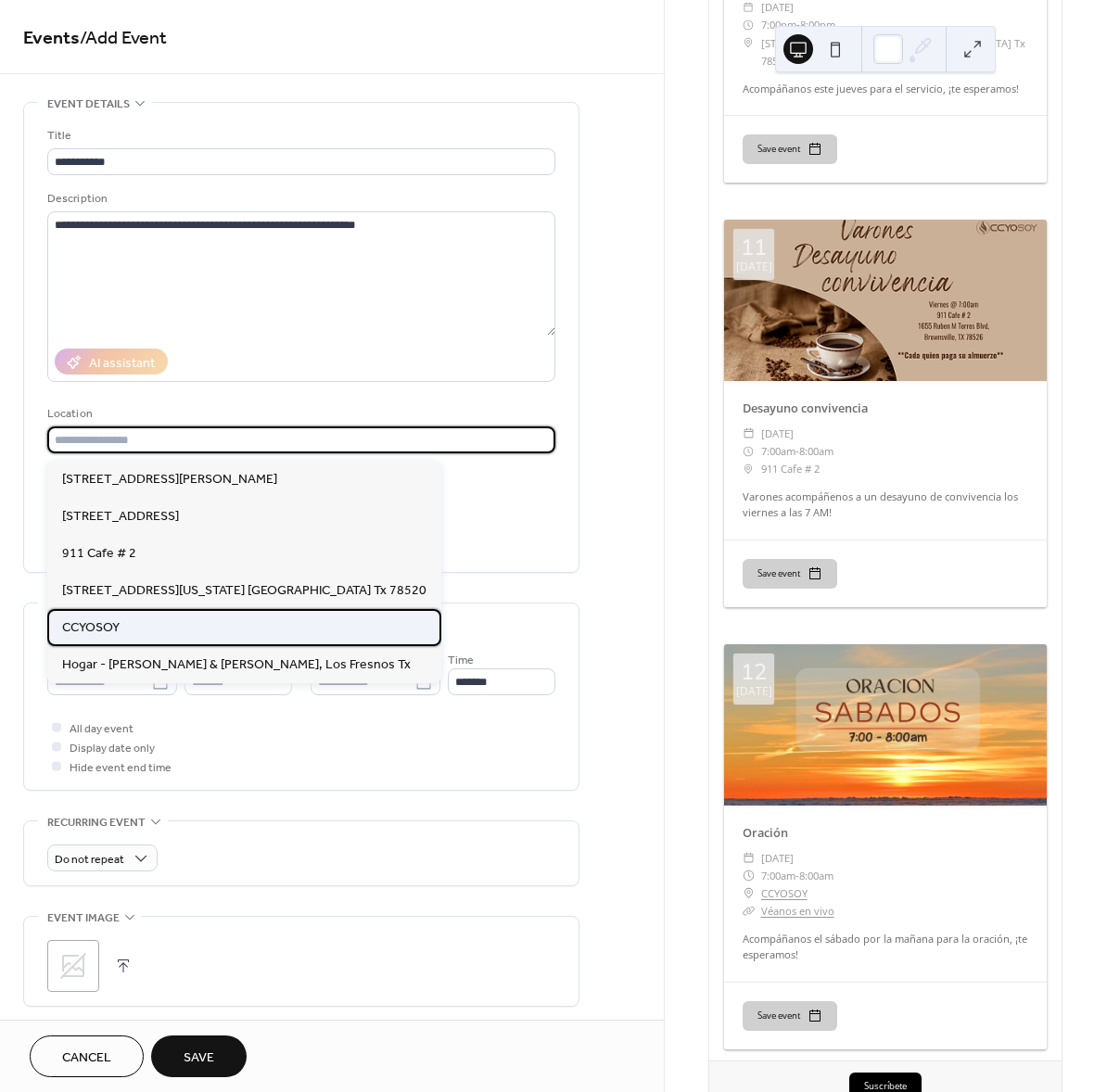 click on "CCYOSOY" at bounding box center (244, 628) 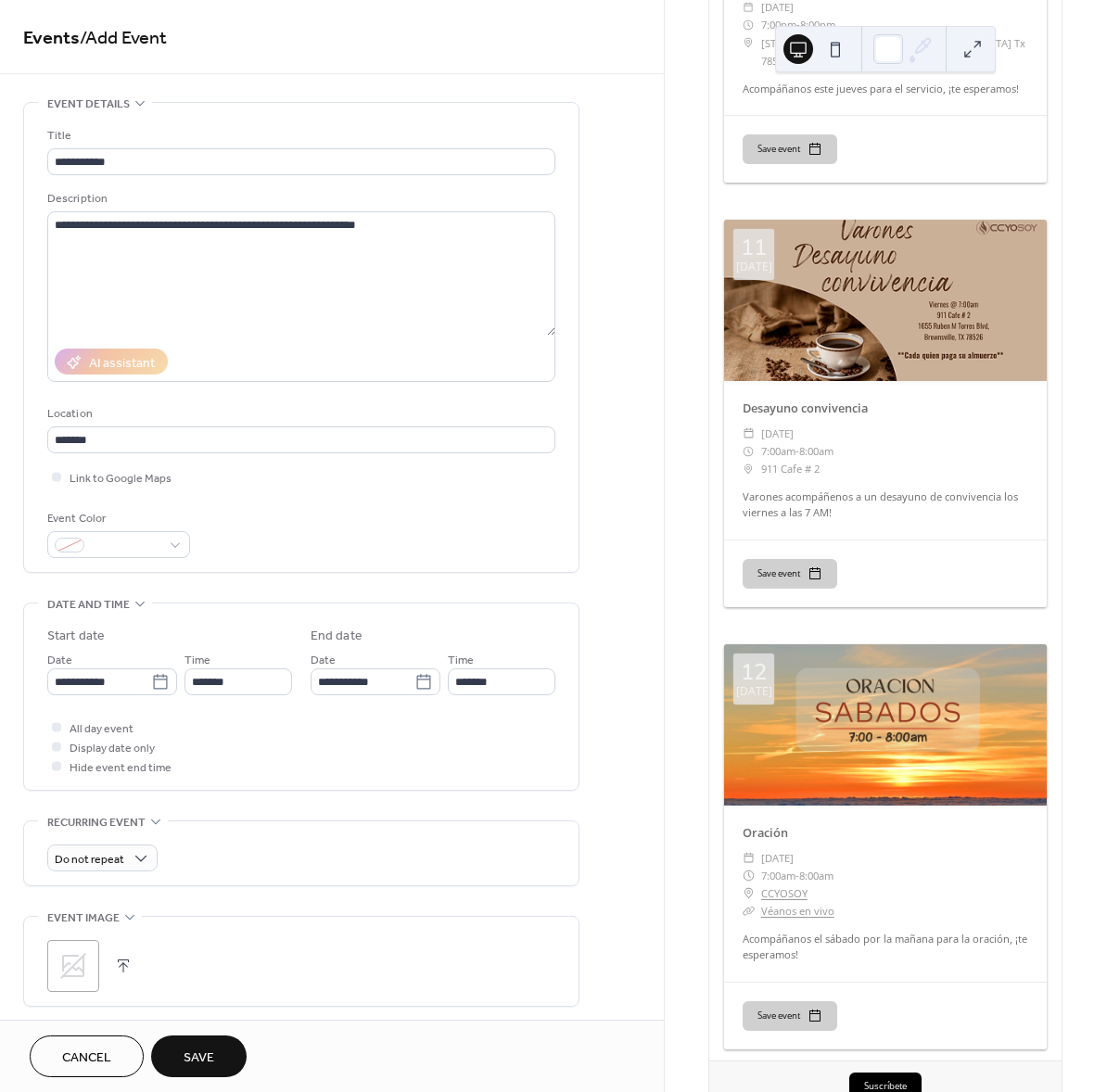 scroll, scrollTop: 217, scrollLeft: 0, axis: vertical 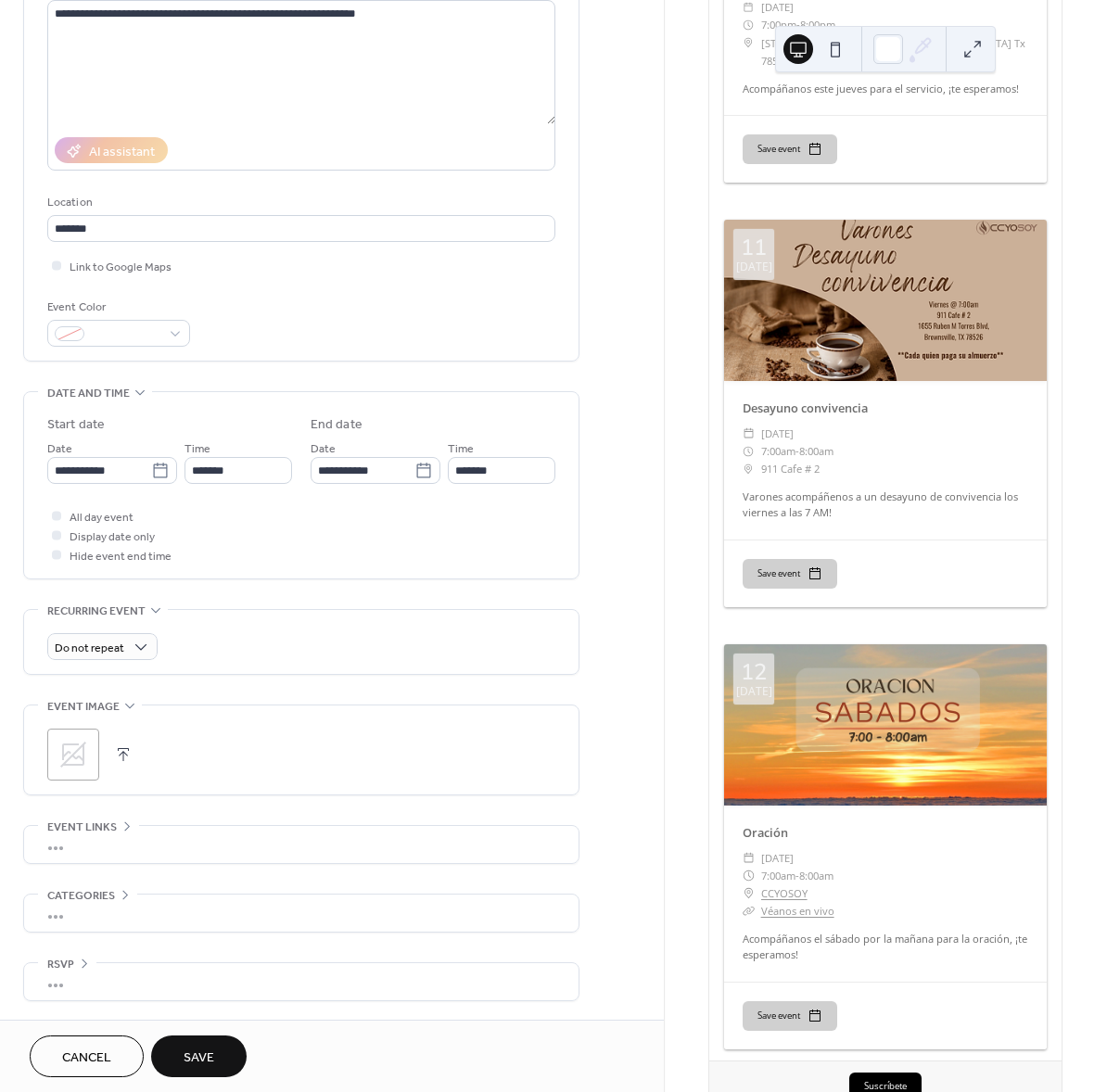 click on "Save" at bounding box center [198, 1056] 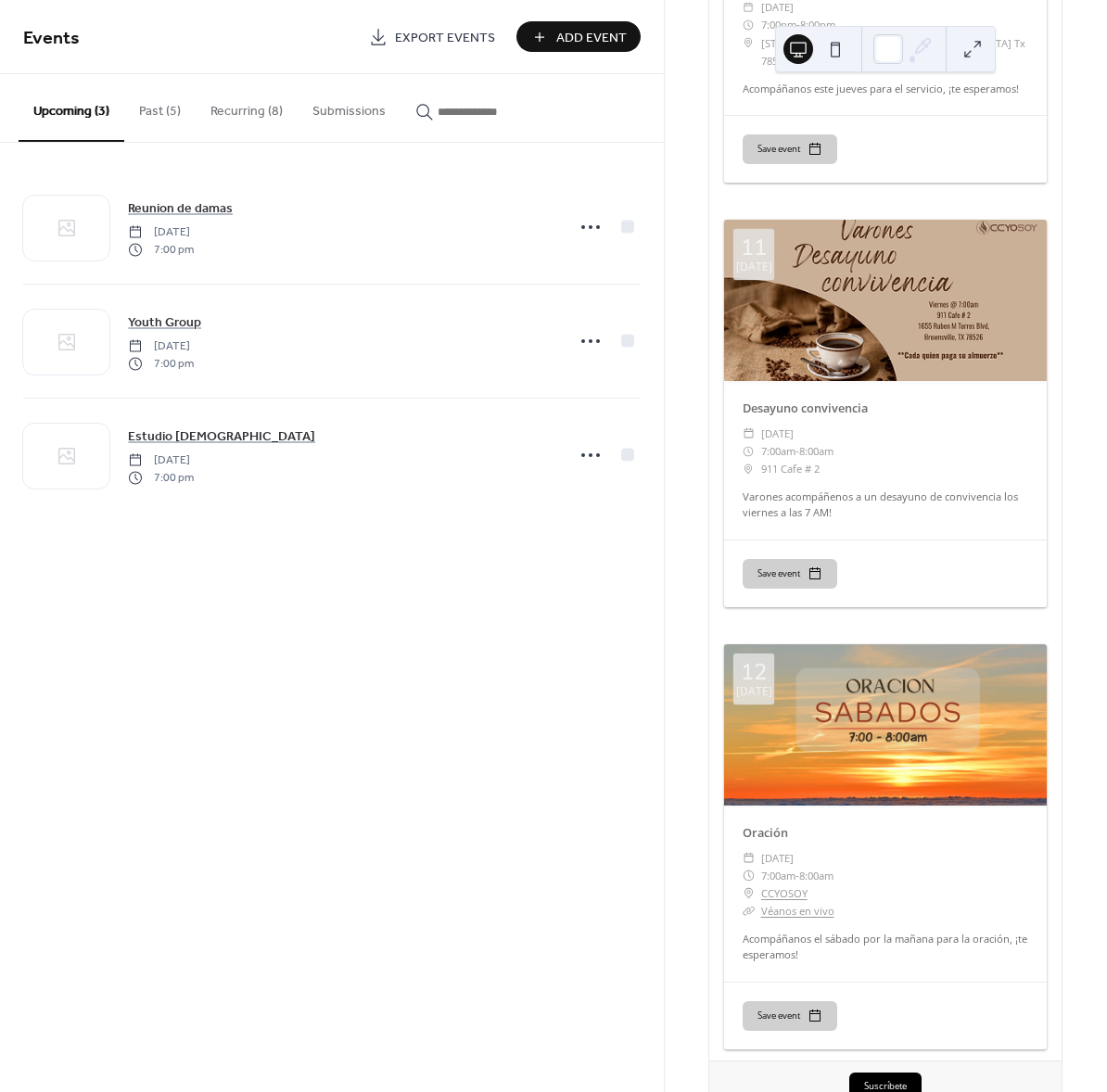 click on "Add Event" at bounding box center (592, 38) 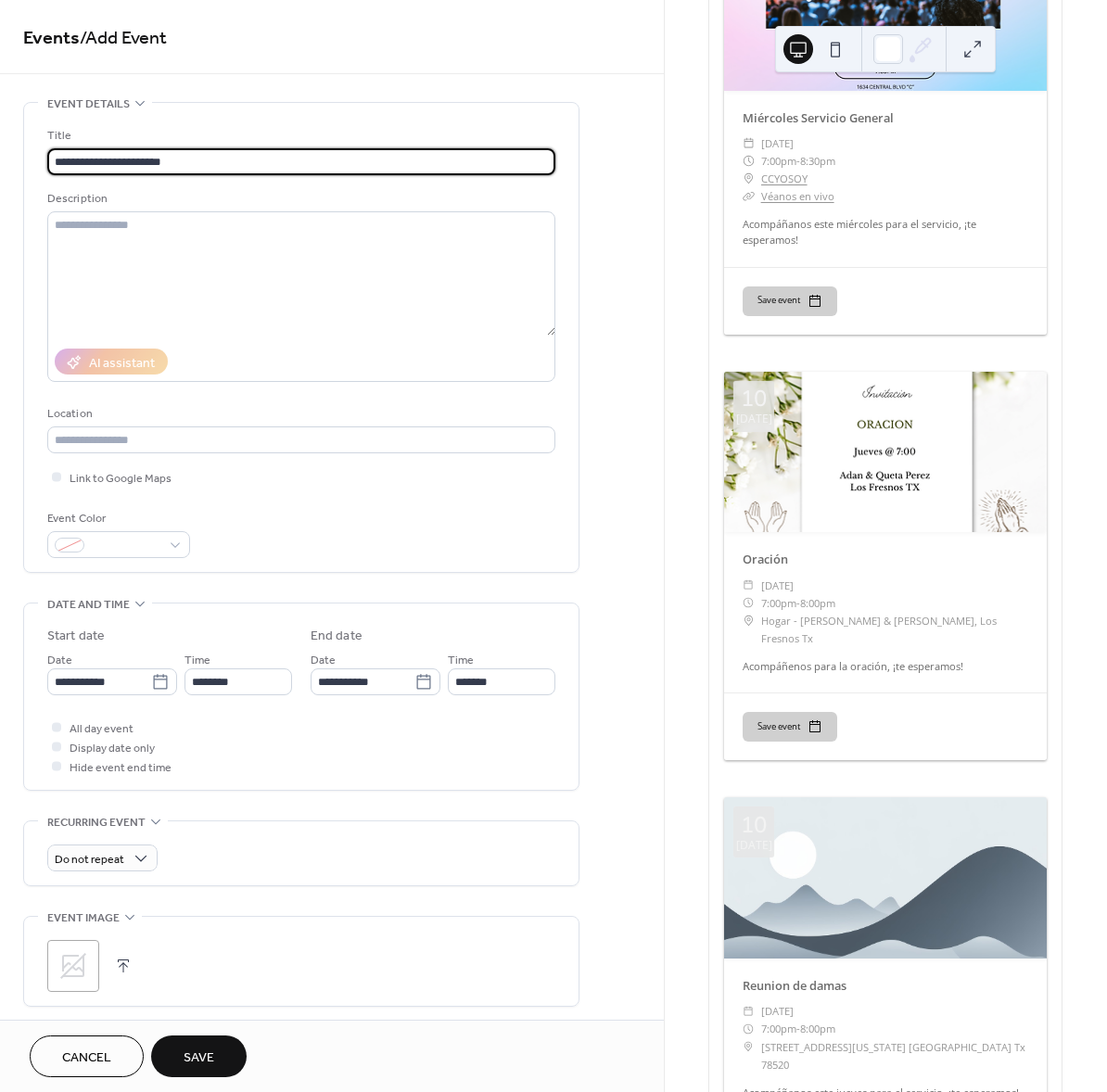 scroll, scrollTop: 343, scrollLeft: 0, axis: vertical 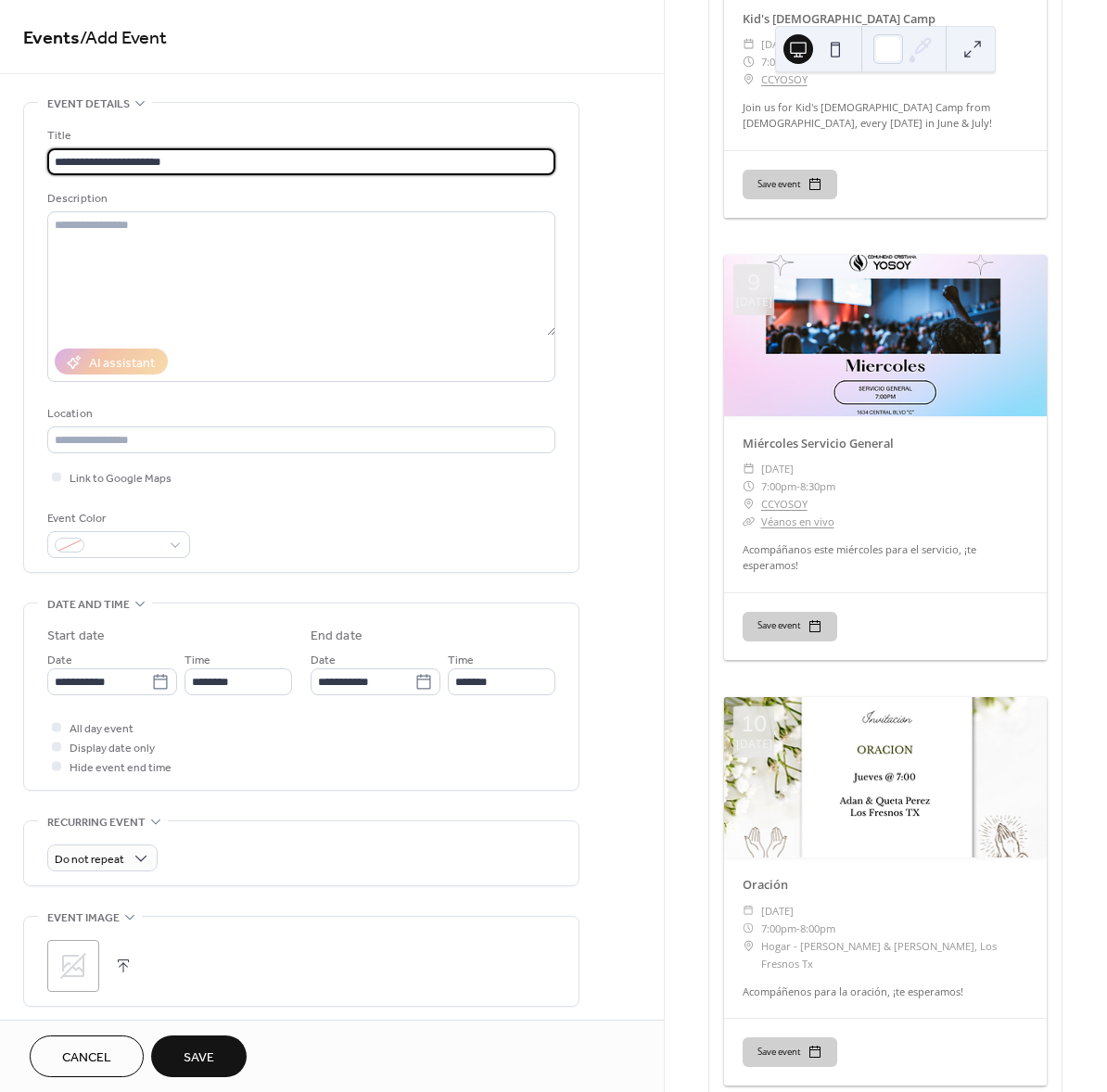 type on "**********" 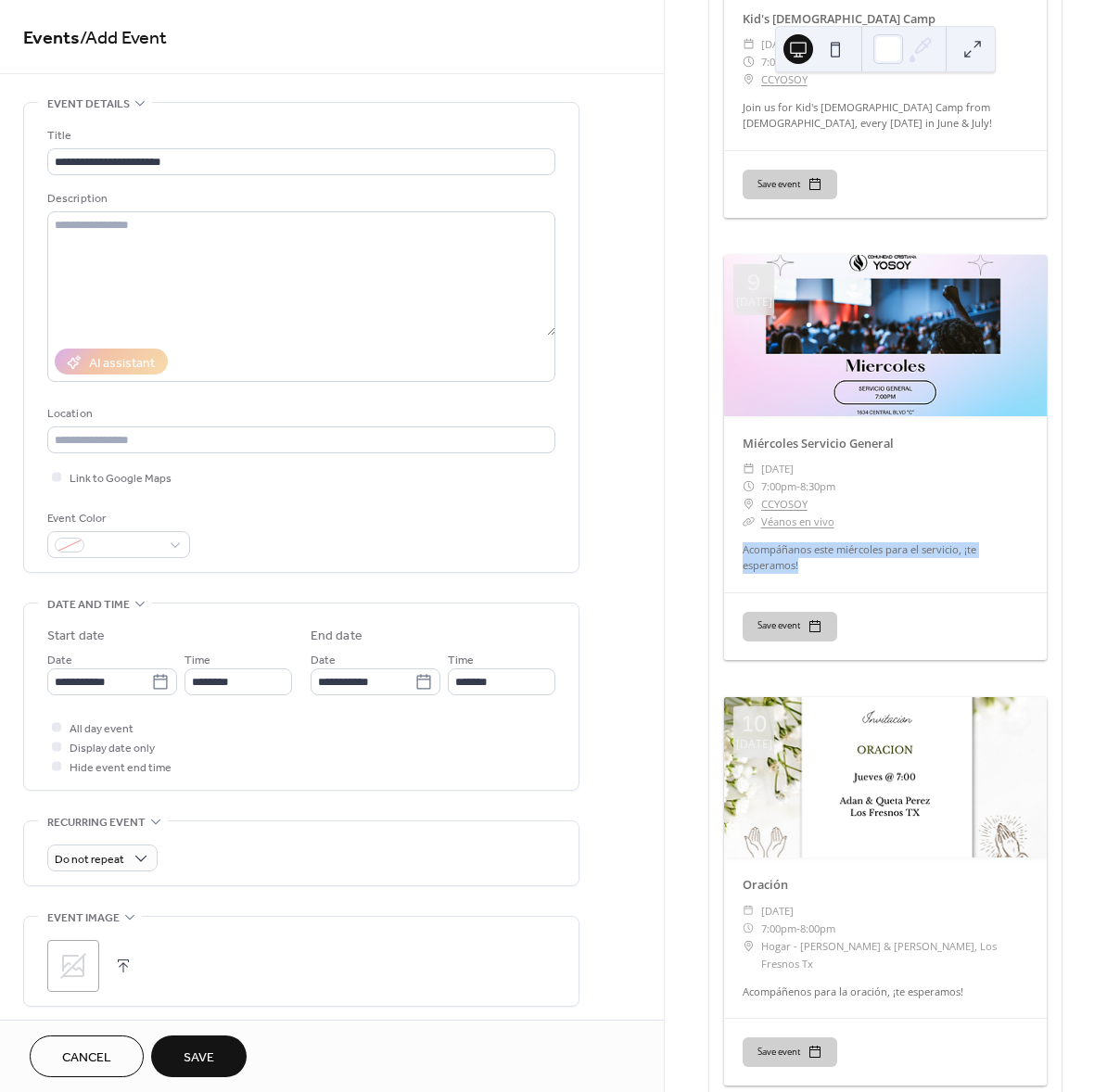 drag, startPoint x: 744, startPoint y: 554, endPoint x: 859, endPoint y: 578, distance: 117.47766 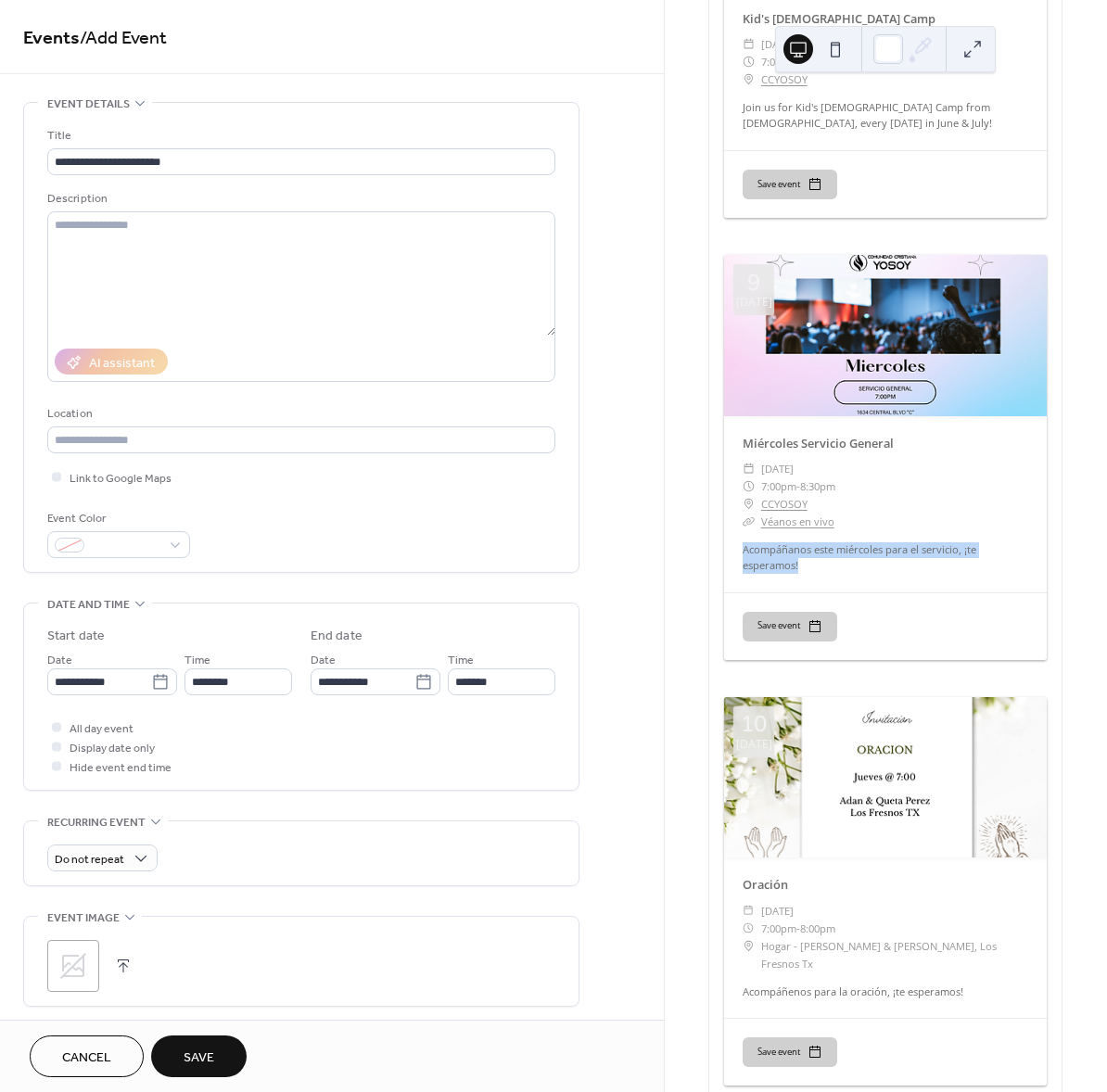 copy on "Acompáñanos este miércoles para el servicio, ¡te esperamos!" 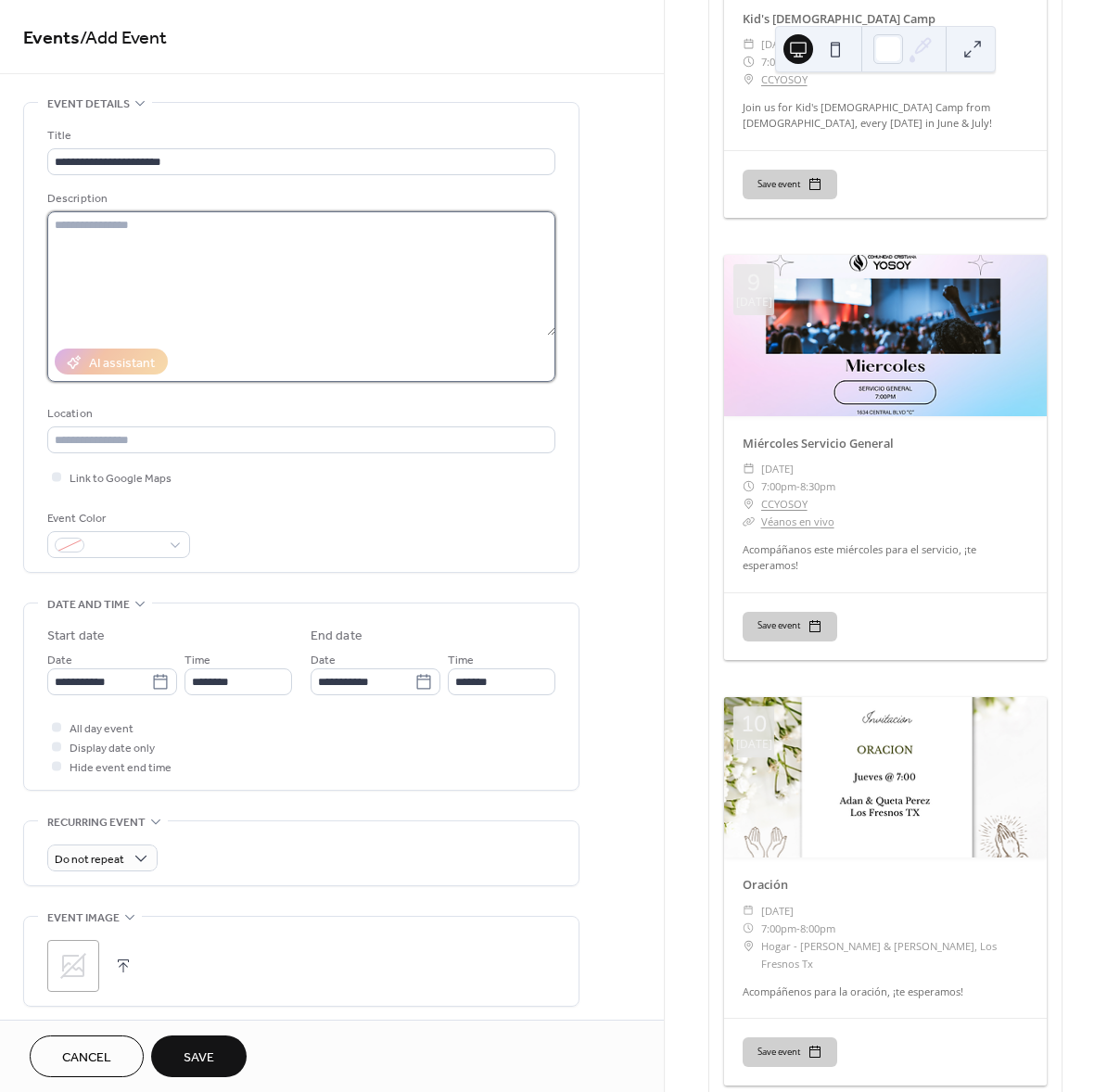 click at bounding box center (301, 273) 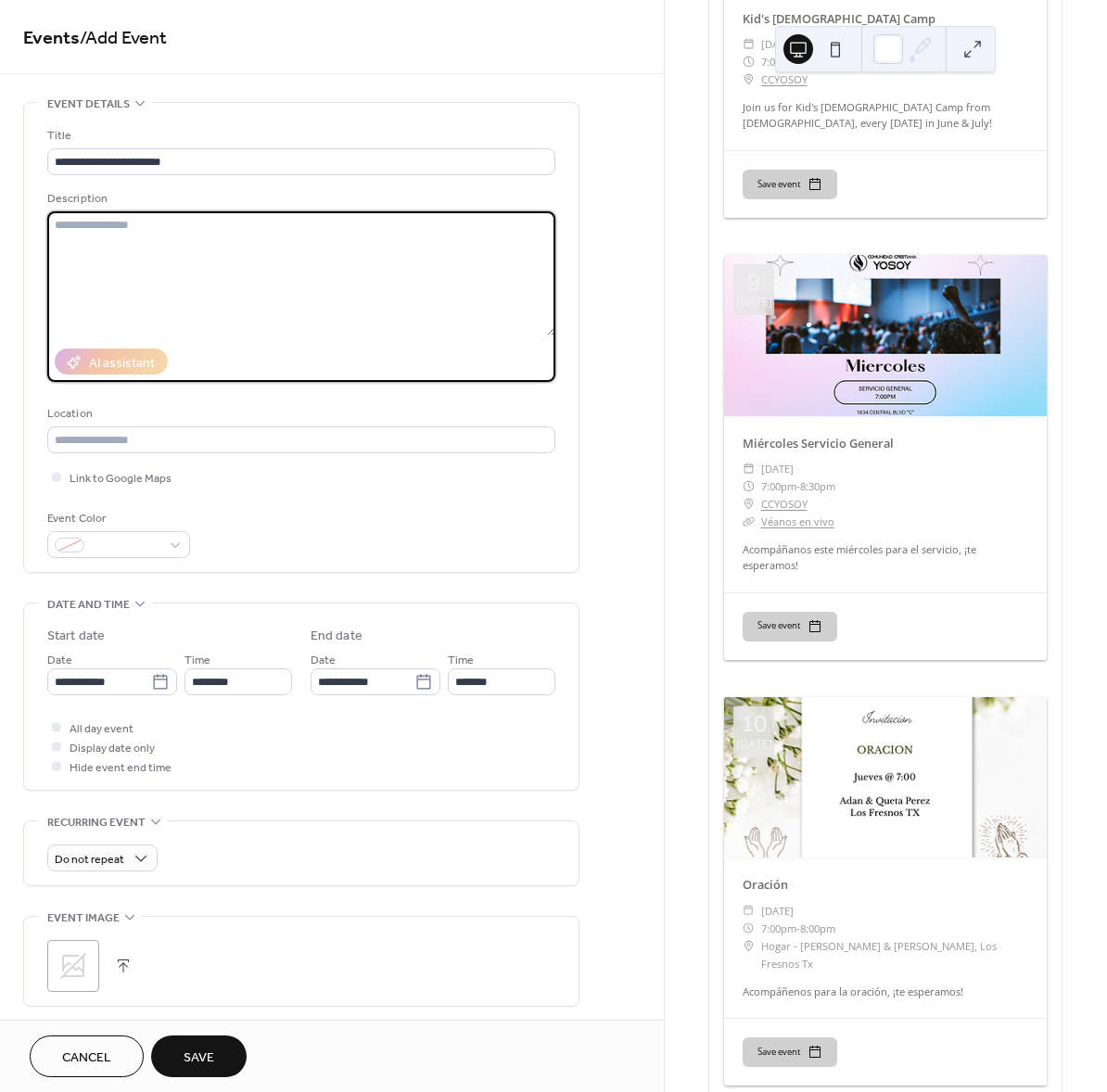 paste on "**********" 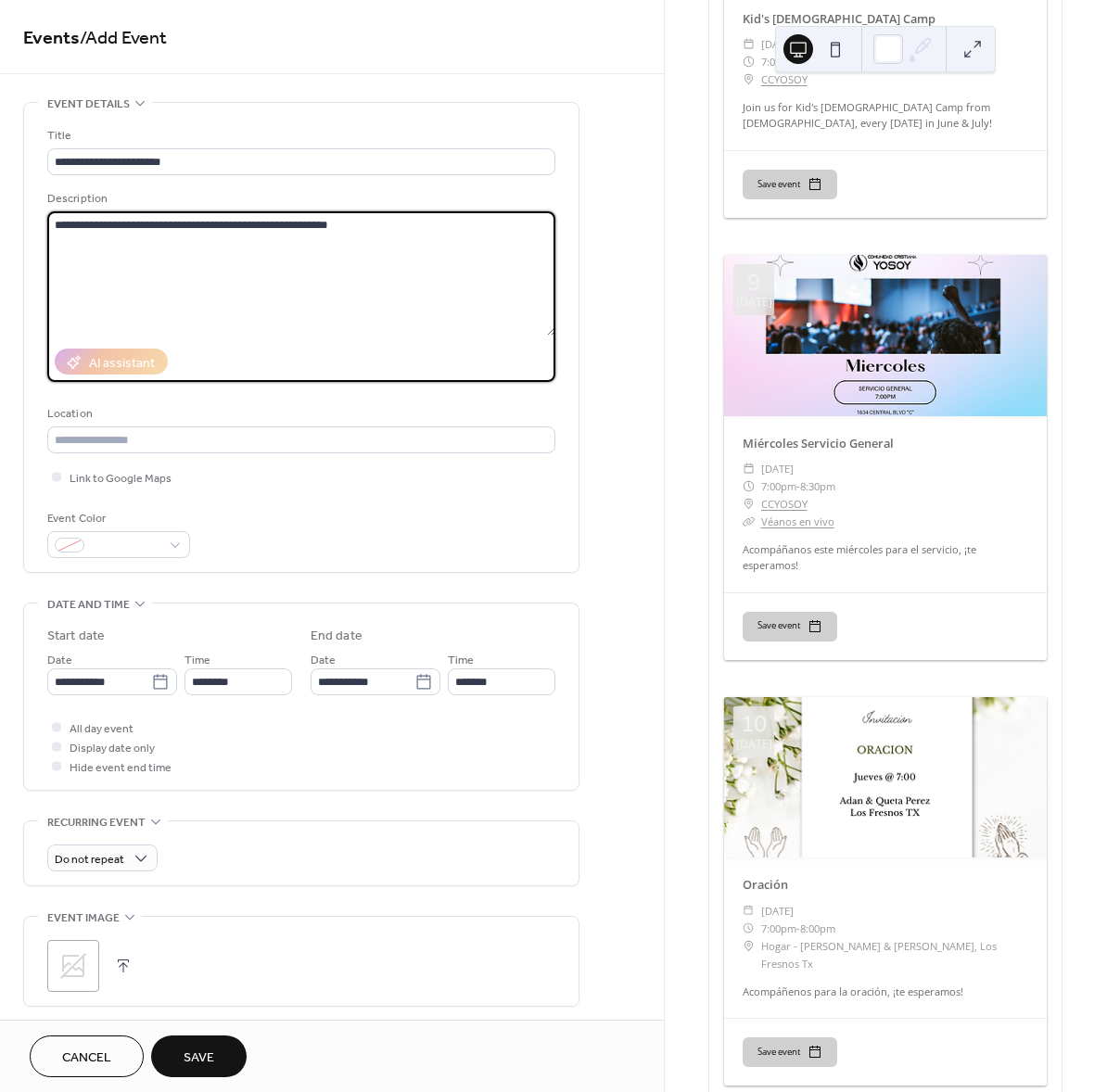 click on "**********" at bounding box center [301, 273] 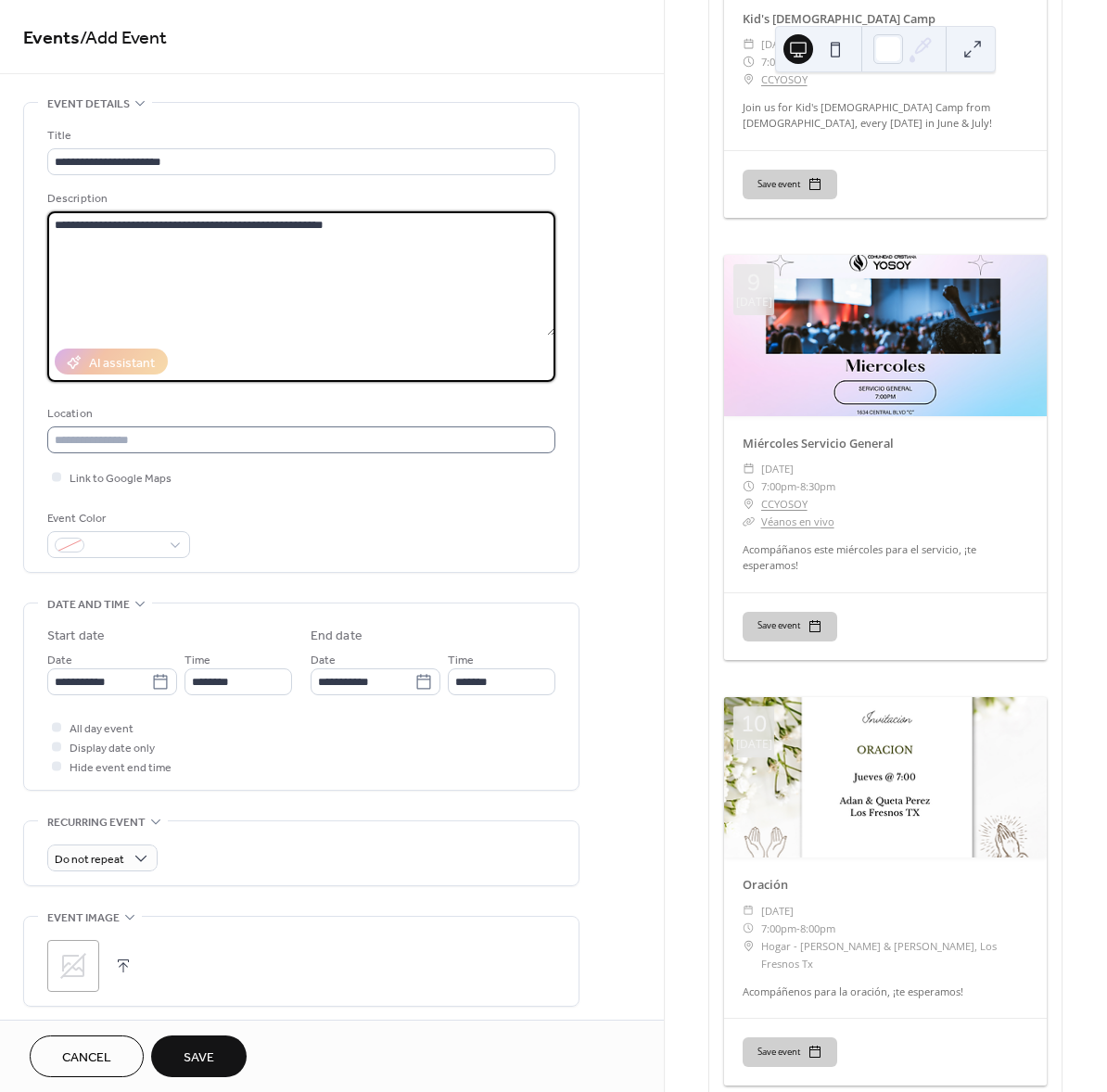 type on "**********" 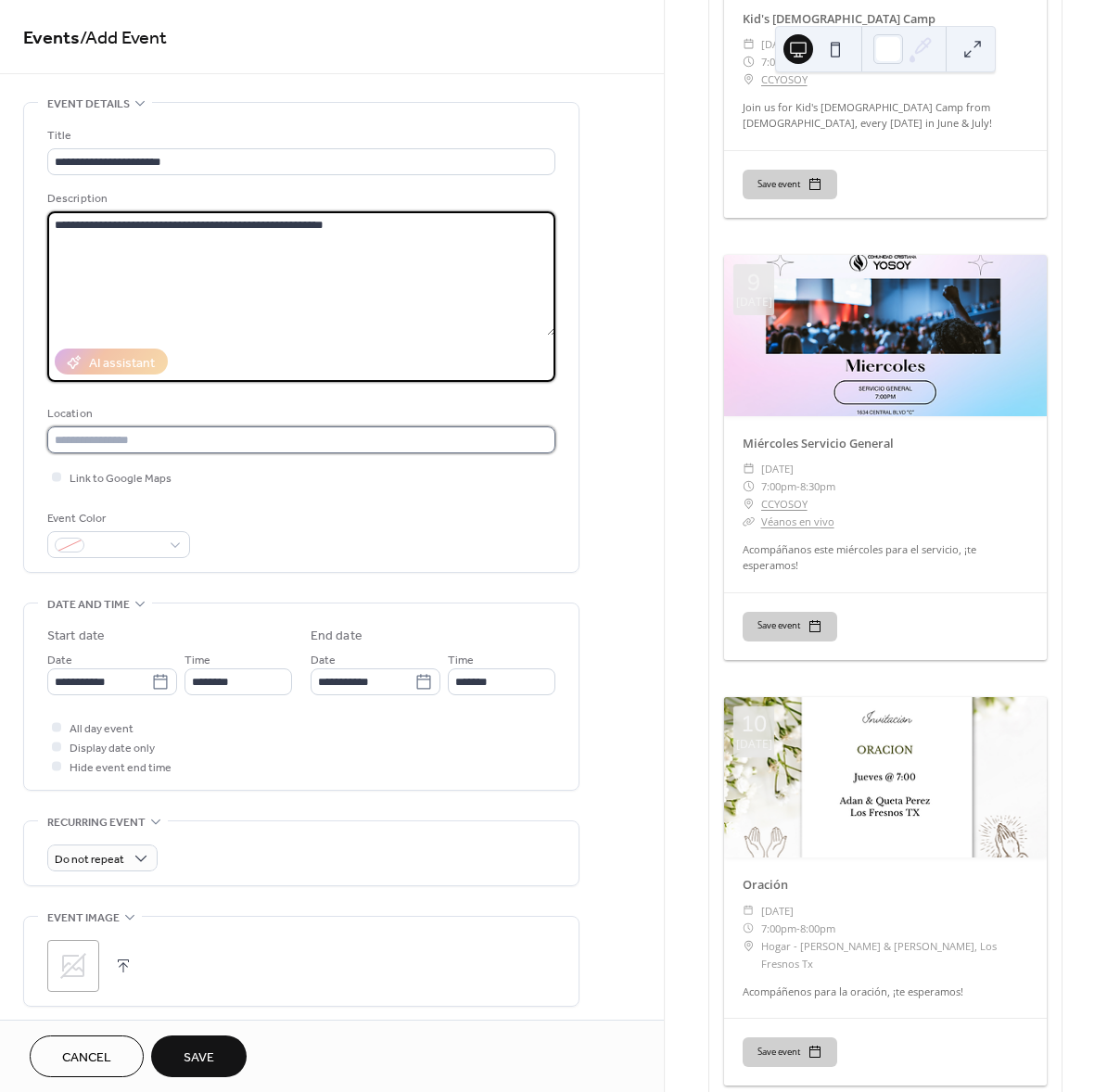 click at bounding box center (301, 439) 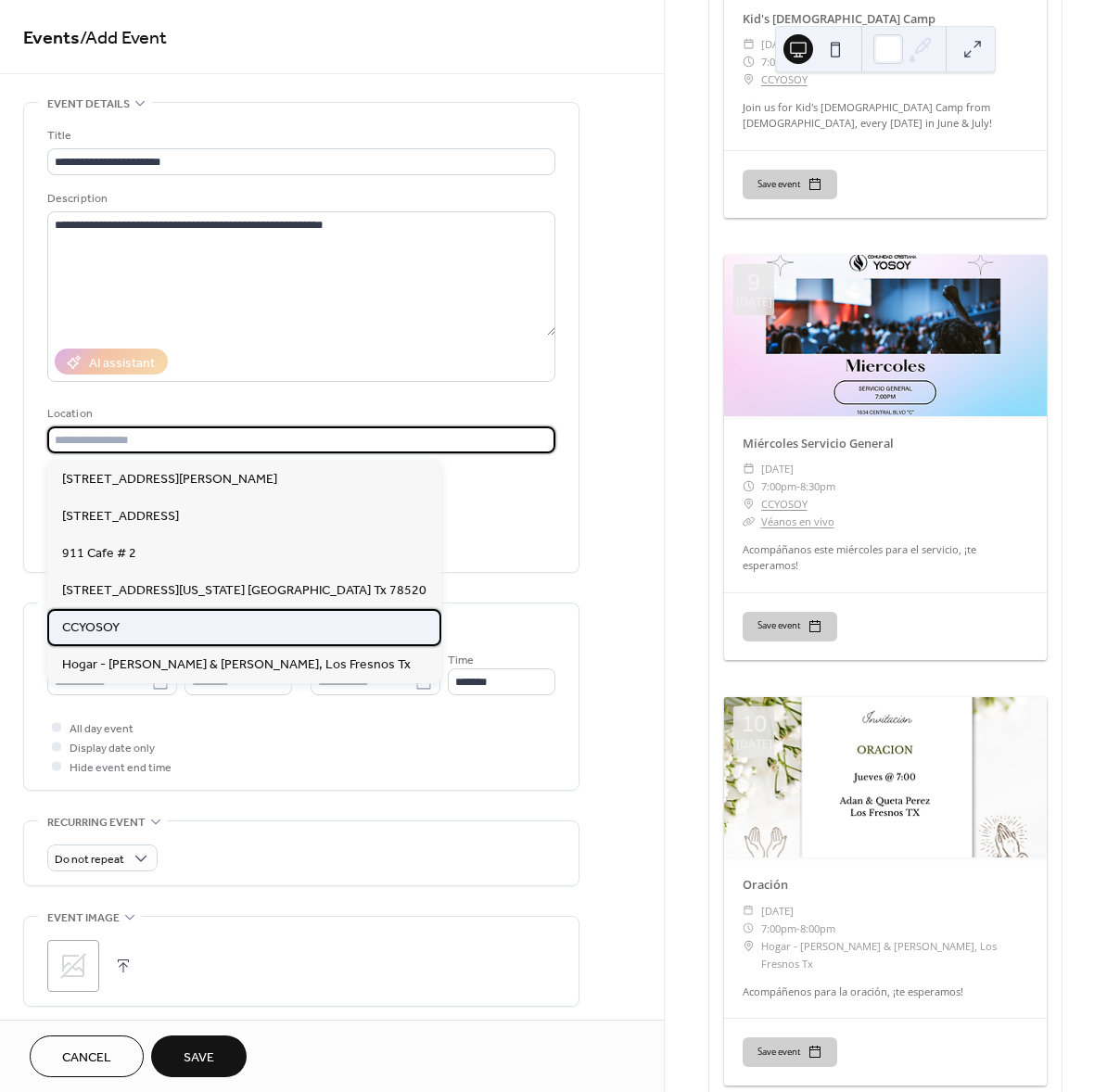 click on "CCYOSOY" at bounding box center (244, 628) 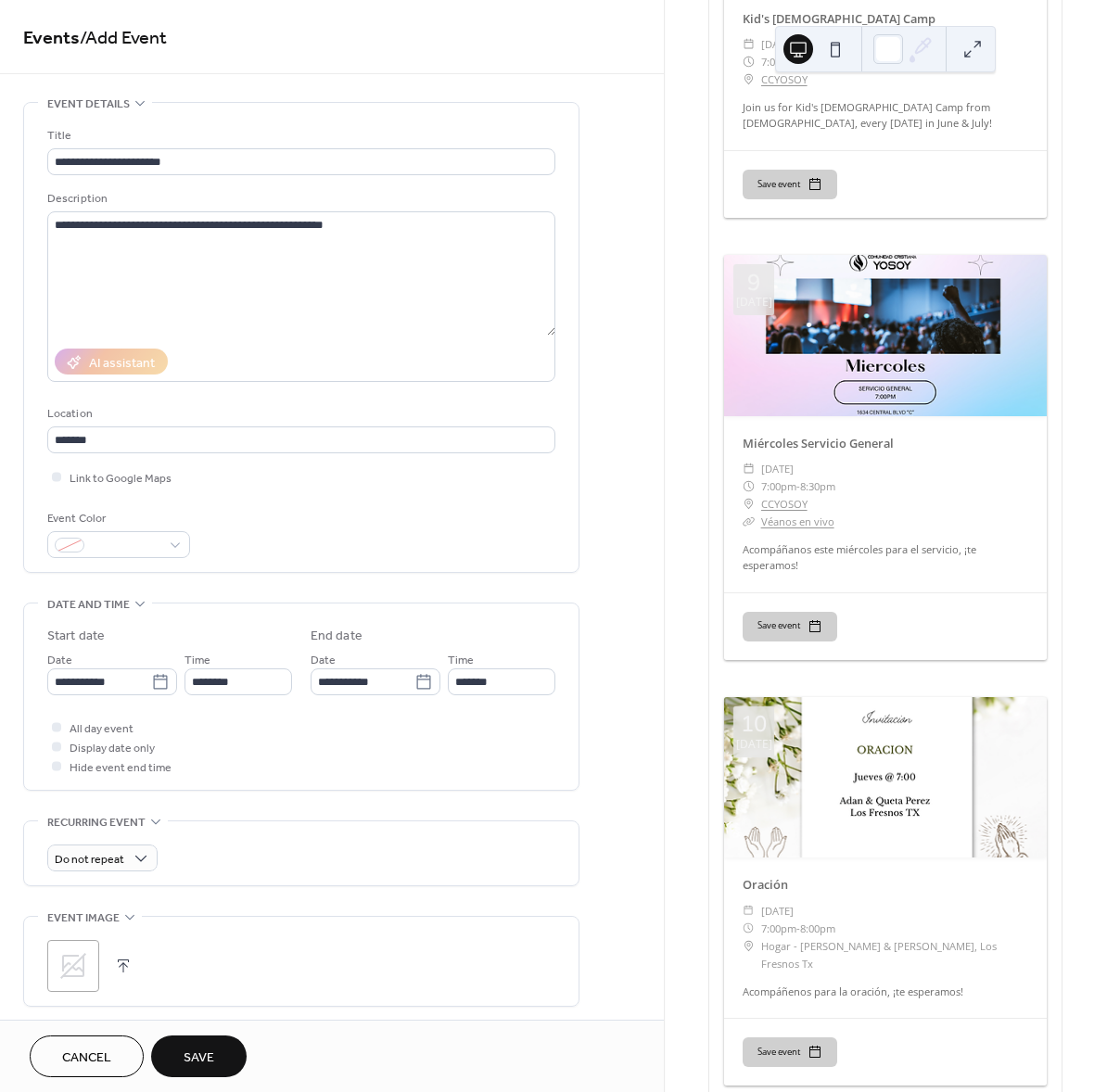 type on "*******" 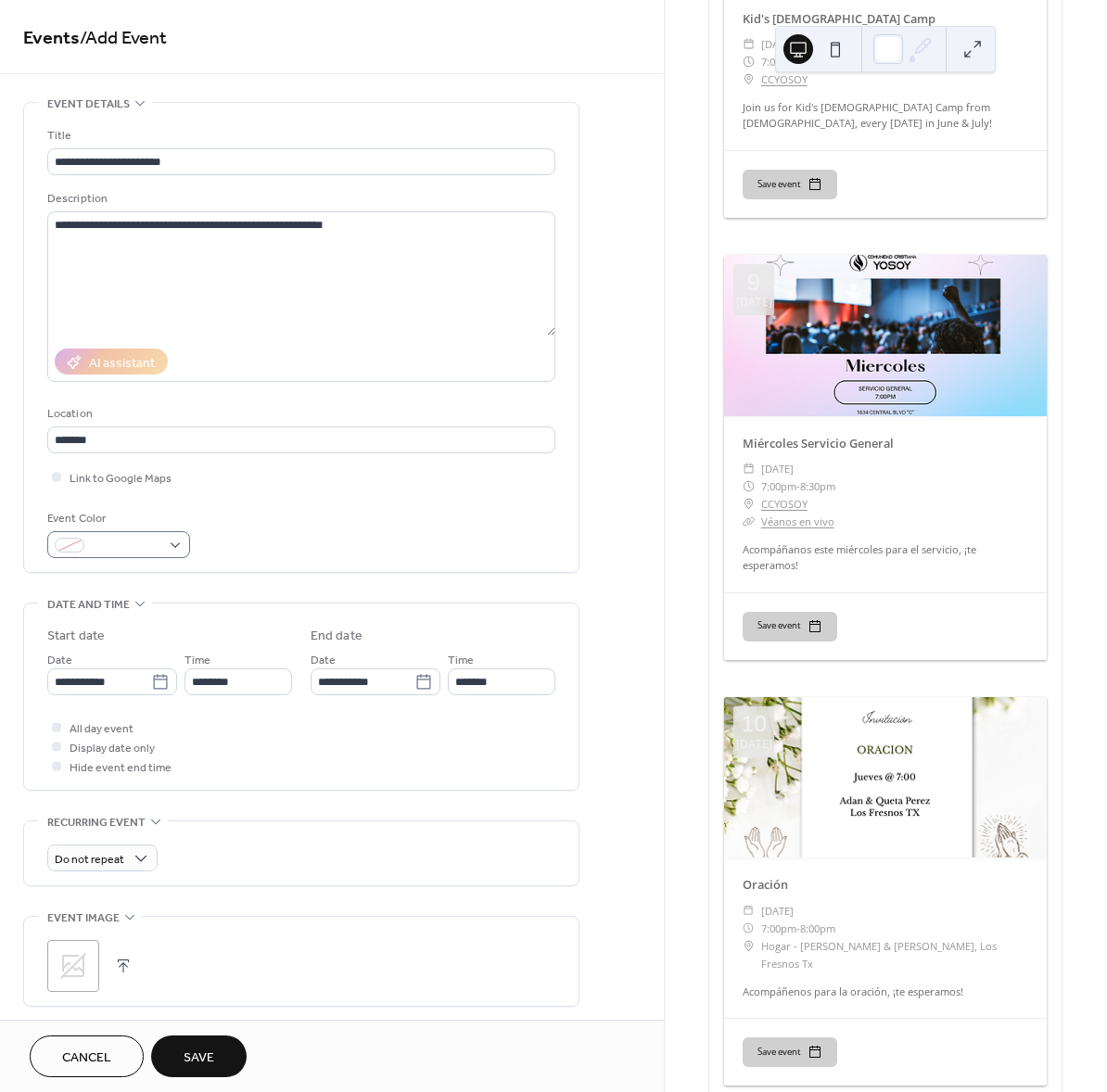 scroll, scrollTop: 23, scrollLeft: 0, axis: vertical 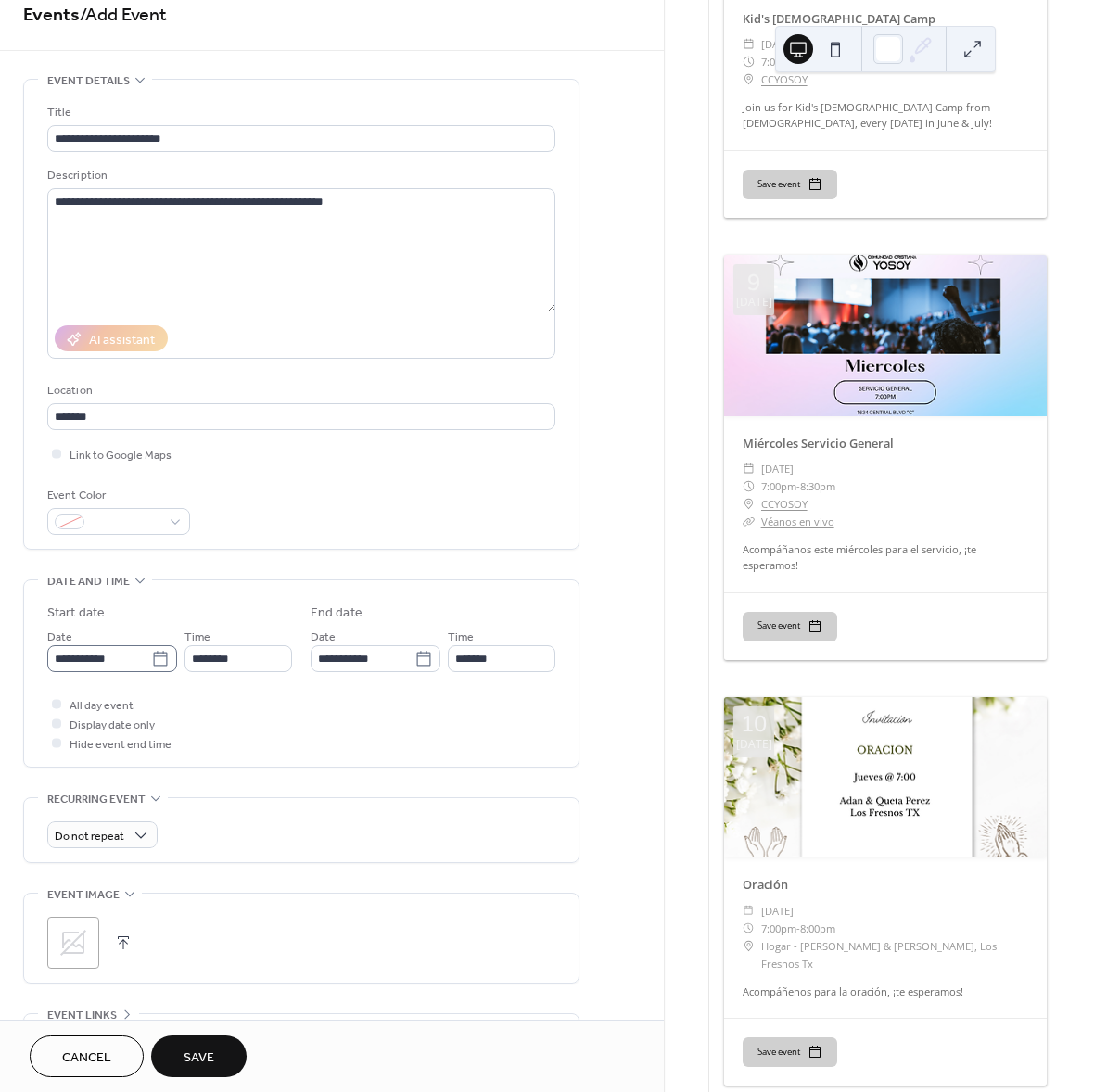 click 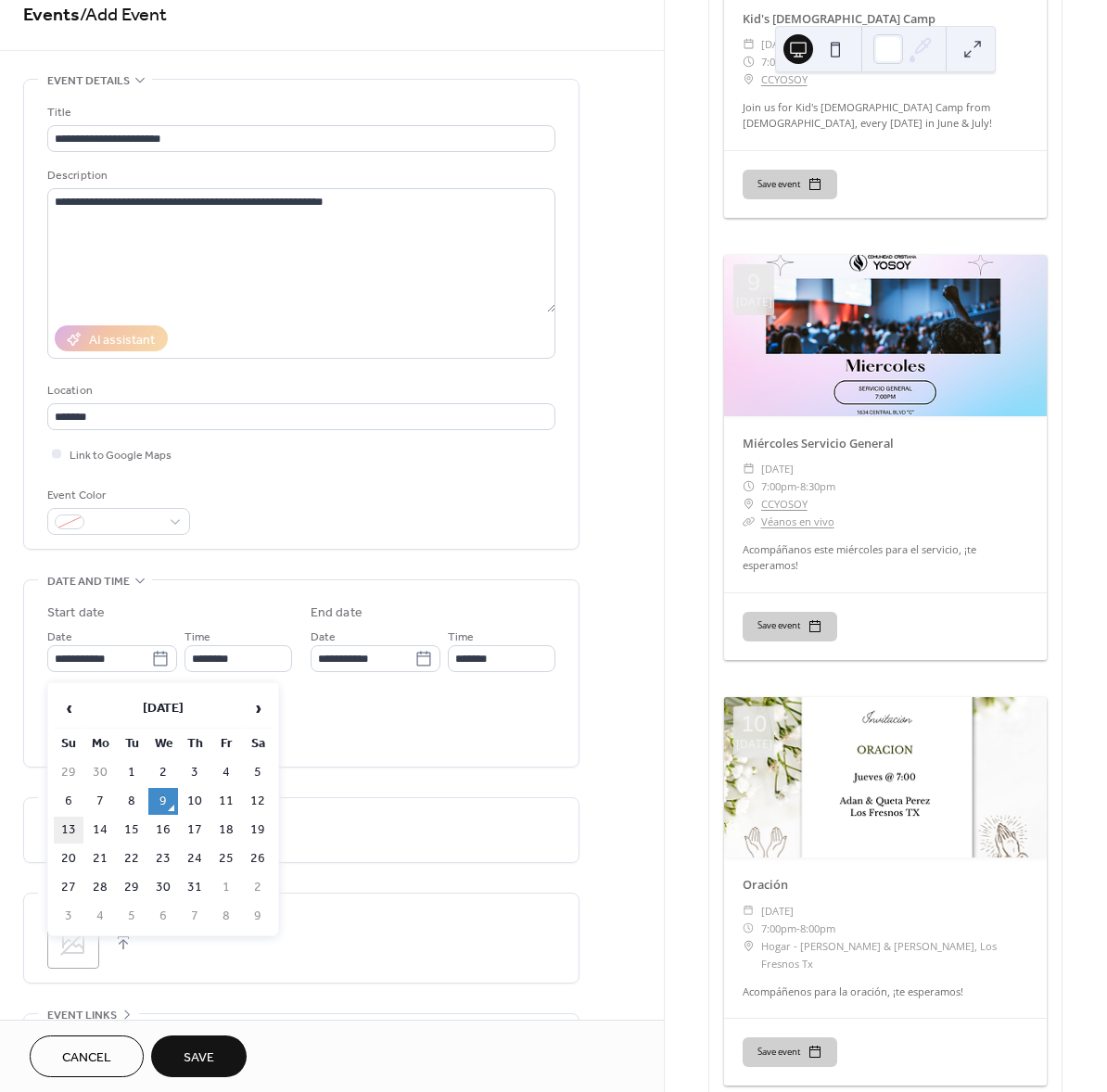 click on "13" at bounding box center [69, 830] 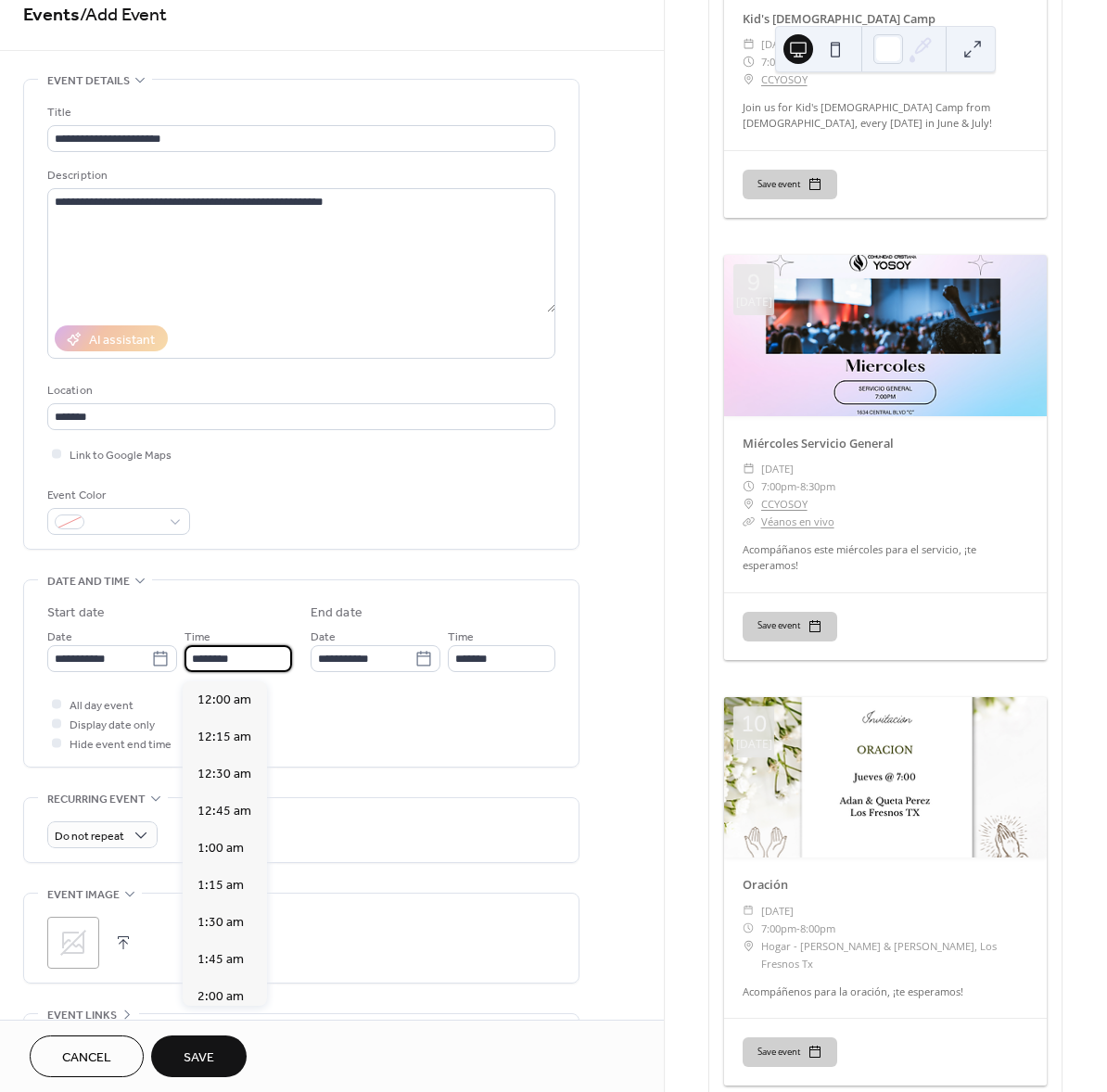 click on "********" at bounding box center [238, 658] 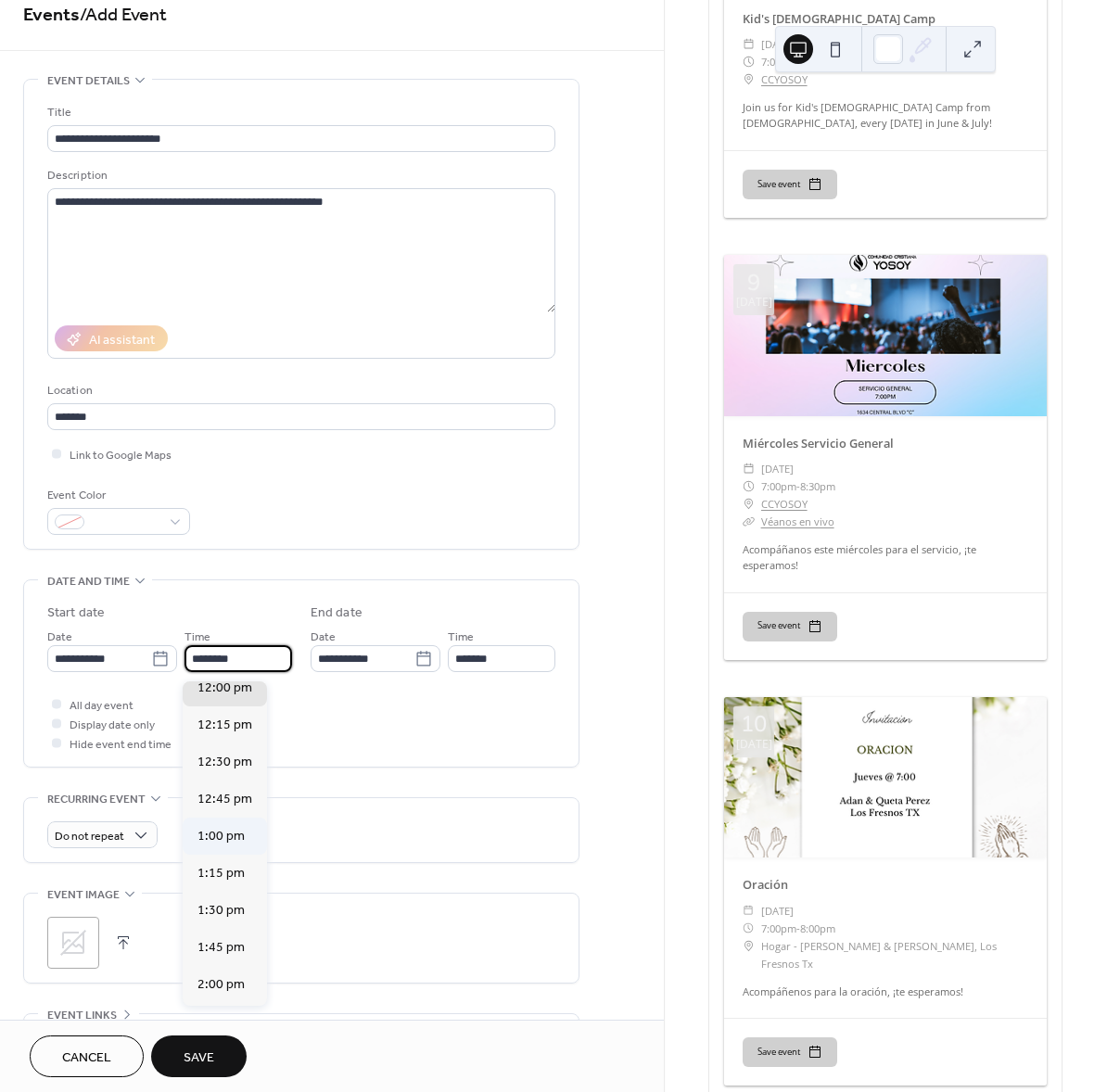 scroll, scrollTop: 1371, scrollLeft: 0, axis: vertical 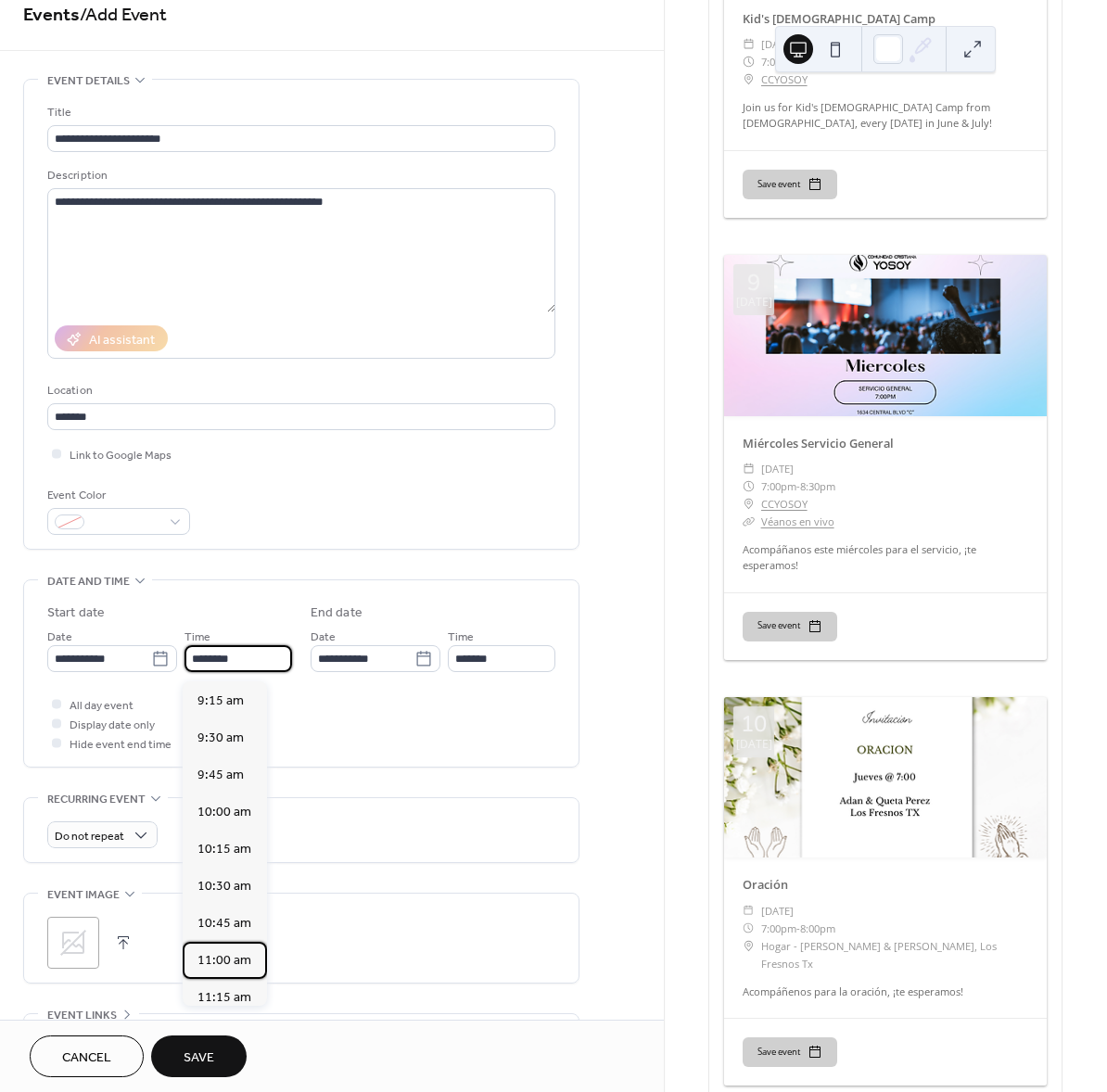 click on "11:00 am" at bounding box center [224, 960] 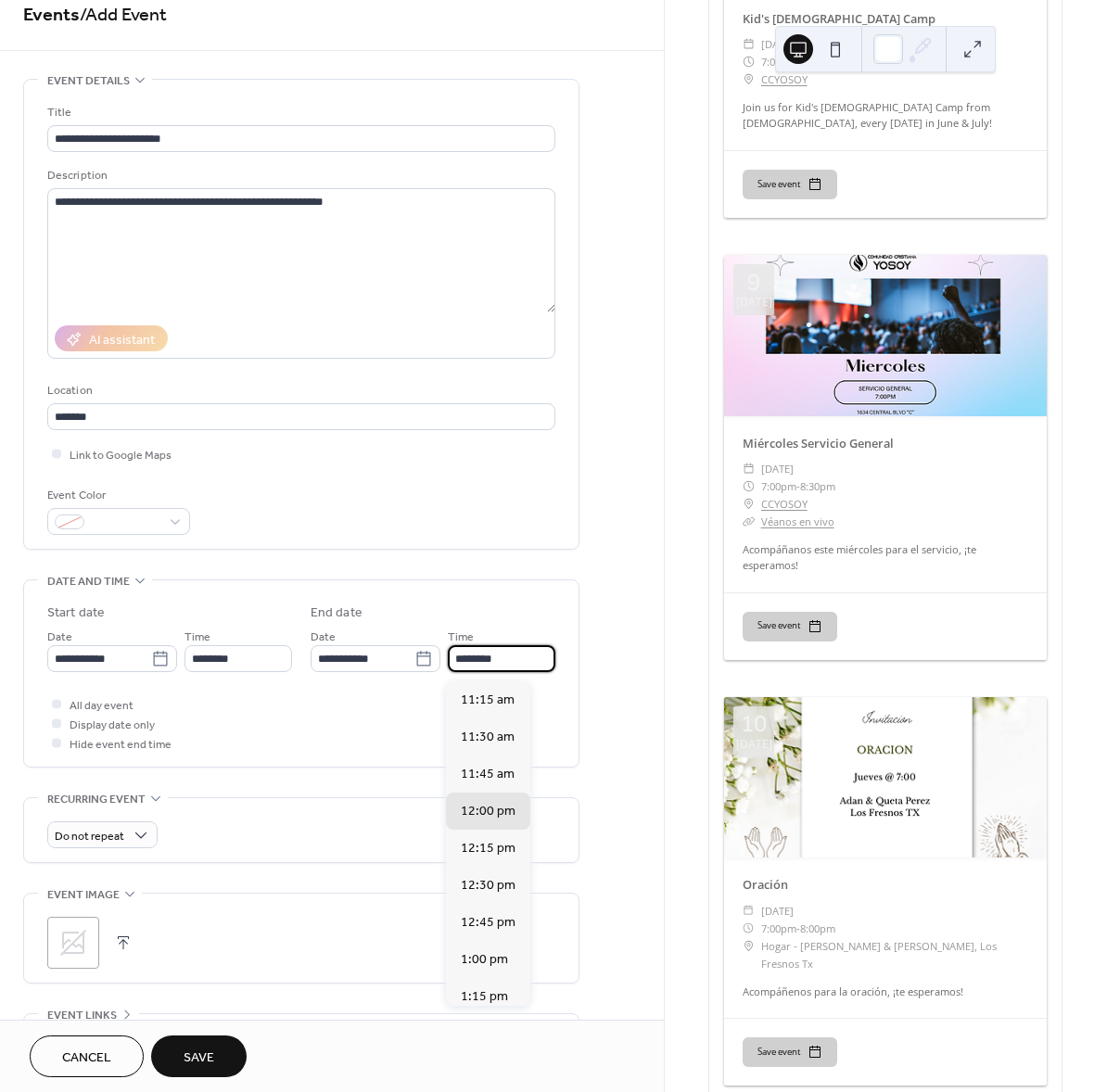 click on "********" at bounding box center [502, 658] 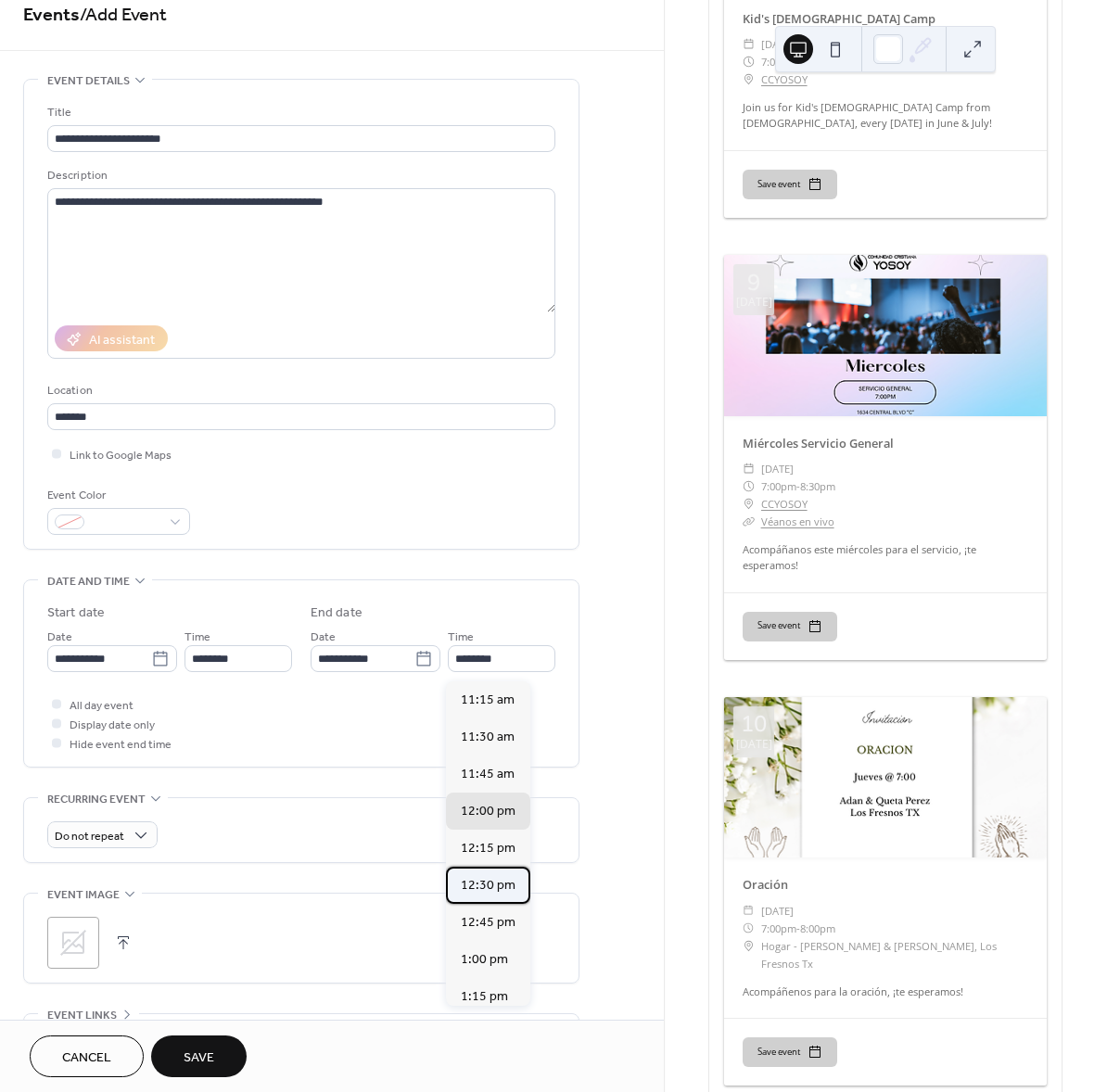 click on "12:30 pm" at bounding box center (488, 885) 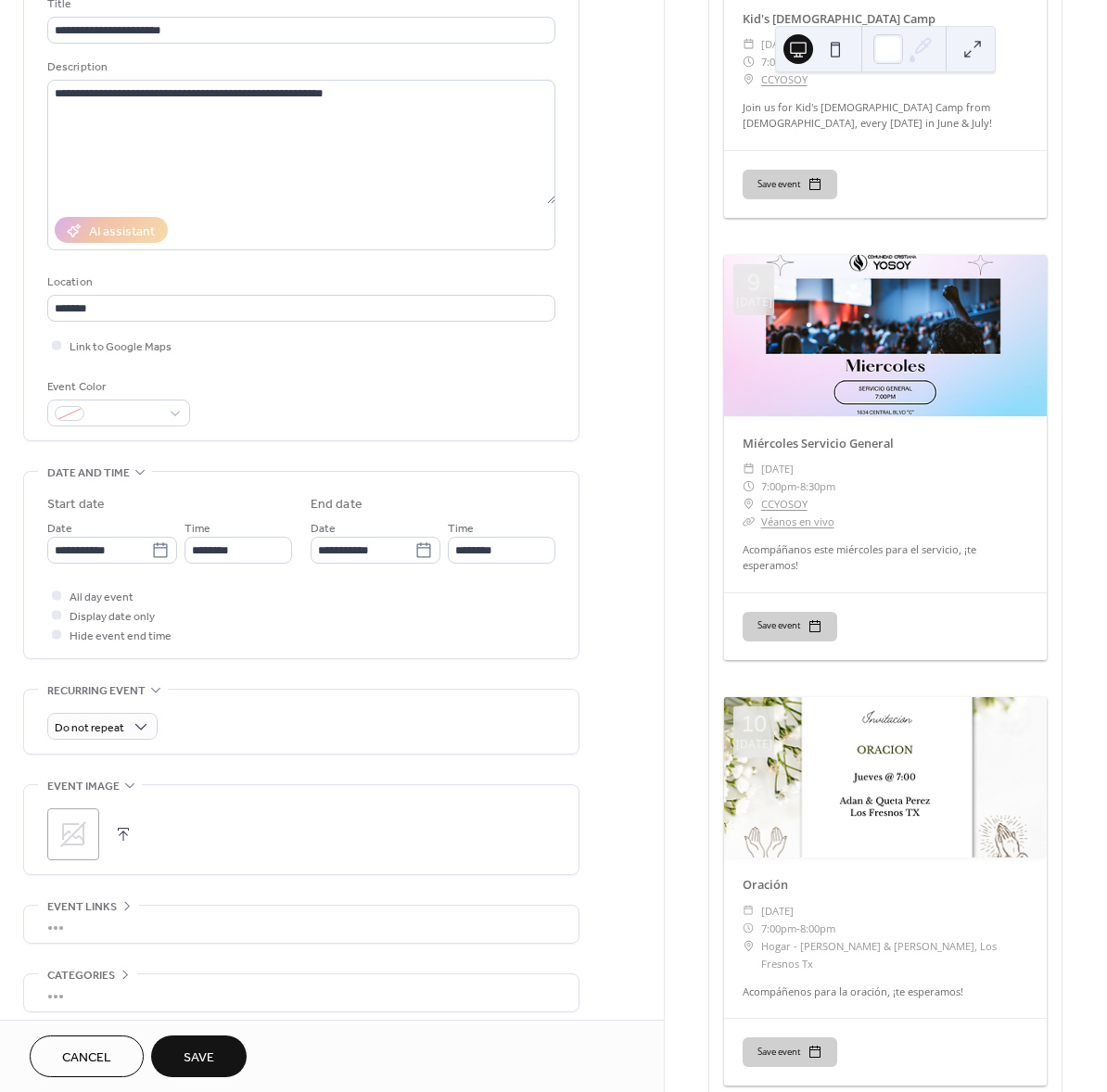 scroll, scrollTop: 217, scrollLeft: 0, axis: vertical 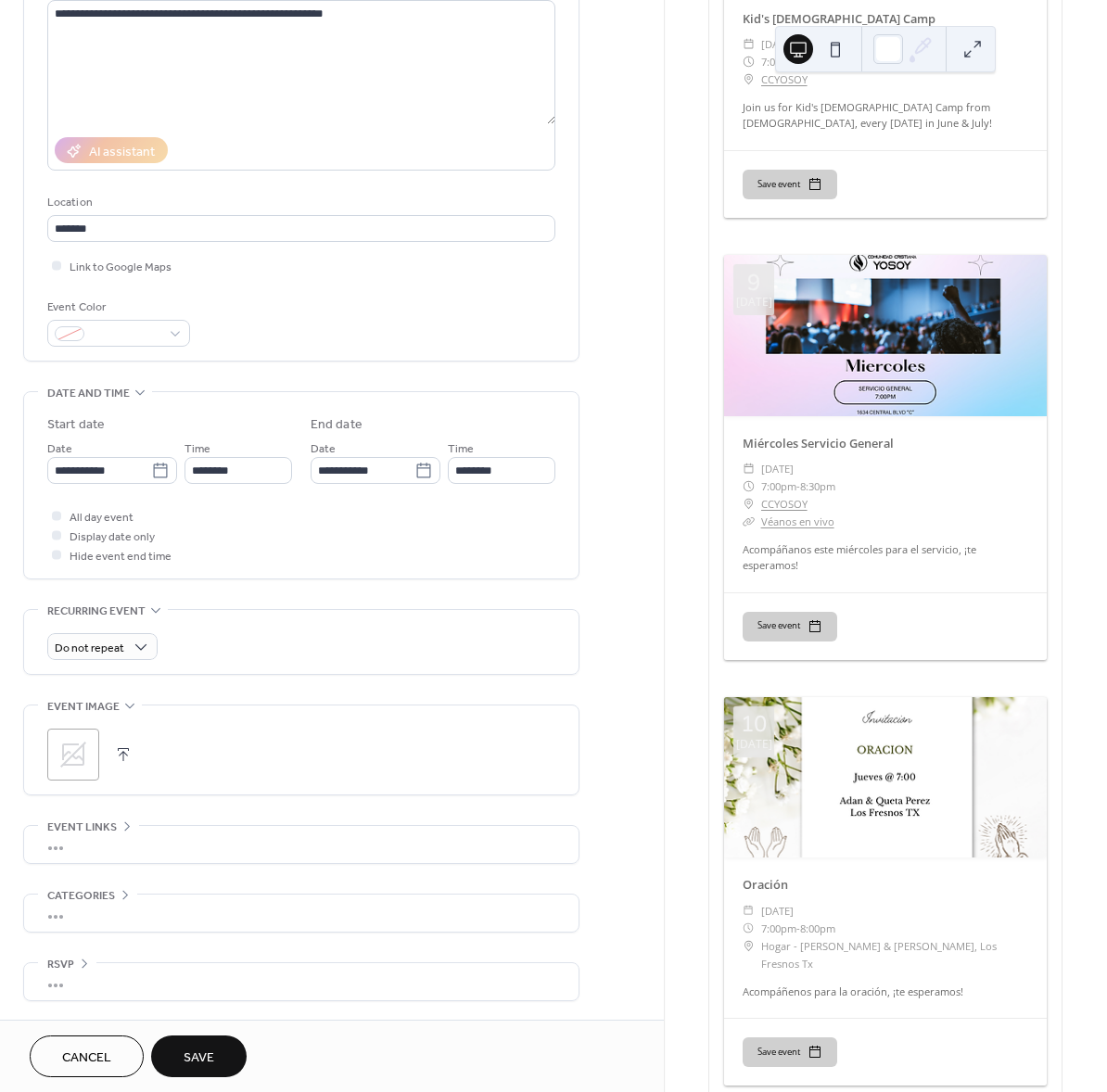 click on "•••" at bounding box center [301, 844] 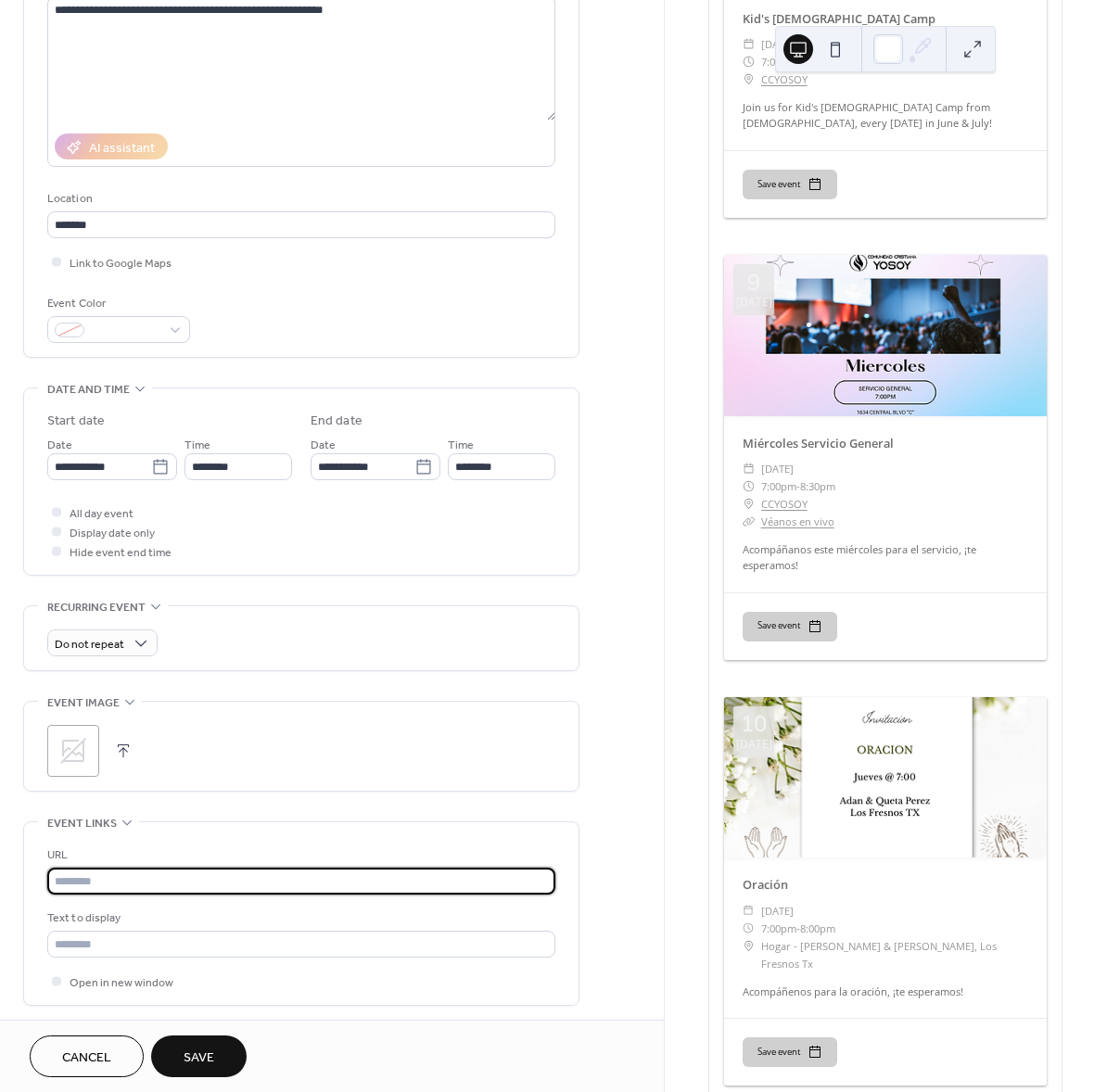 click at bounding box center [301, 881] 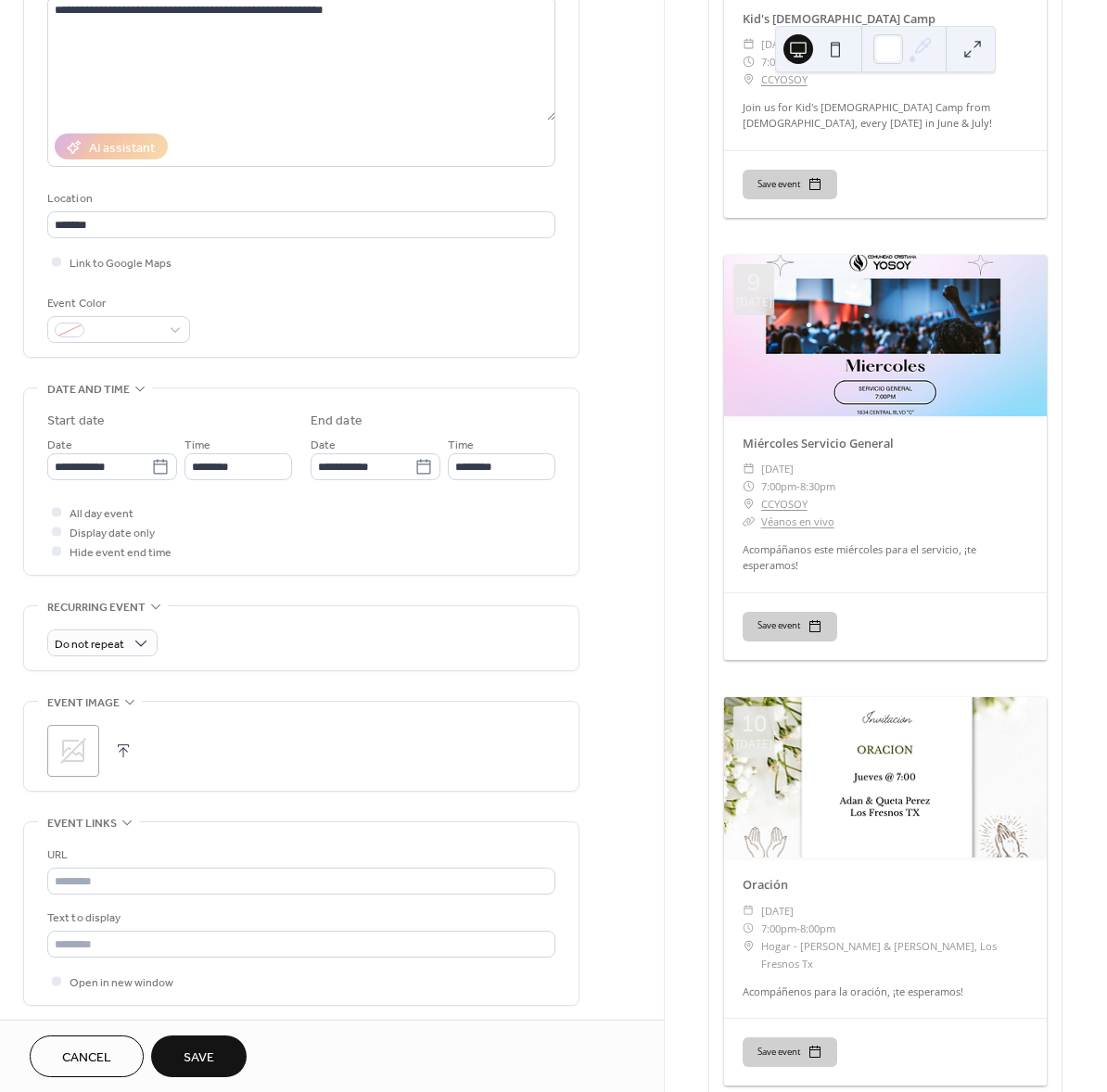 scroll, scrollTop: 366, scrollLeft: 0, axis: vertical 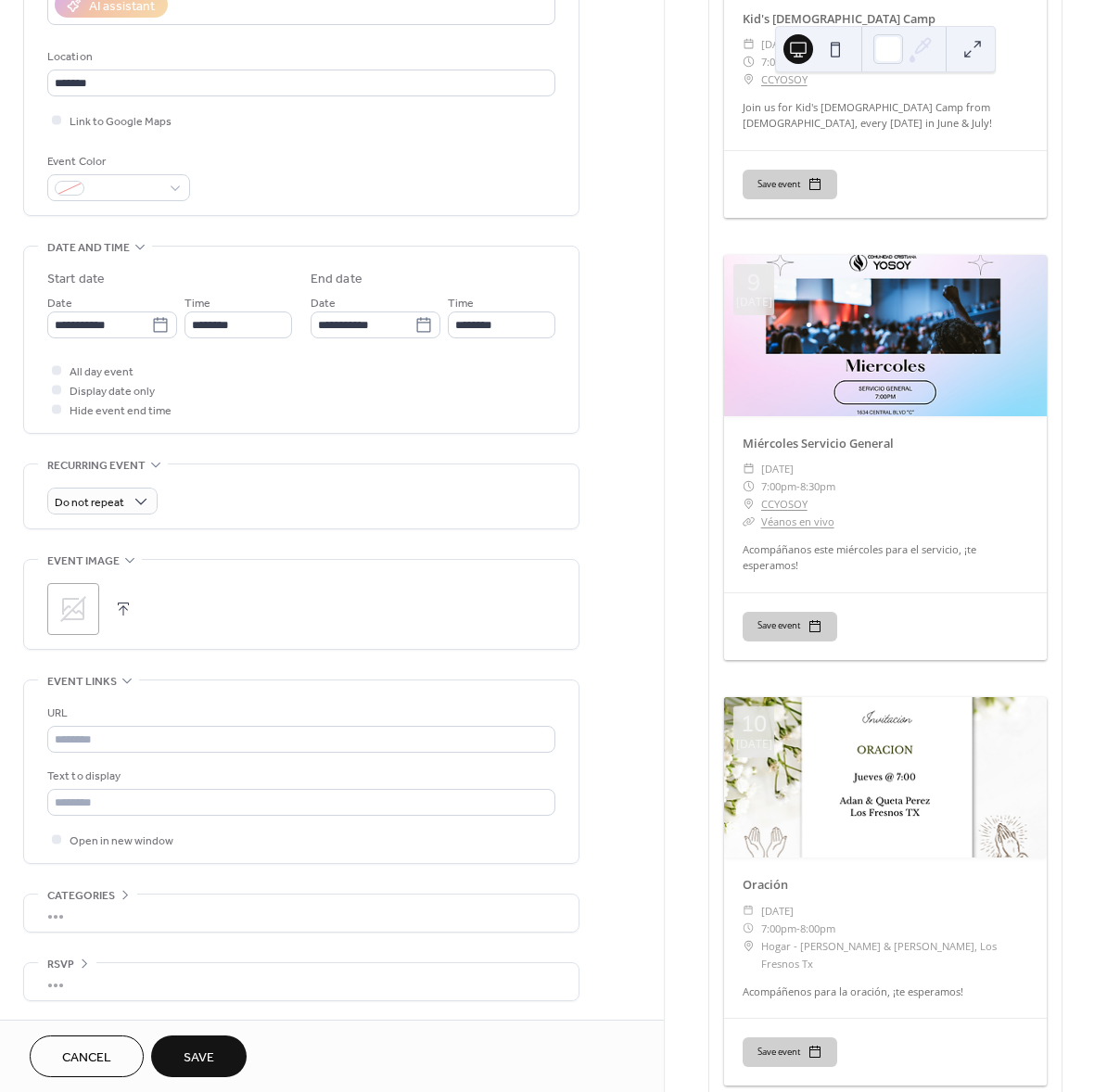 click on "Event Links" at bounding box center (82, 681) 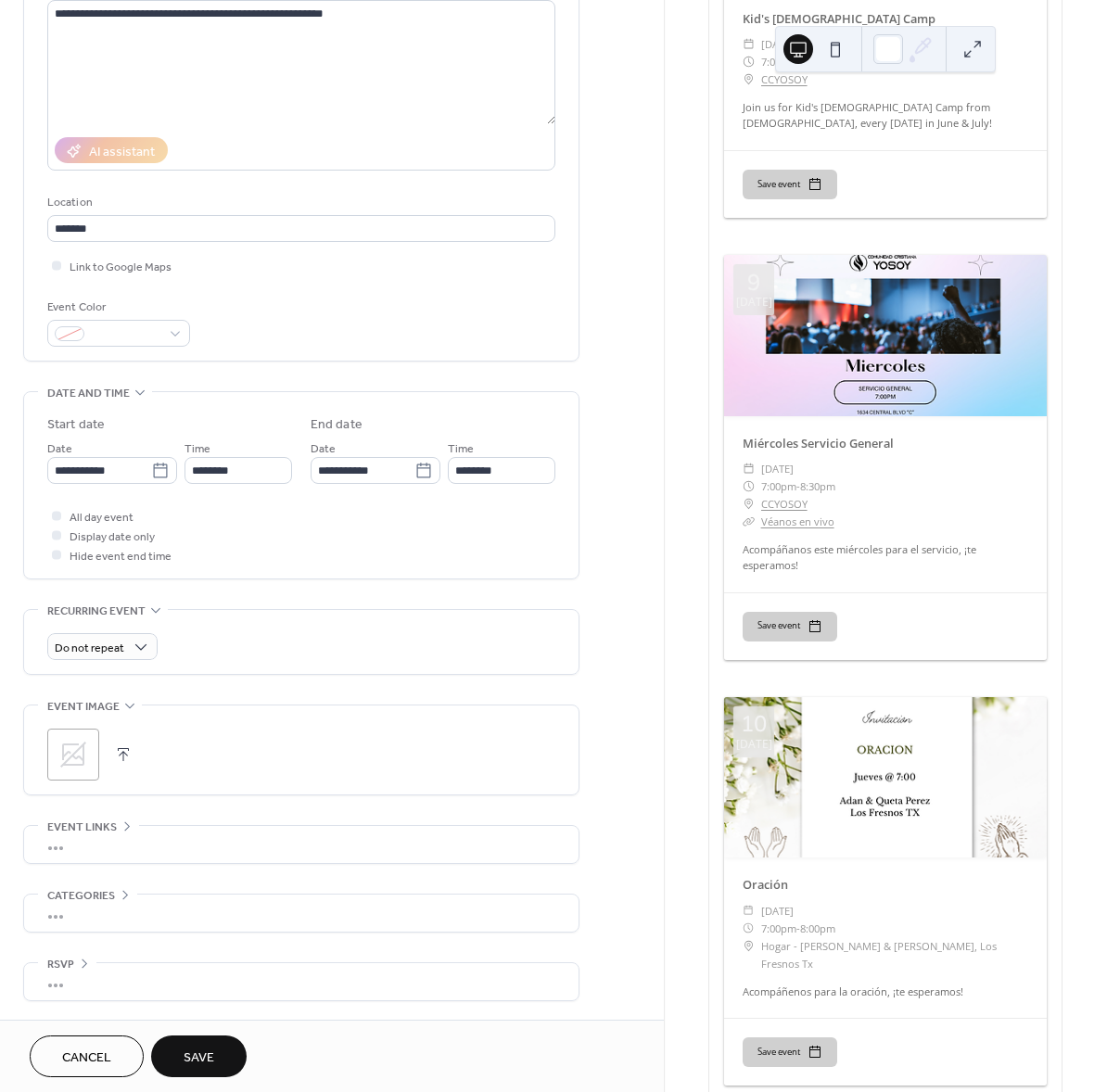 scroll, scrollTop: 217, scrollLeft: 0, axis: vertical 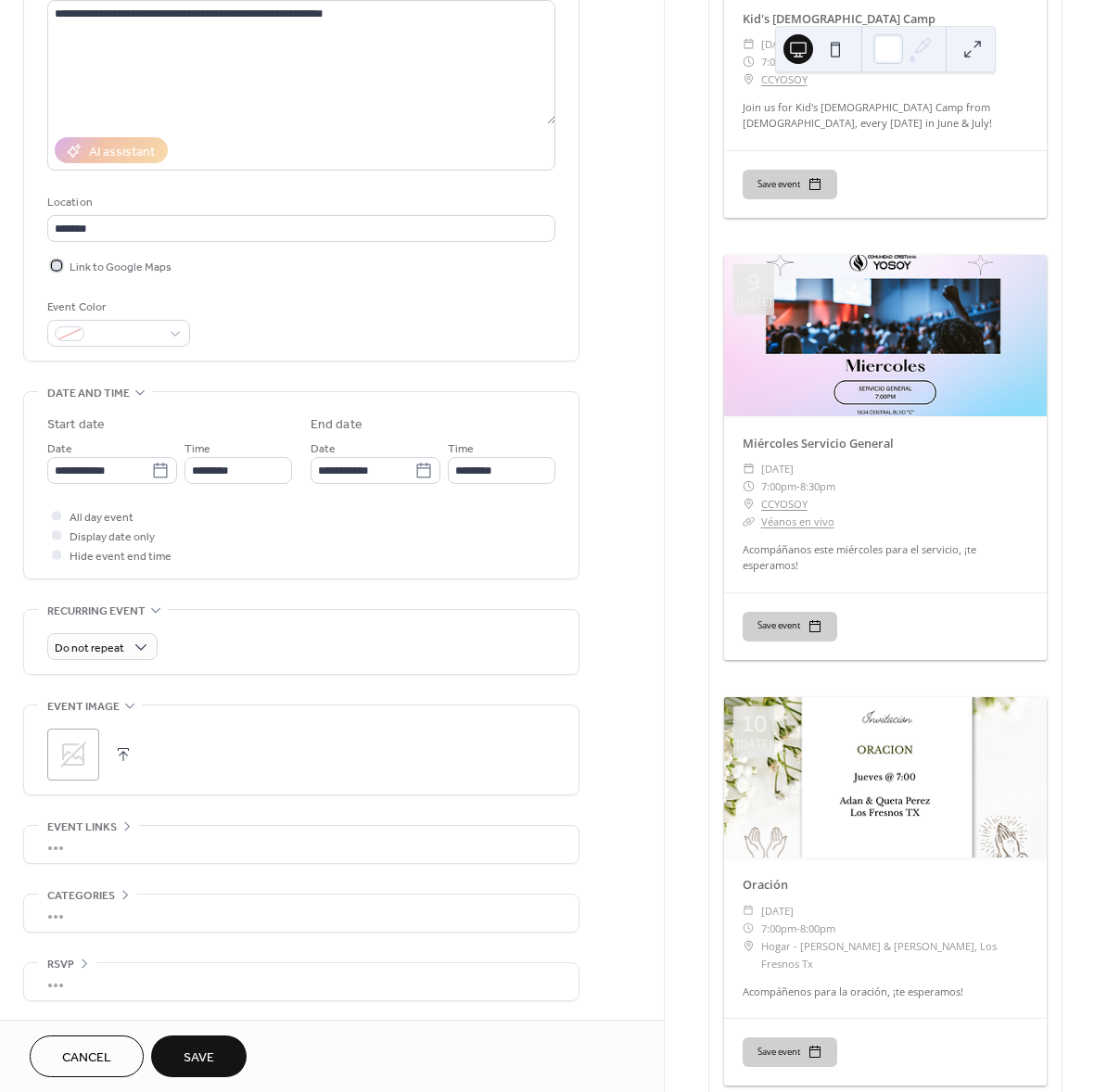 click on "Link to Google Maps" at bounding box center [121, 267] 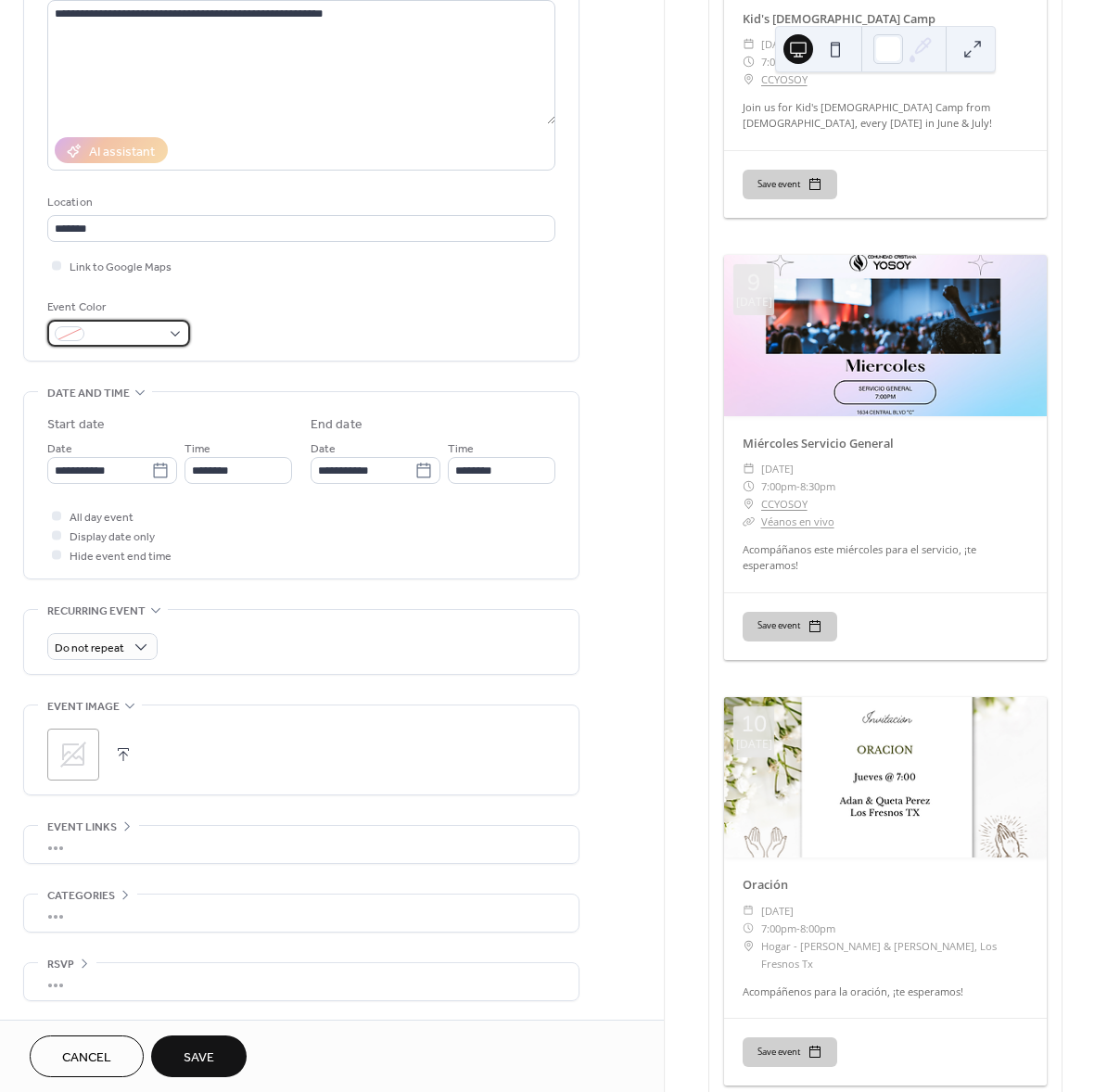 click at bounding box center [126, 335] 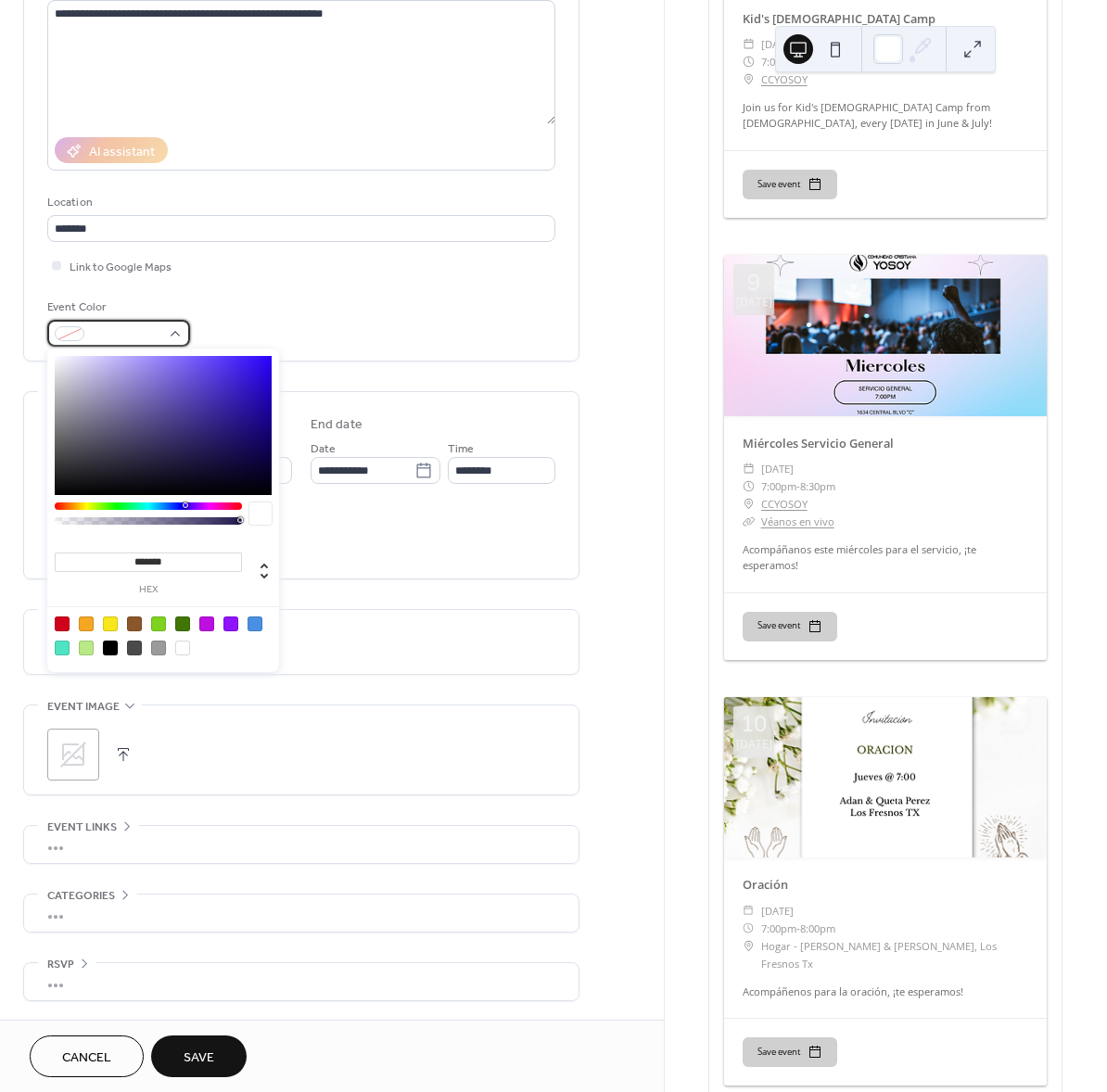 click at bounding box center (126, 335) 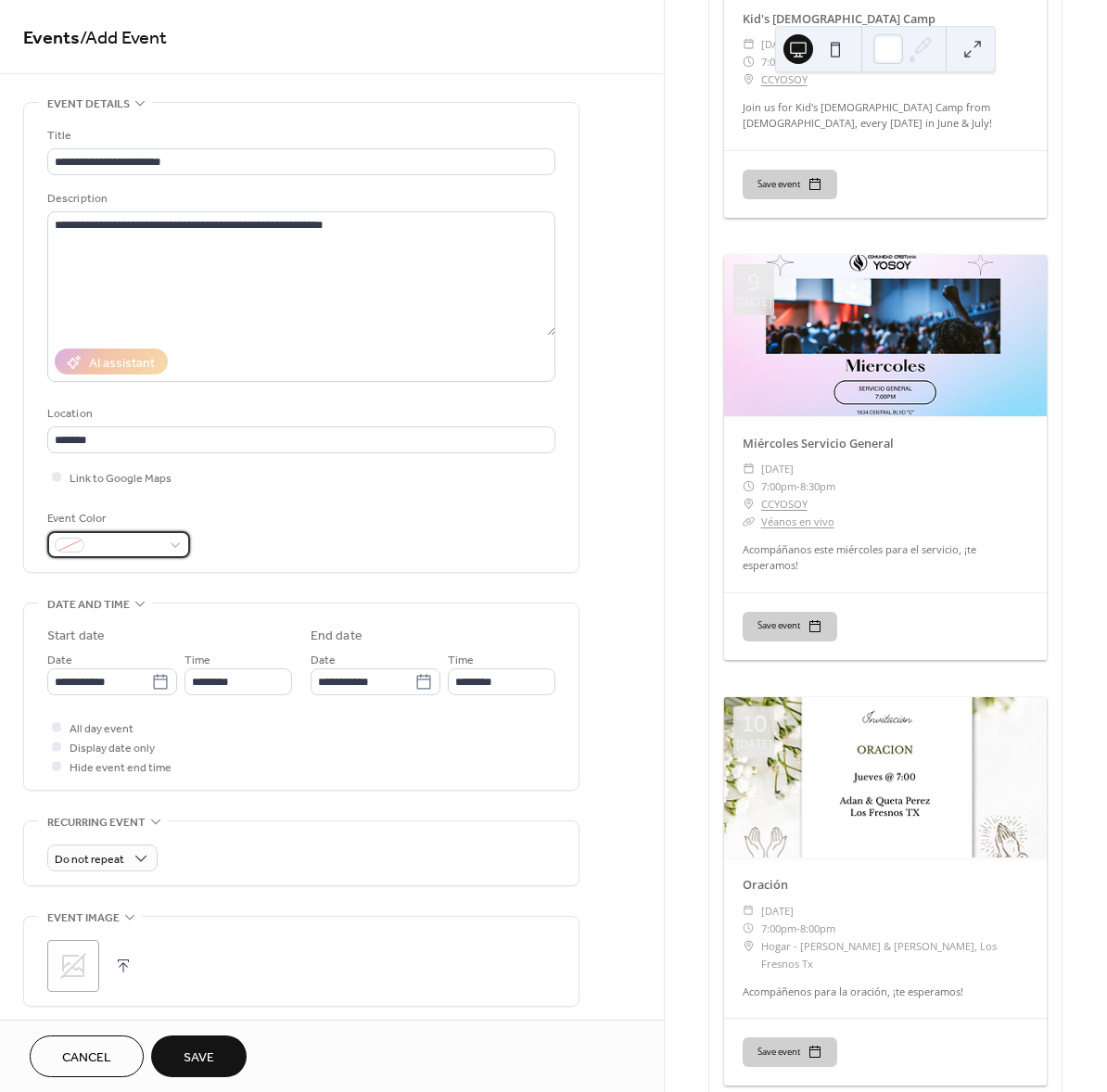 scroll, scrollTop: 217, scrollLeft: 0, axis: vertical 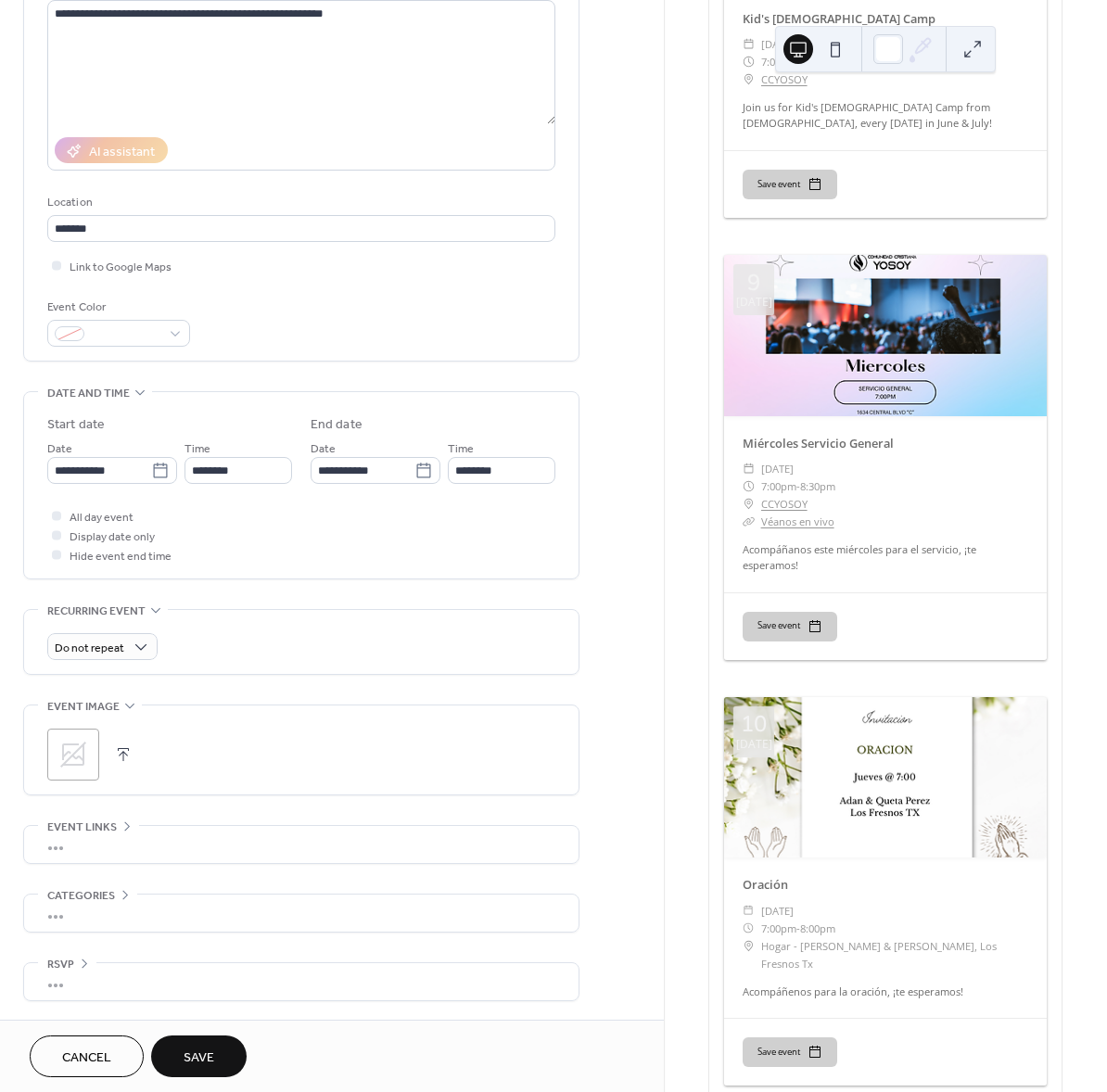 click on "•••" at bounding box center (301, 844) 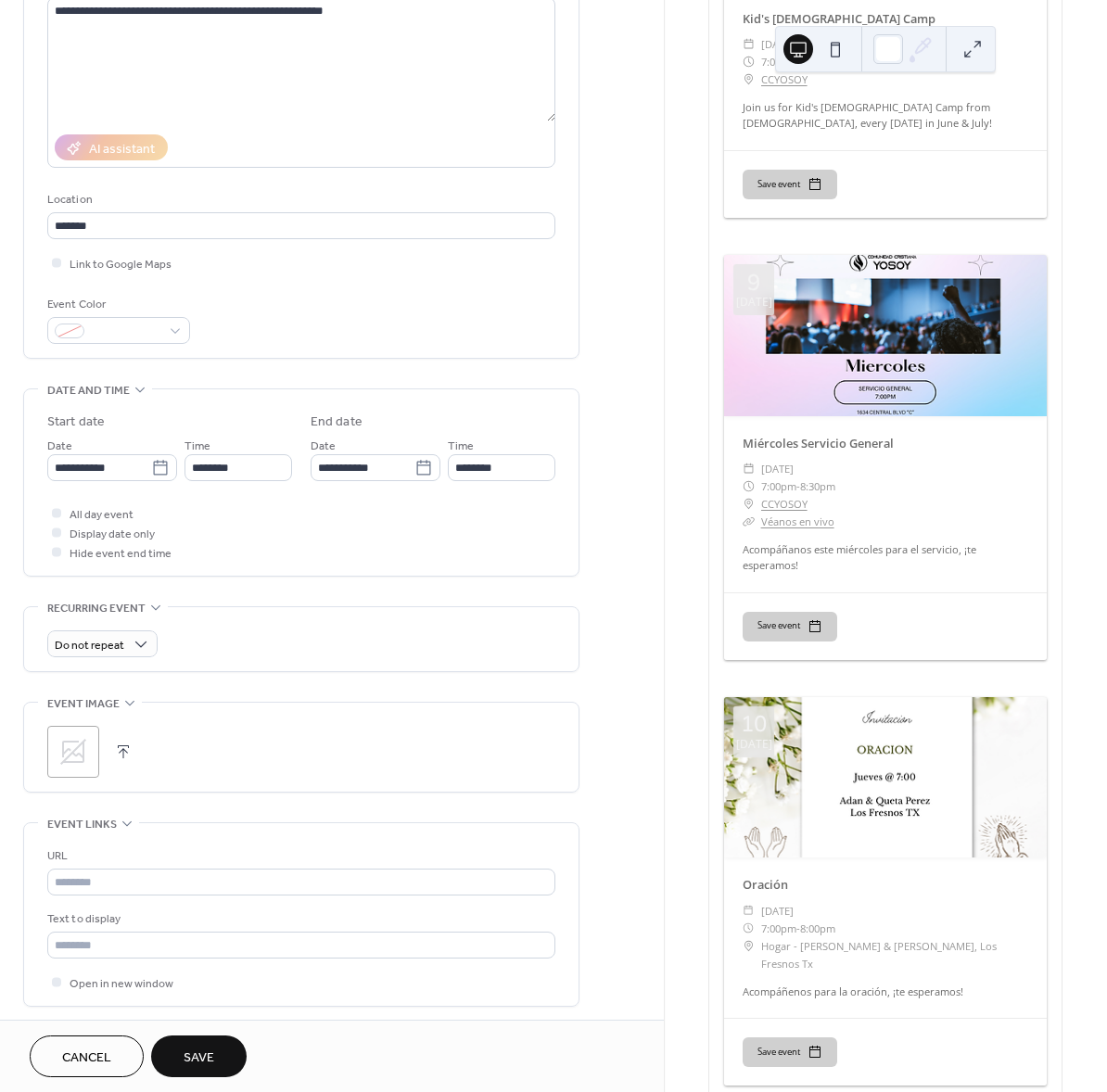 scroll, scrollTop: 366, scrollLeft: 0, axis: vertical 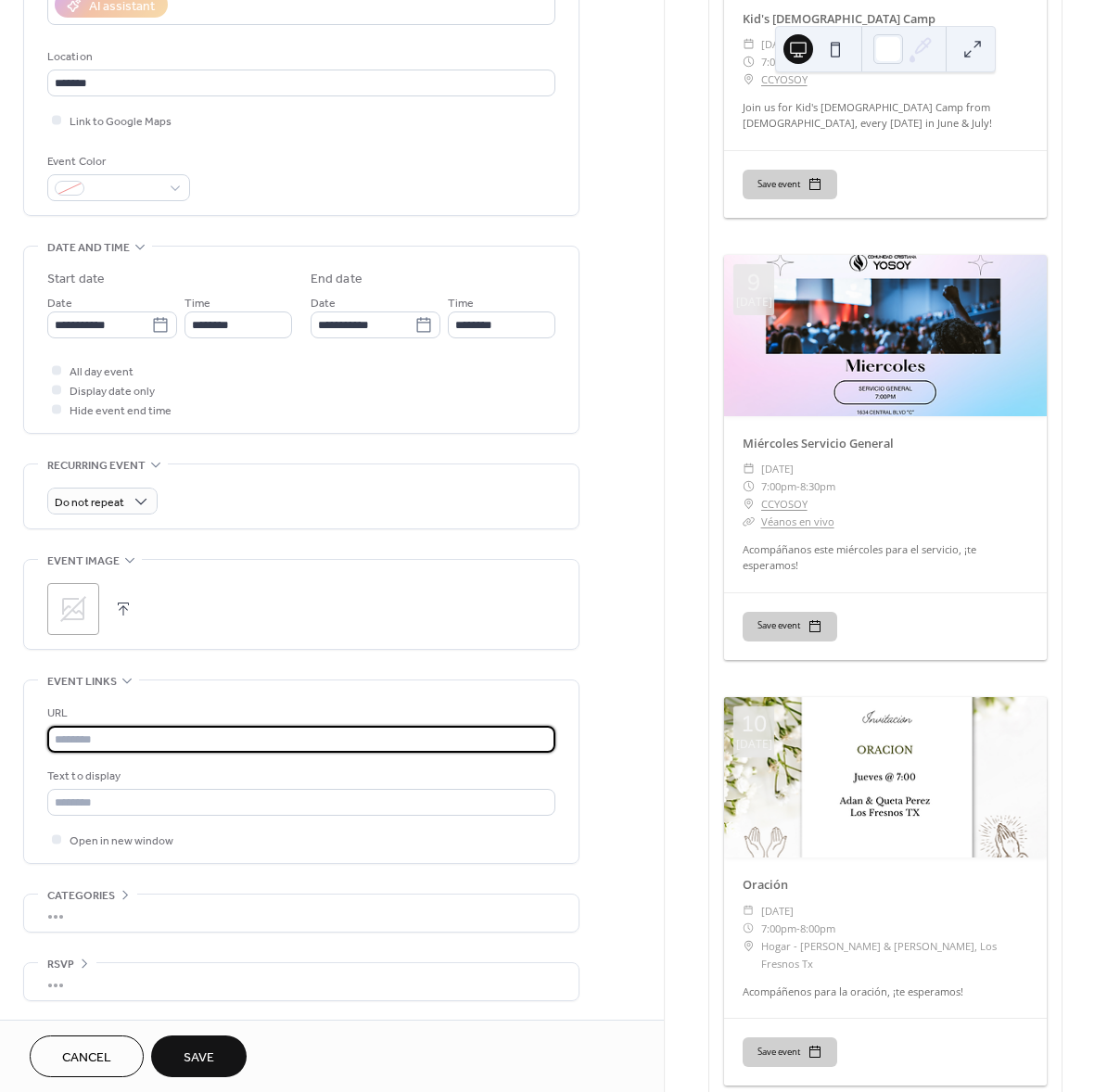 click at bounding box center [301, 739] 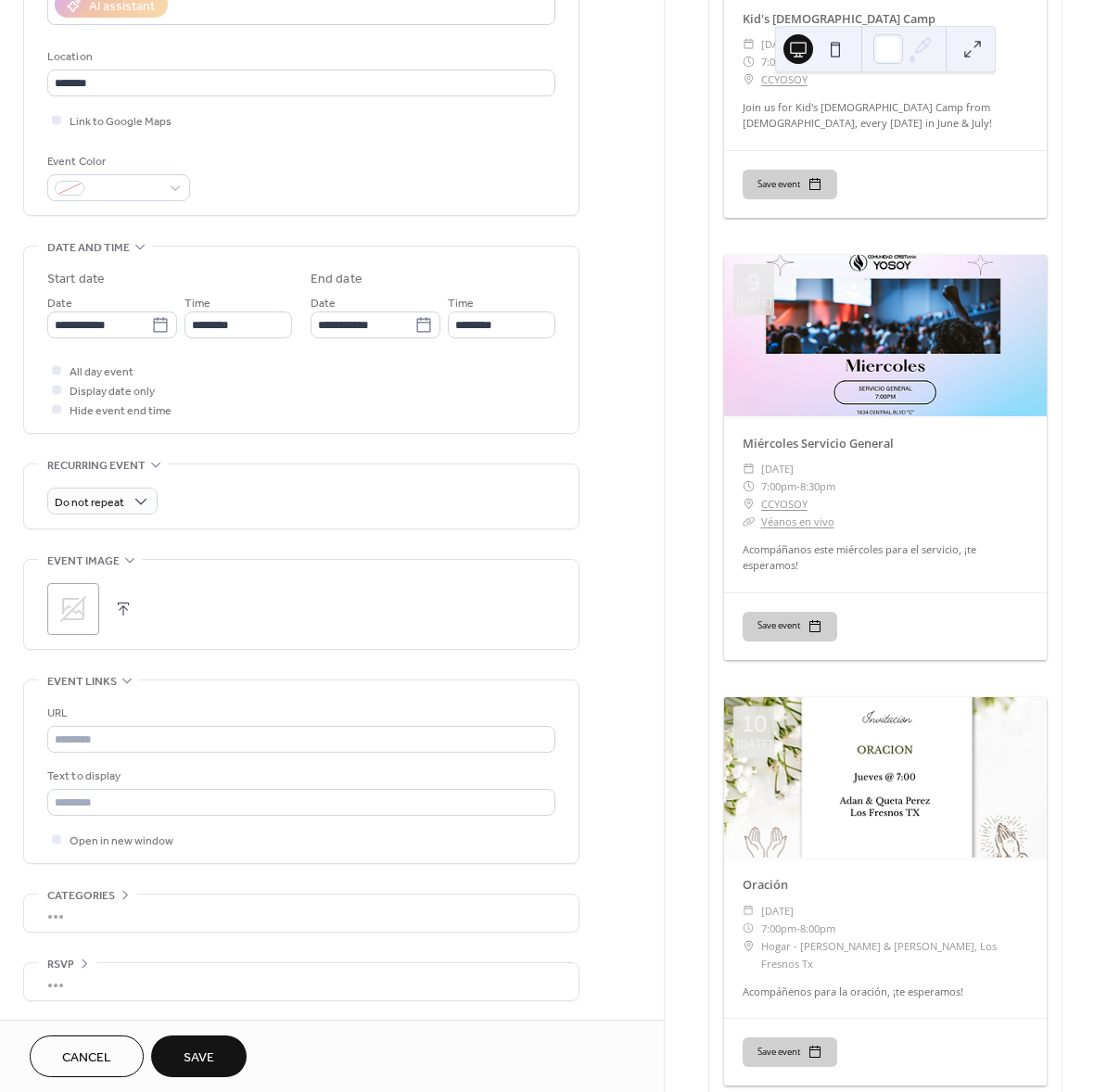 click on "Save" at bounding box center [198, 1056] 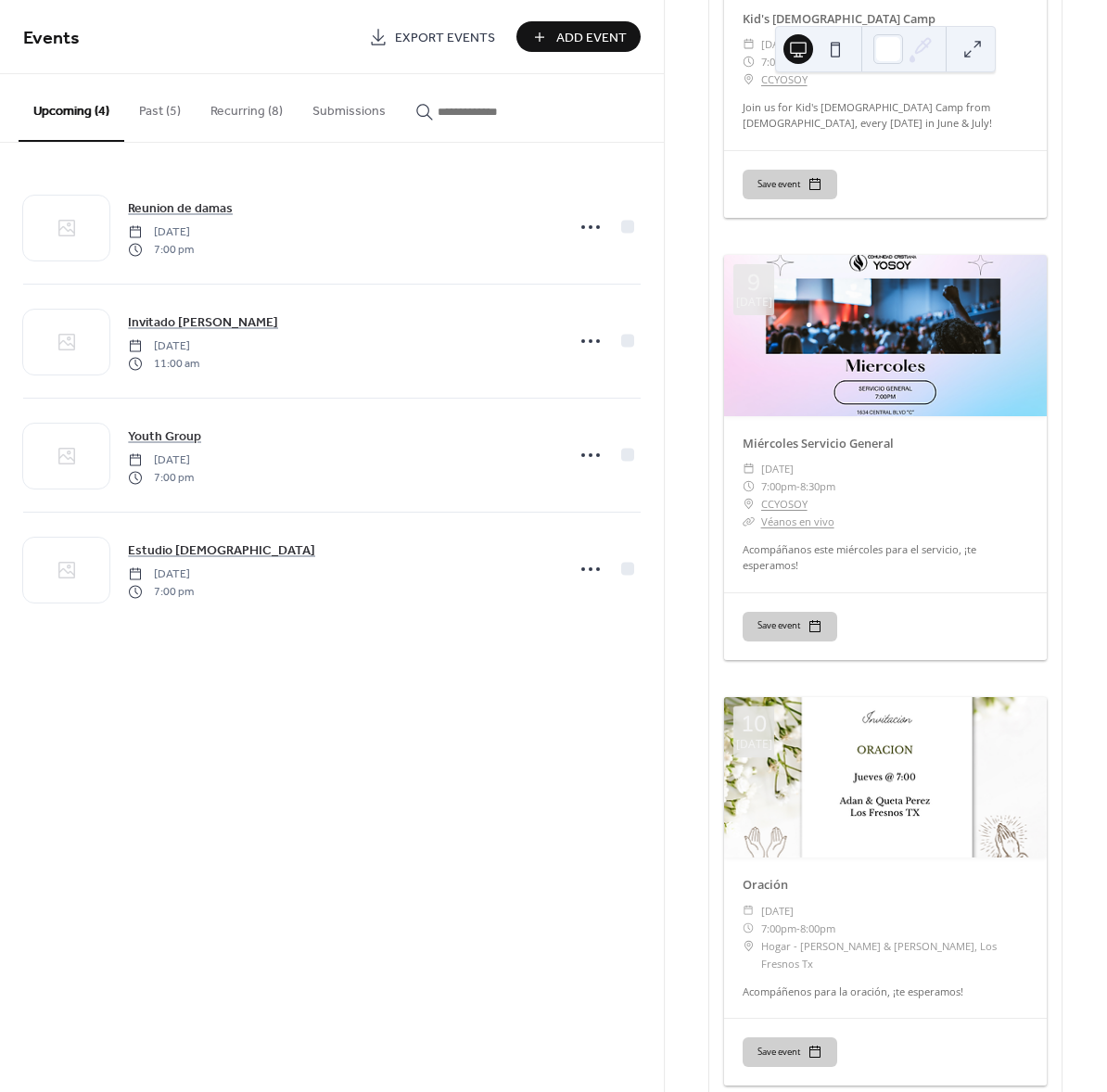 click on "Recurring  (8)" at bounding box center [247, 107] 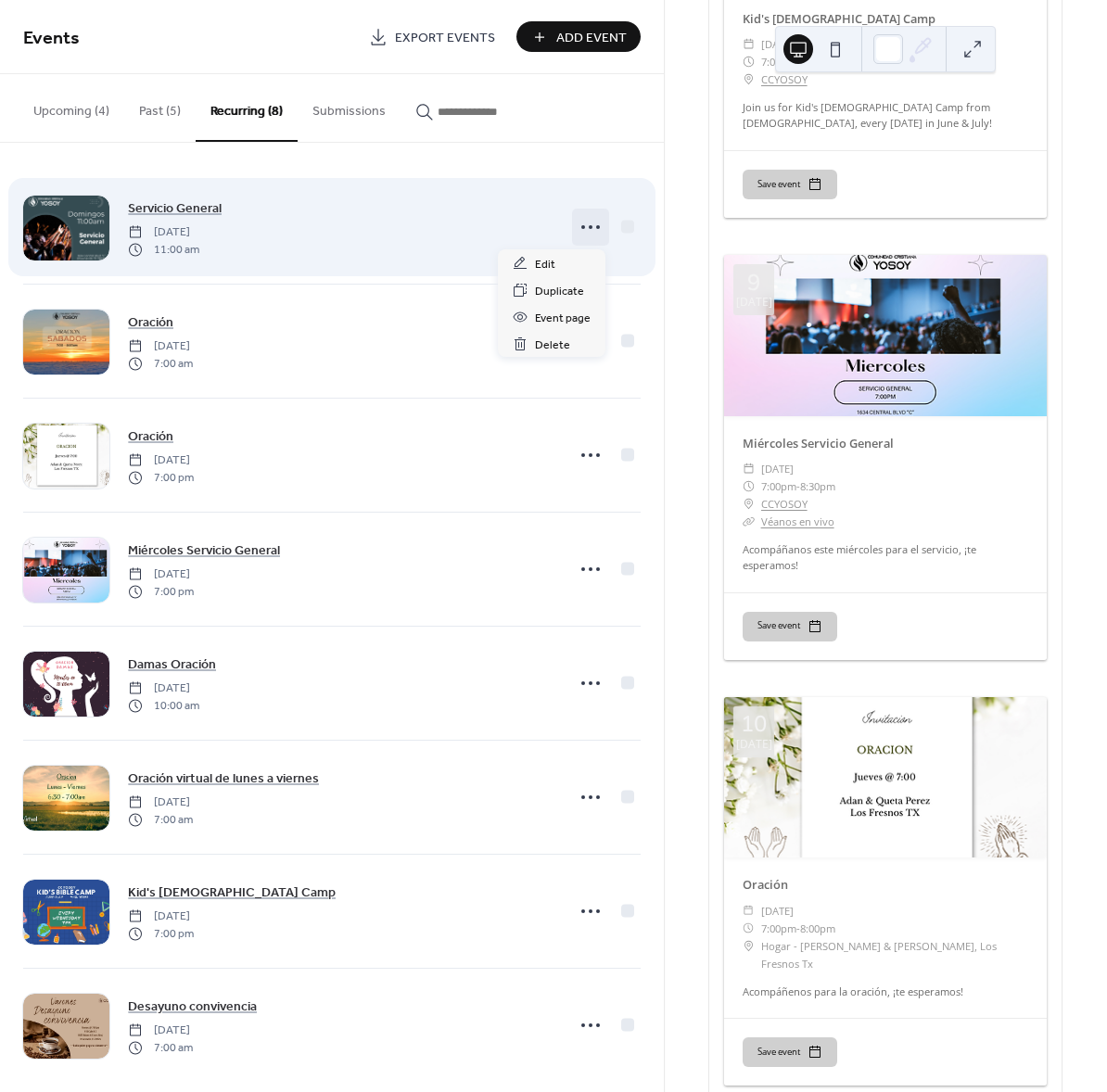 click 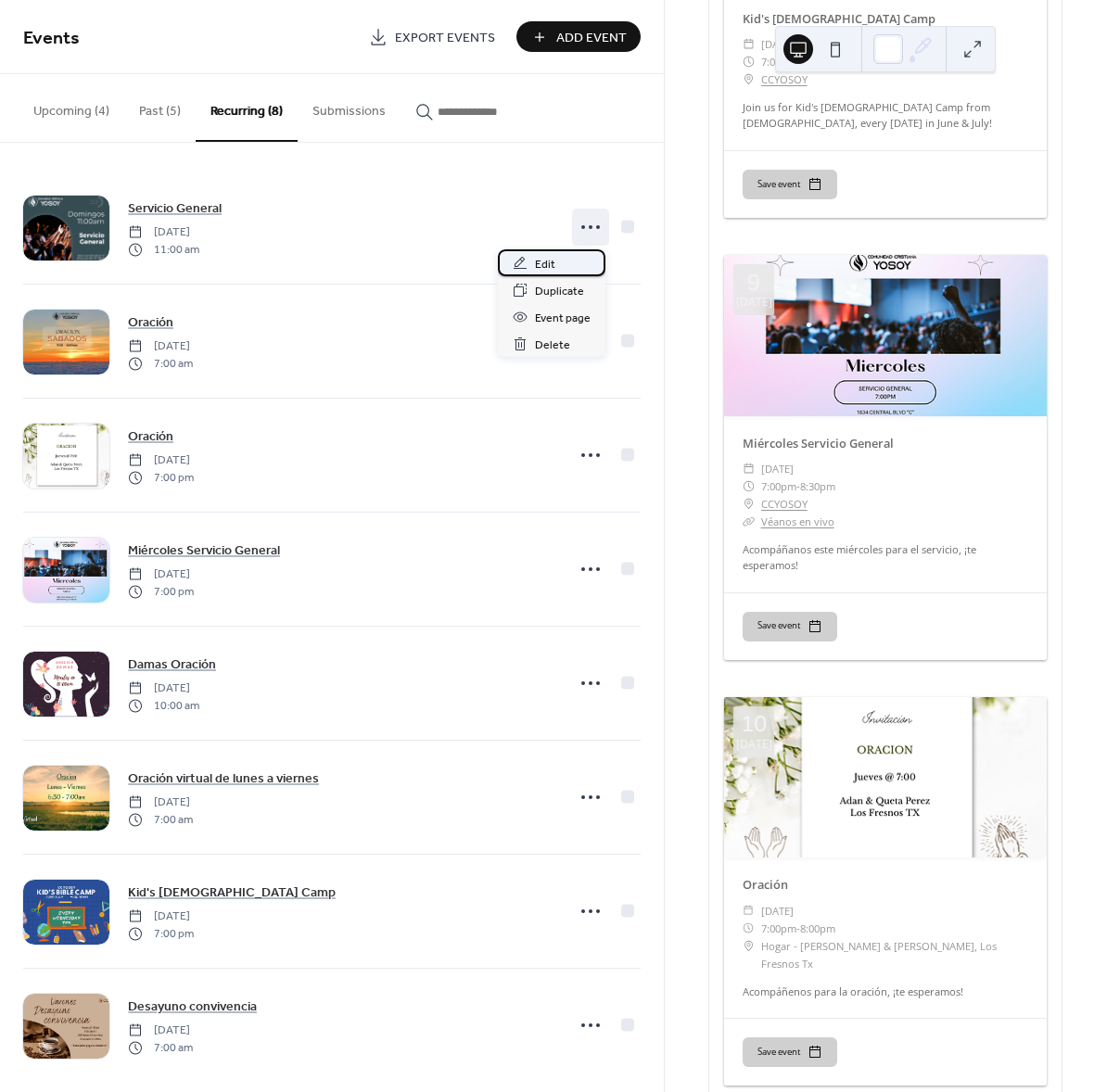 click on "Edit" at bounding box center (552, 262) 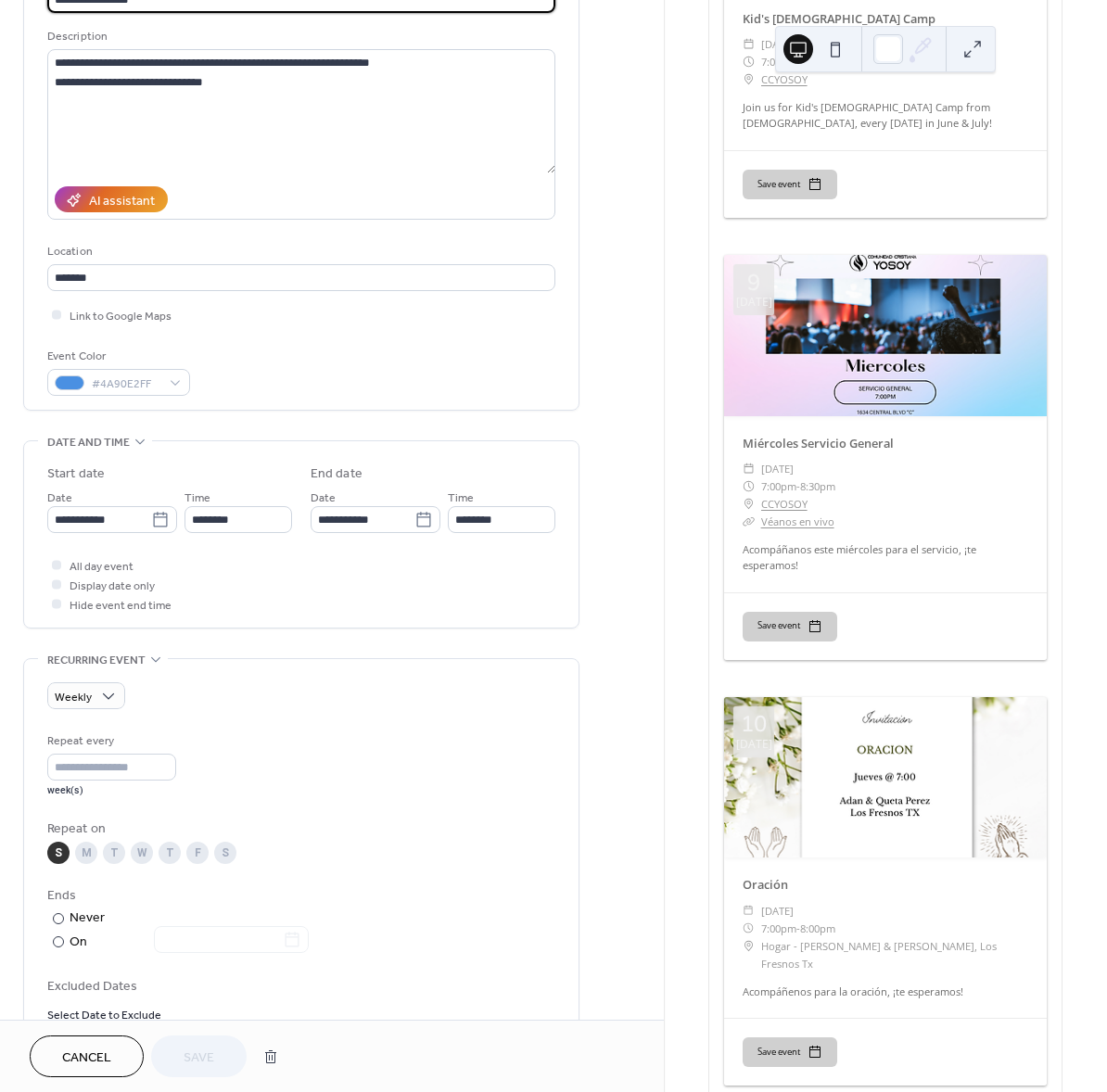 scroll, scrollTop: 248, scrollLeft: 0, axis: vertical 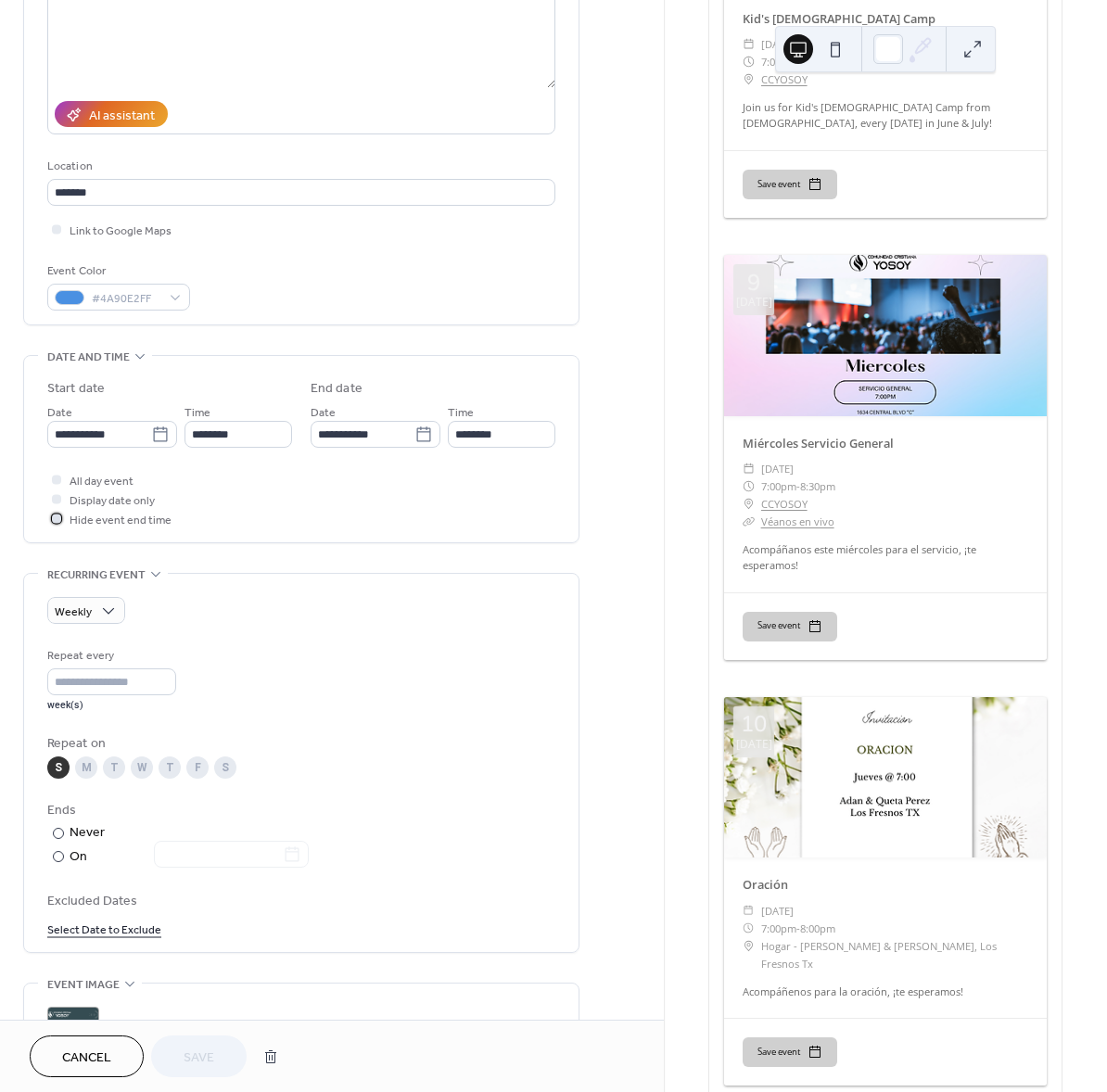 click on "Hide event end time" at bounding box center (121, 520) 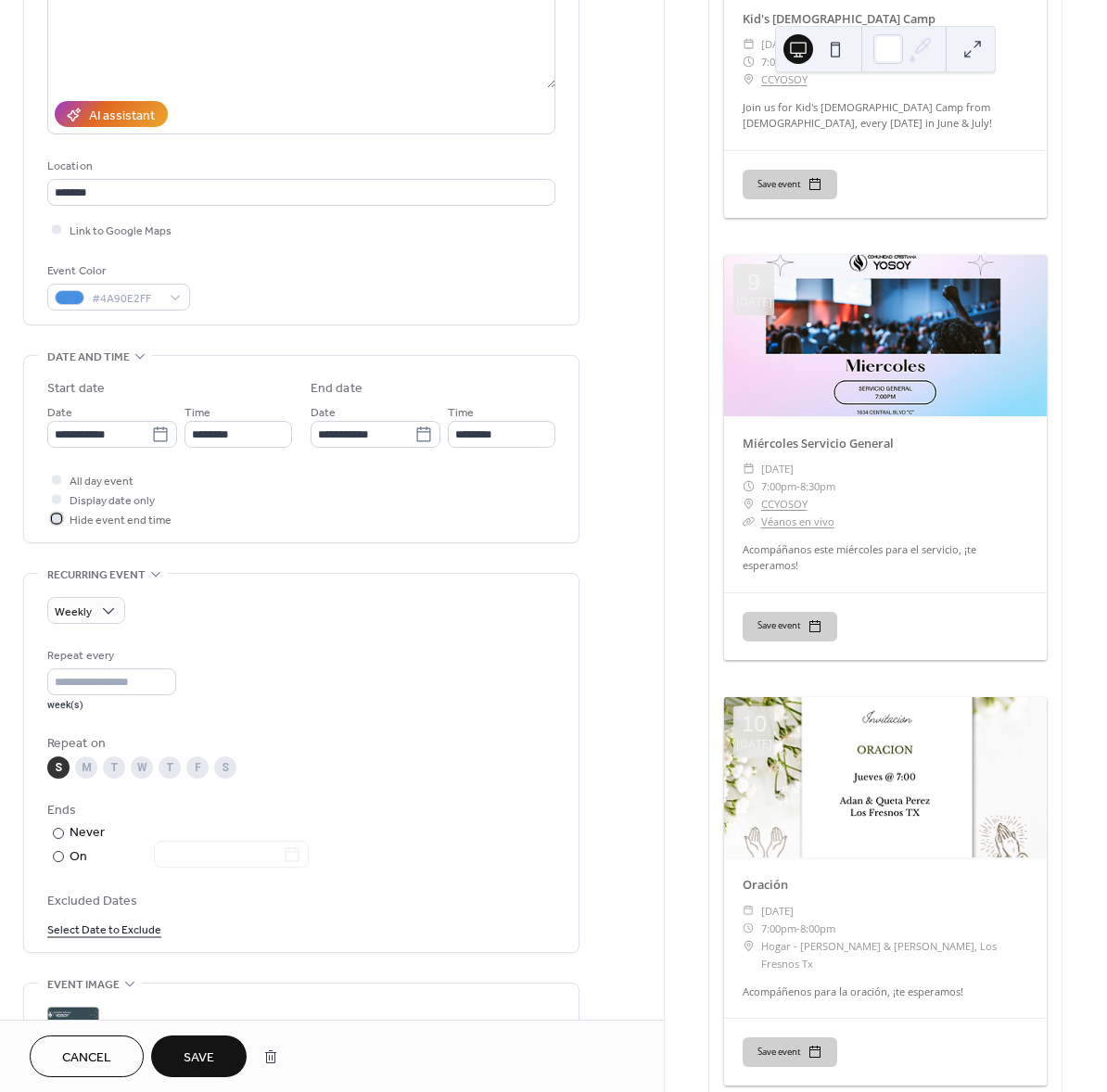click on "Hide event end time" at bounding box center [121, 520] 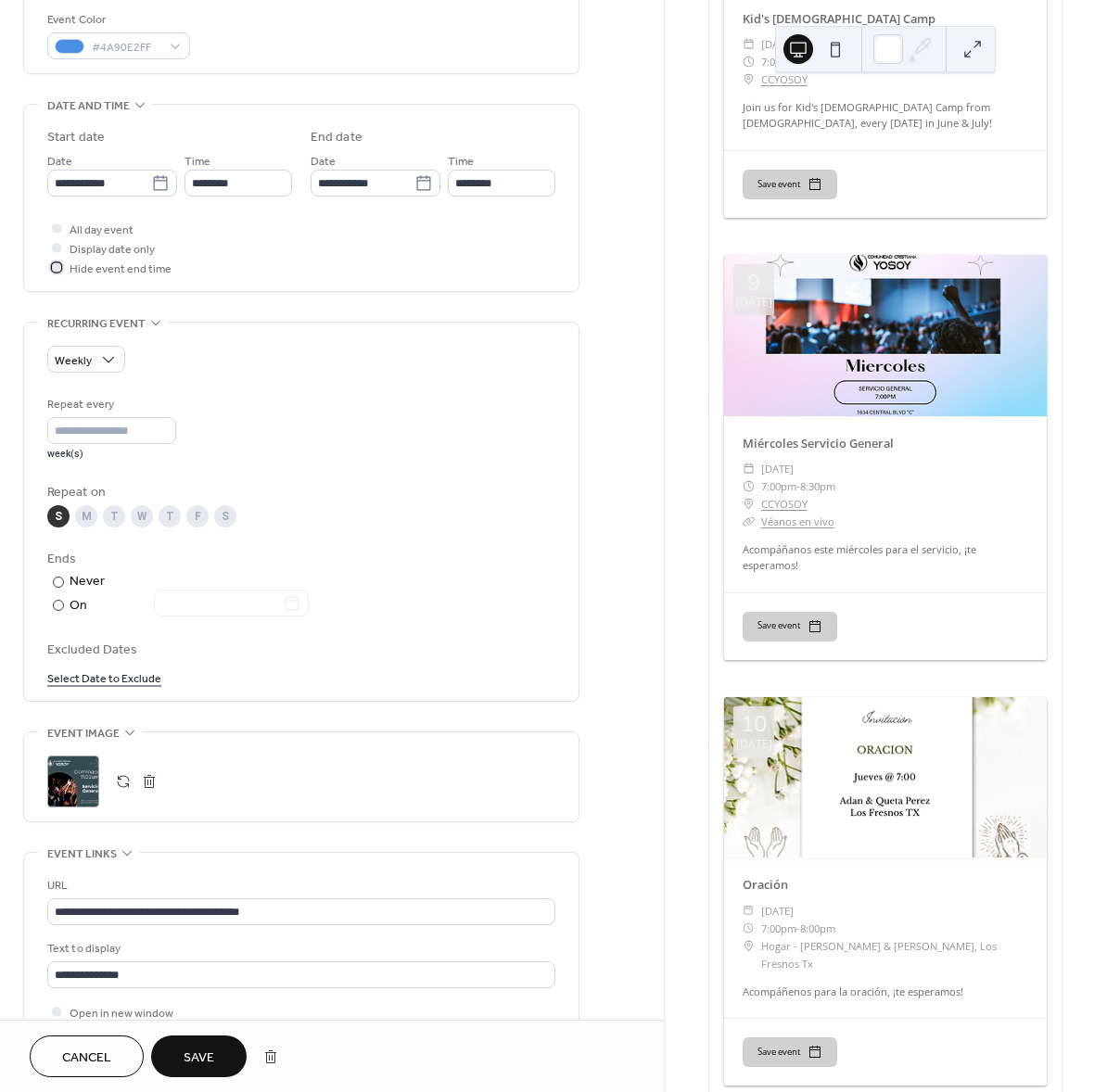 scroll, scrollTop: 594, scrollLeft: 0, axis: vertical 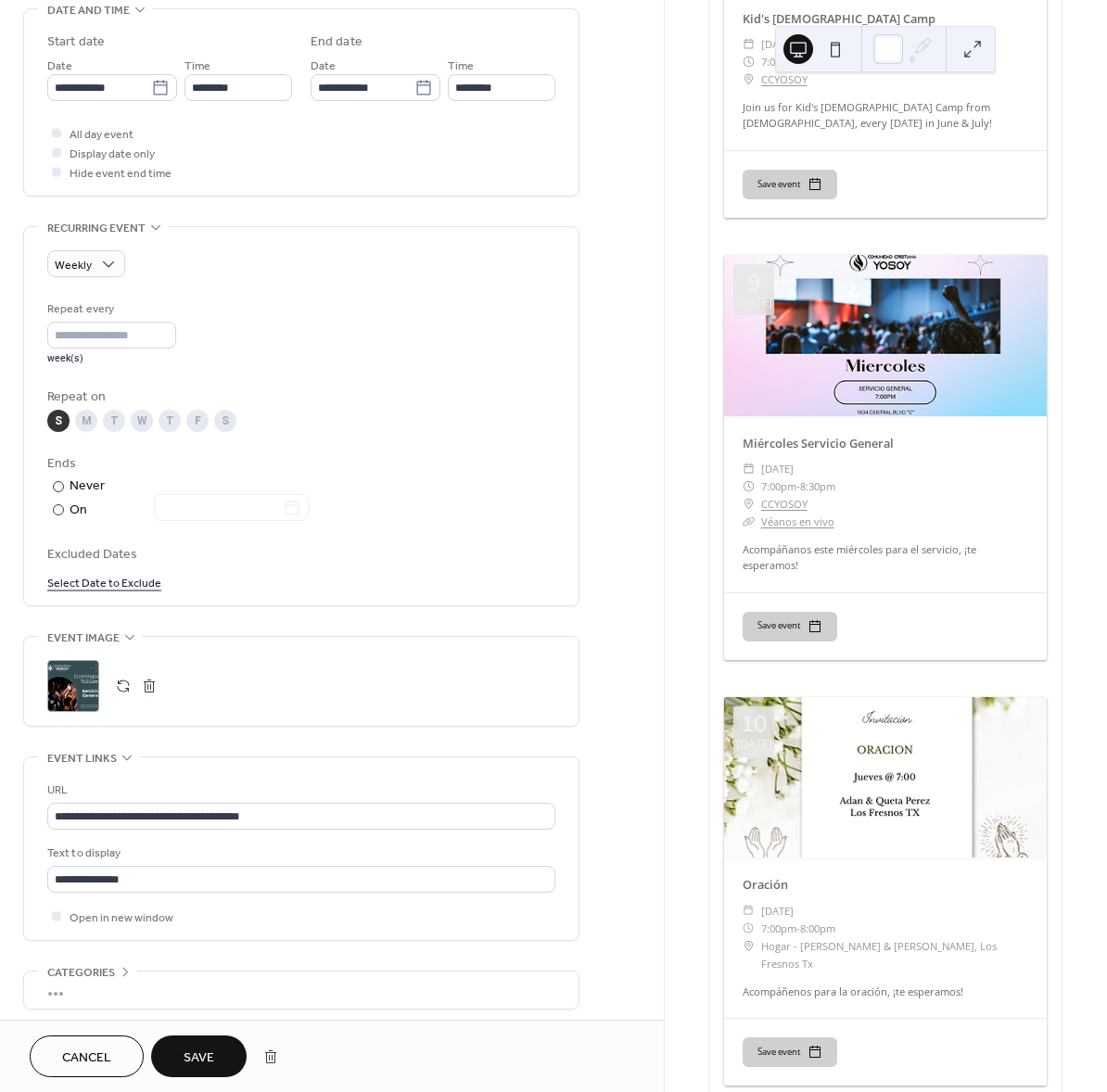 click on "Select Date to Exclude" at bounding box center [104, 581] 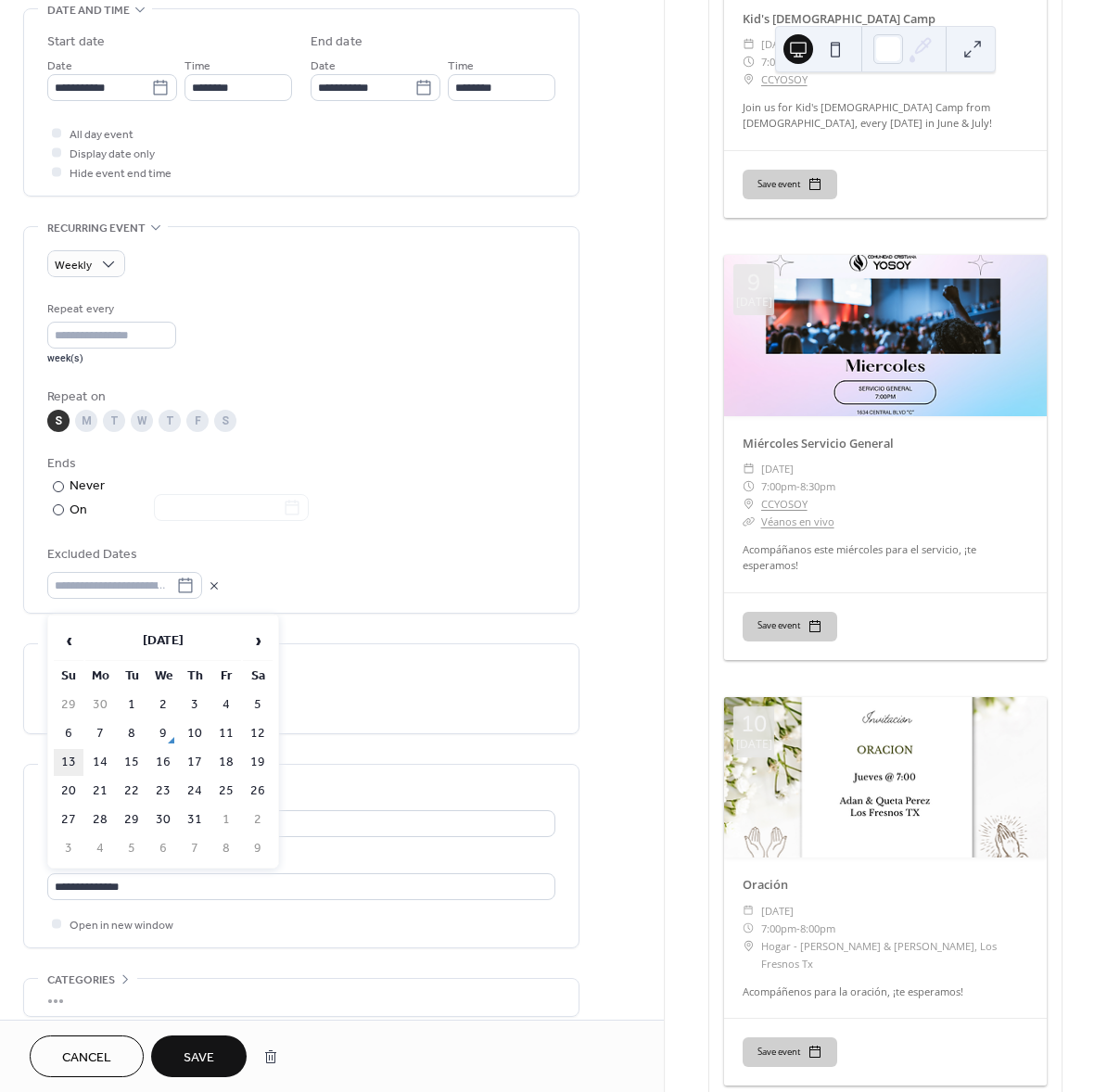 click on "13" at bounding box center (69, 762) 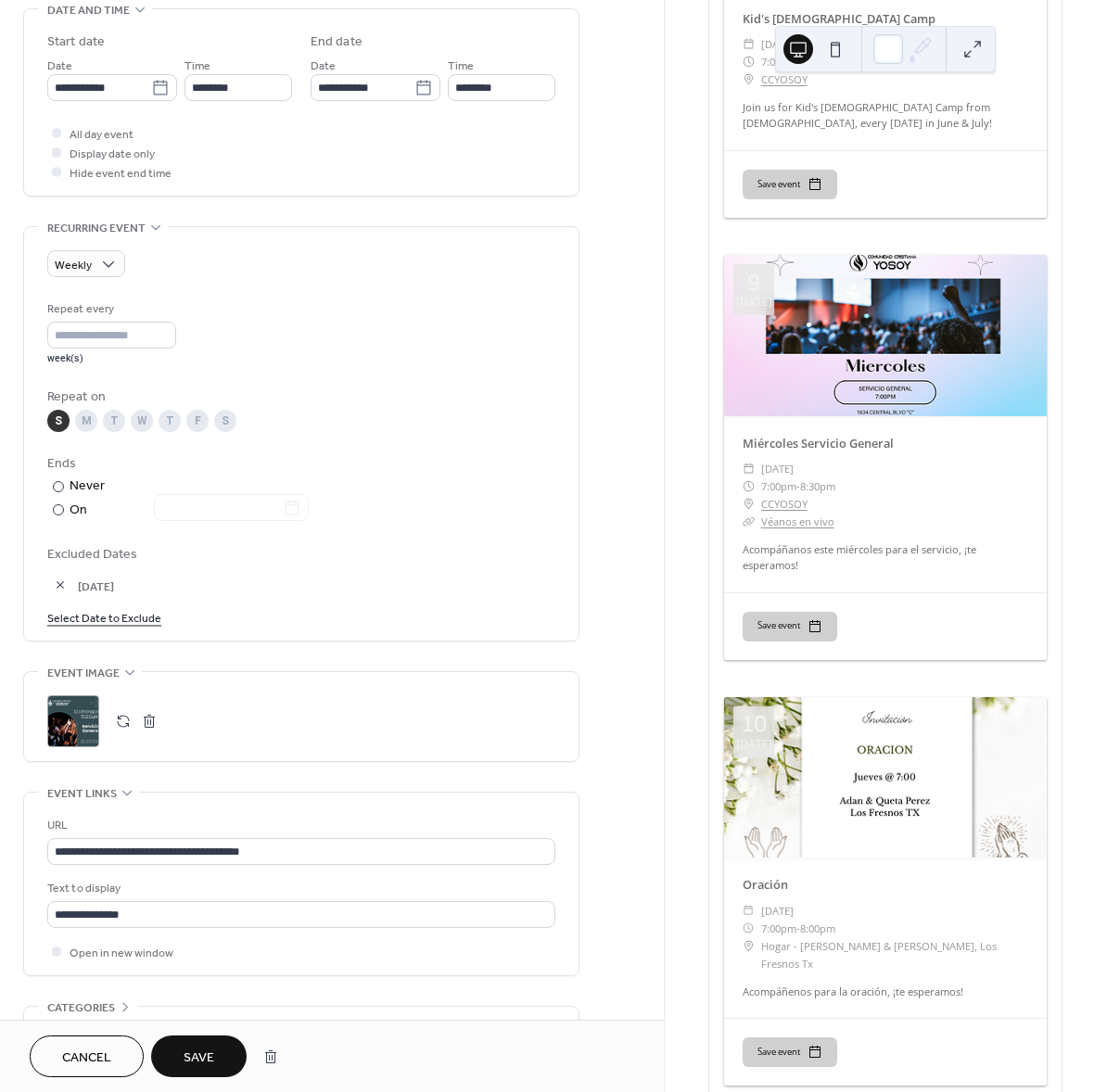 click on "Save" at bounding box center [198, 1056] 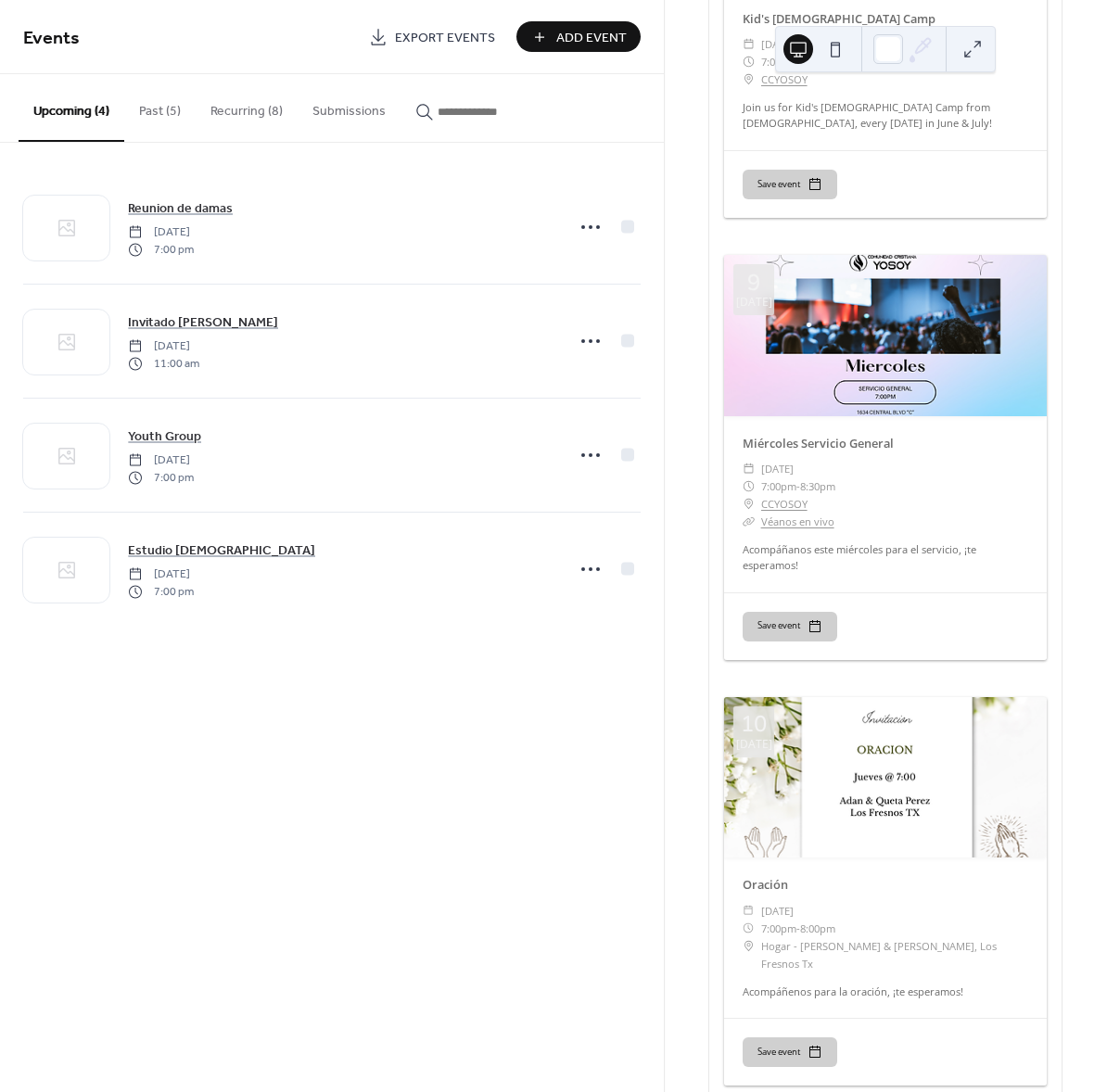 scroll, scrollTop: 0, scrollLeft: 0, axis: both 